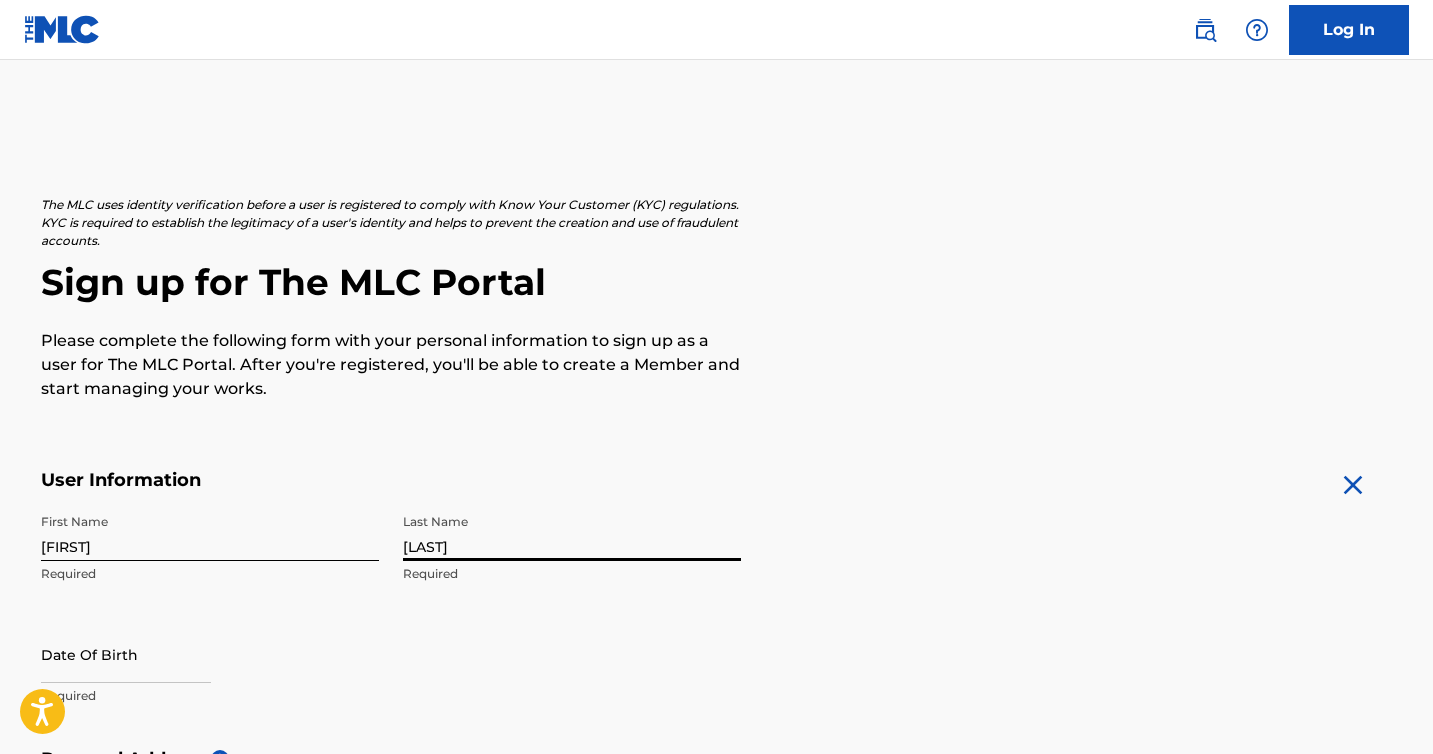 scroll, scrollTop: 174, scrollLeft: 0, axis: vertical 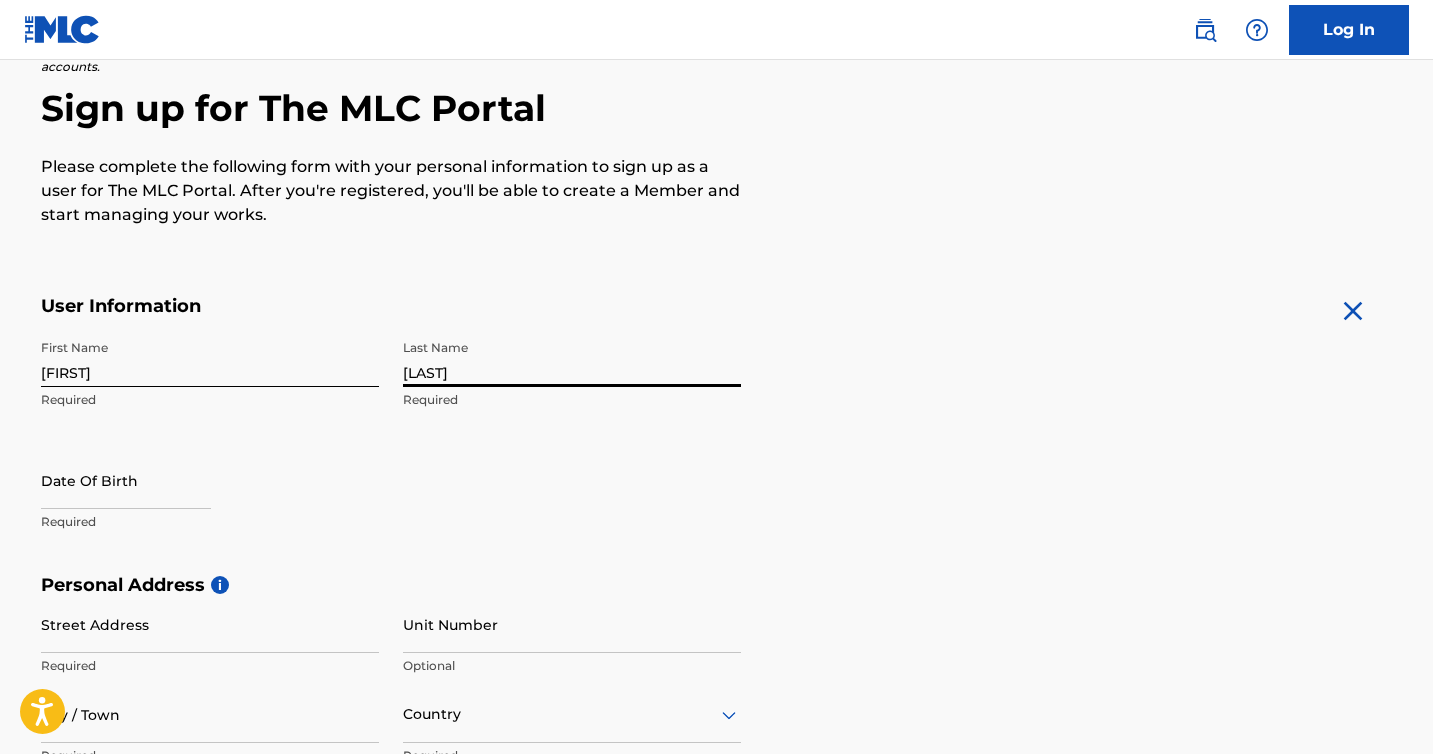type on "[LAST]" 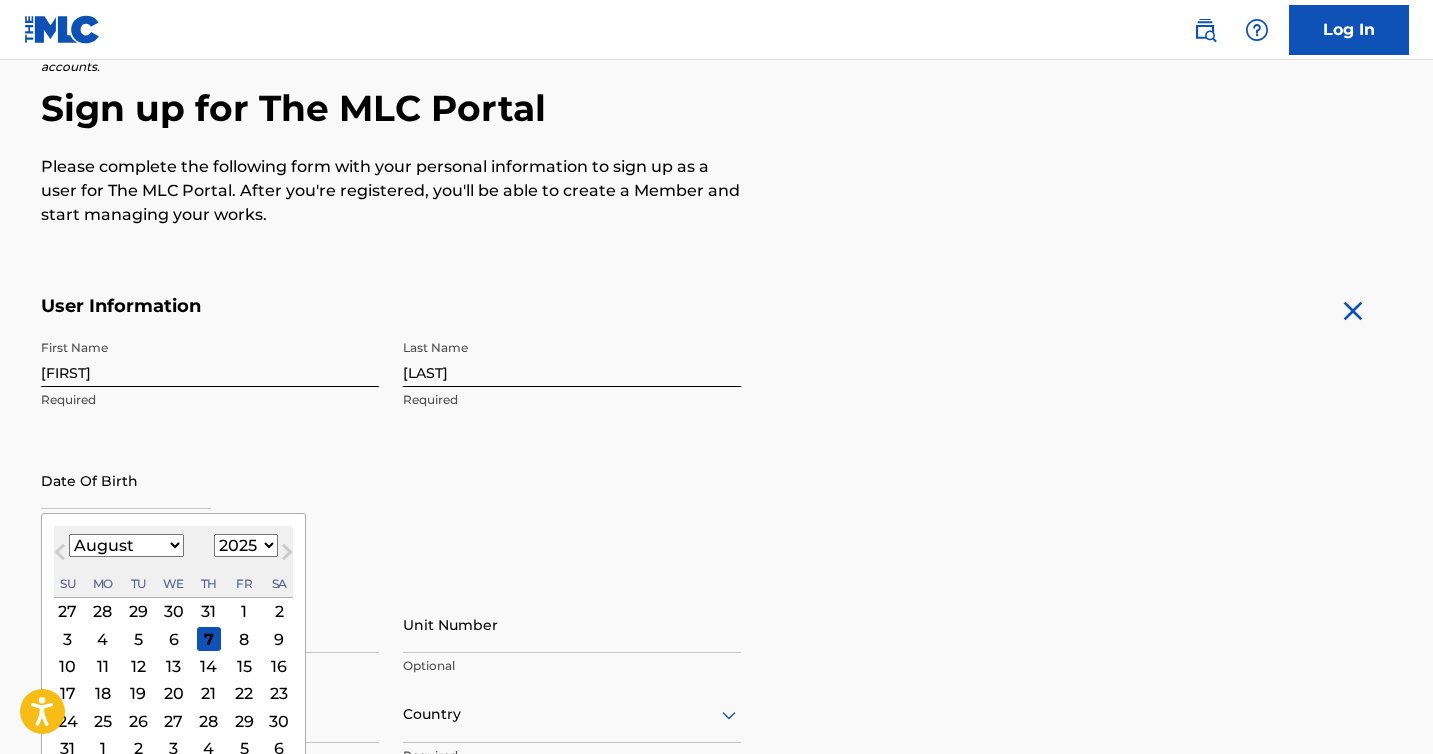 click on "January February March April May June July August September October November December" at bounding box center [126, 545] 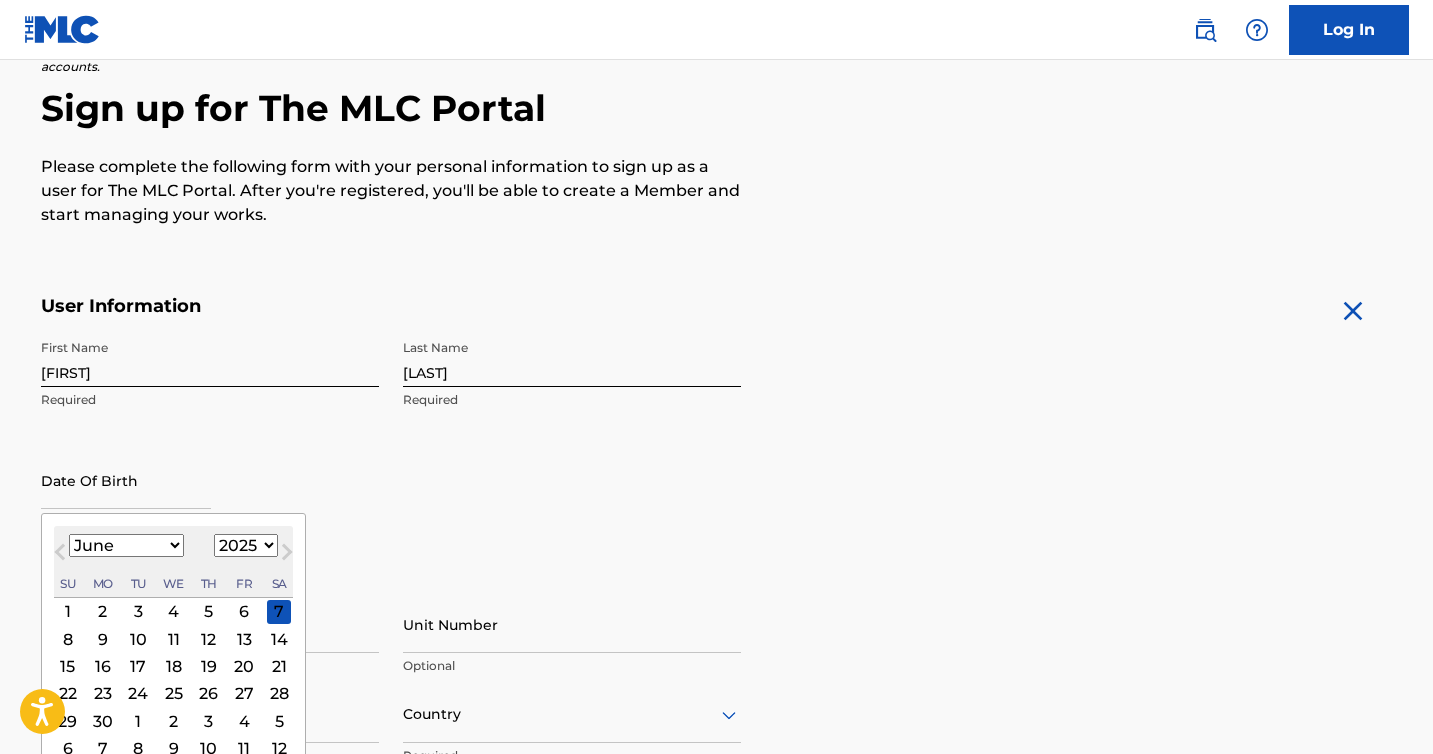 click on "1899 1900 1901 1902 1903 1904 1905 1906 1907 1908 1909 1910 1911 1912 1913 1914 1915 1916 1917 1918 1919 1920 1921 1922 1923 1924 1925 1926 1927 1928 1929 1930 1931 1932 1933 1934 1935 1936 1937 1938 1939 1940 1941 1942 1943 1944 1945 1946 1947 1948 1949 1950 1951 1952 1953 1954 1955 1956 1957 1958 1959 1960 1961 1962 1963 1964 1965 1966 1967 1968 1969 1970 1971 1972 1973 1974 1975 1976 1977 1978 1979 1980 1981 1982 1983 1984 1985 1986 1987 1988 1989 1990 1991 1992 1993 1994 1995 1996 1997 1998 1999 2000 2001 2002 2003 2004 2005 2006 2007 2008 2009 2010 2011 2012 2013 2014 2015 2016 2017 2018 2019 2020 2021 2022 2023 2024 2025 2026 2027 2028 2029 2030 2031 2032 2033 2034 2035 2036 2037 2038 2039 2040 2041 2042 2043 2044 2045 2046 2047 2048 2049 2050 2051 2052 2053 2054 2055 2056 2057 2058 2059 2060 2061 2062 2063 2064 2065 2066 2067 2068 2069 2070 2071 2072 2073 2074 2075 2076 2077 2078 2079 2080 2081 2082 2083 2084 2085 2086 2087 2088 2089 2090 2091 2092 2093 2094 2095 2096 2097 2098 2099 2100" at bounding box center [246, 545] 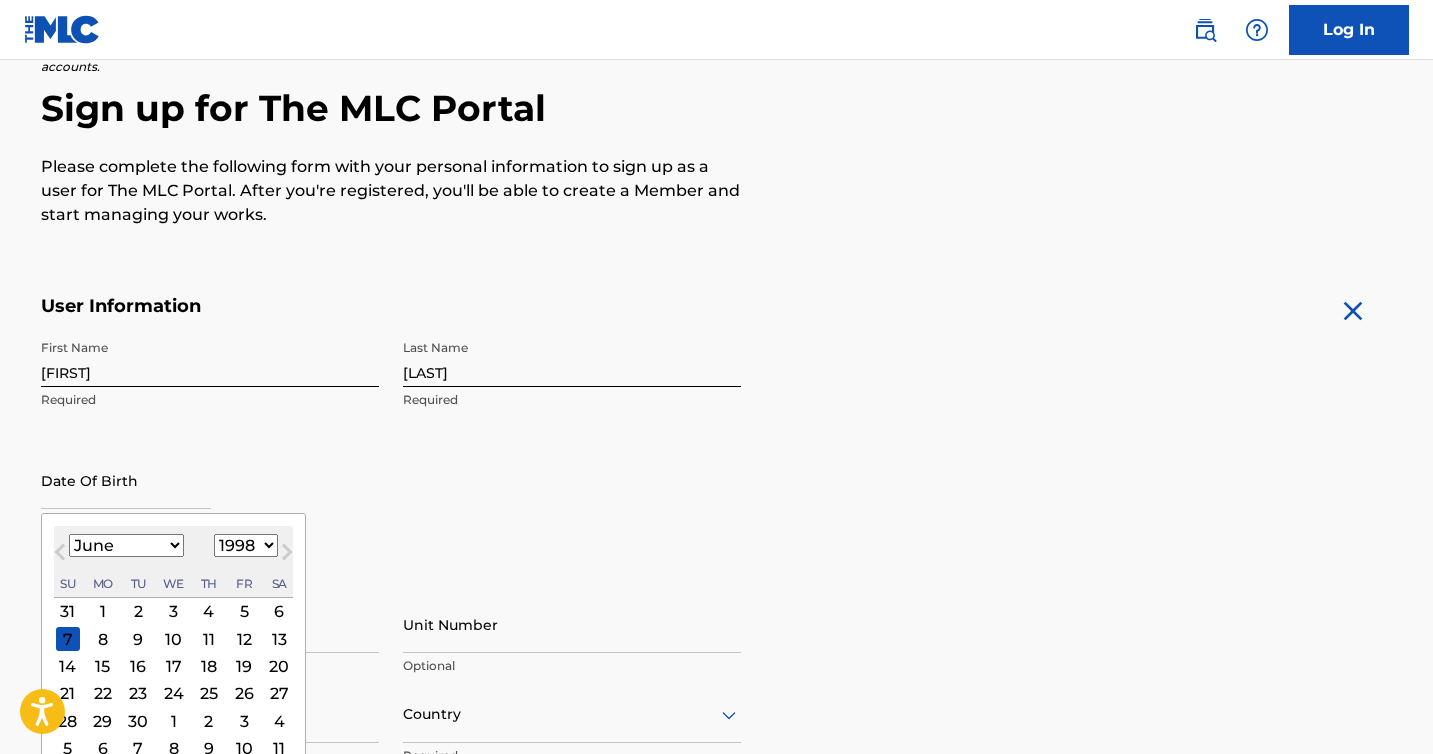 scroll, scrollTop: 276, scrollLeft: 0, axis: vertical 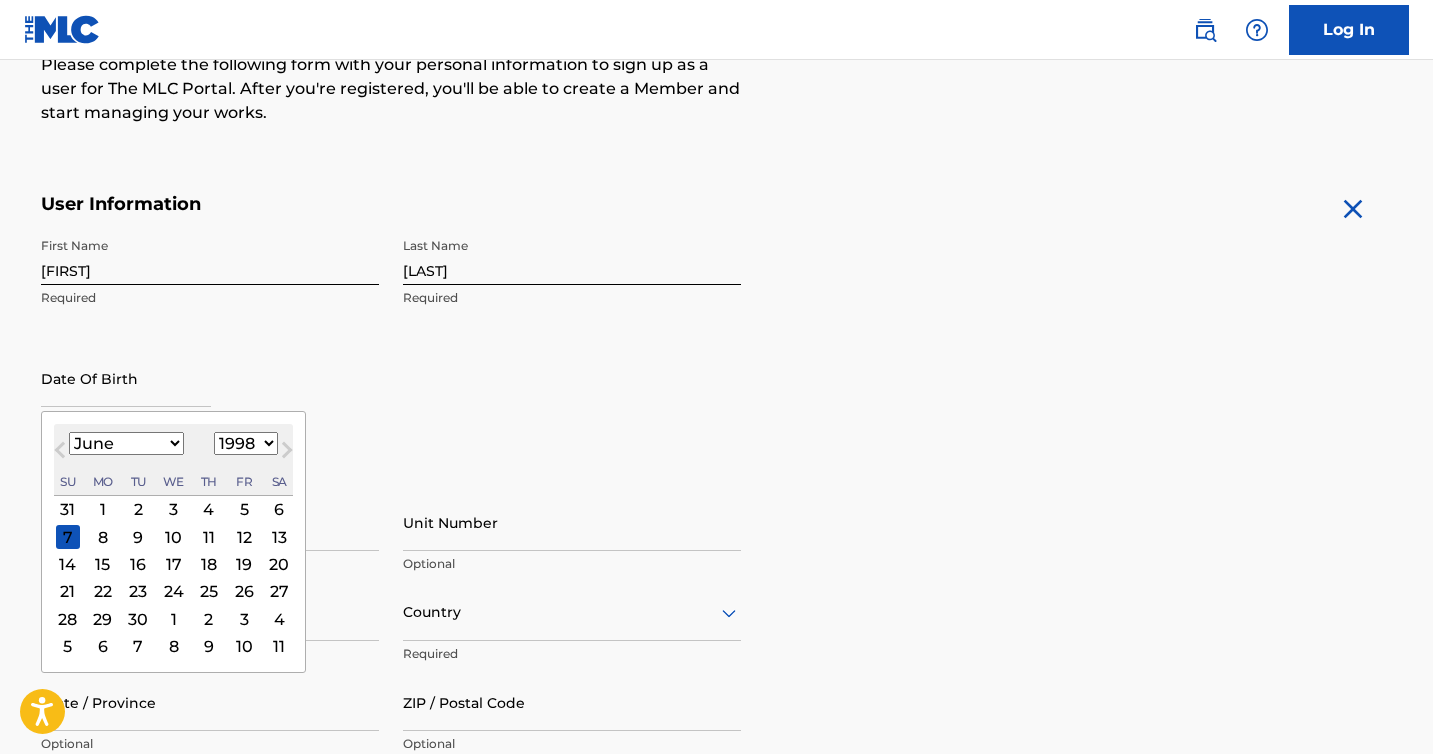 click on "9" at bounding box center (138, 537) 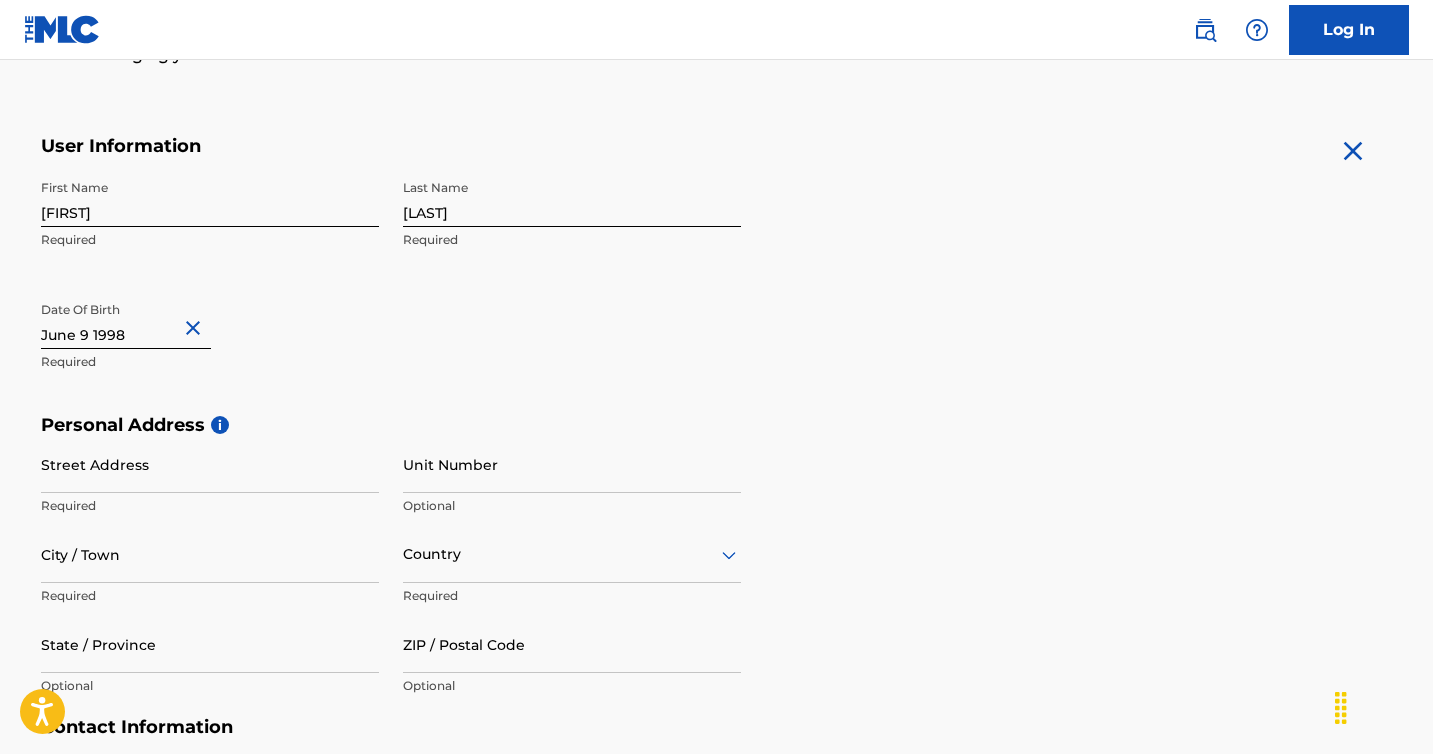 scroll, scrollTop: 337, scrollLeft: 0, axis: vertical 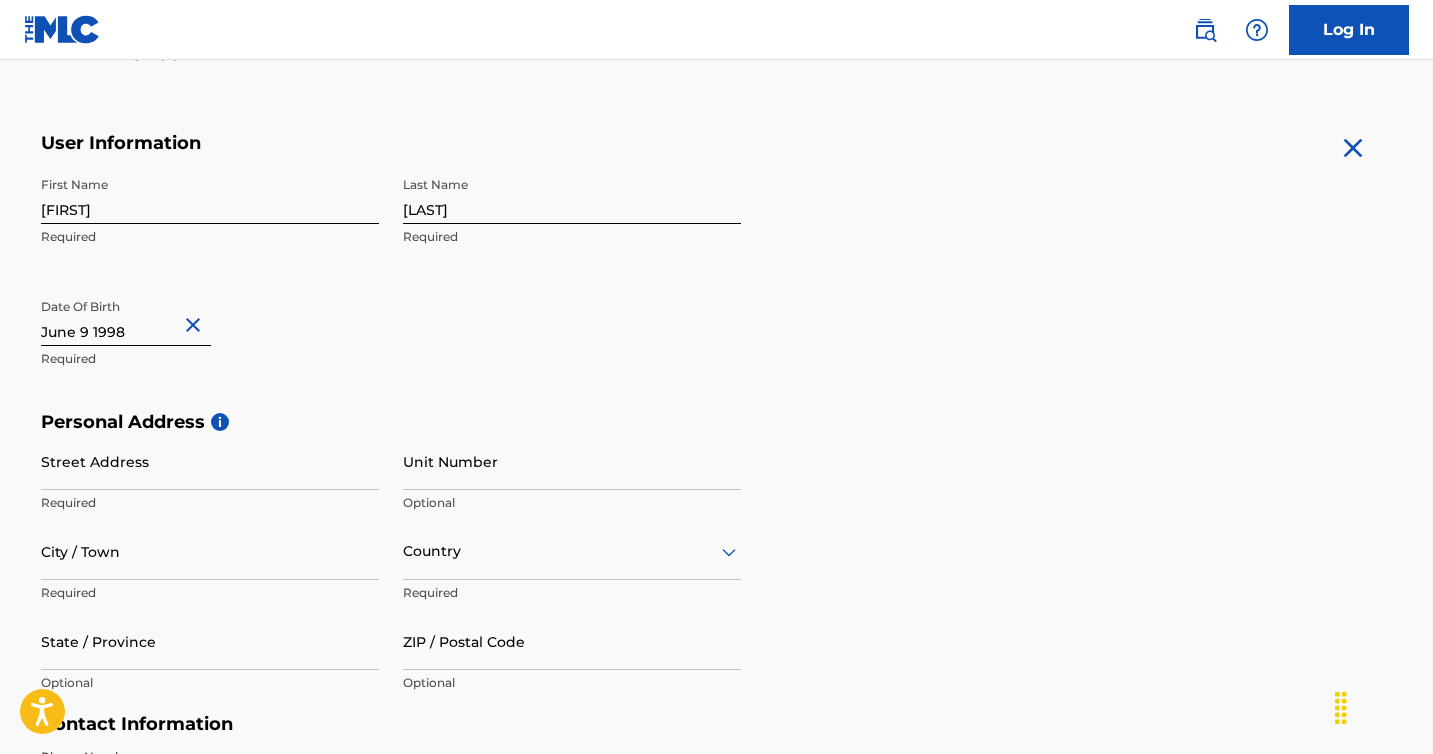 click on "Street Address" at bounding box center [210, 461] 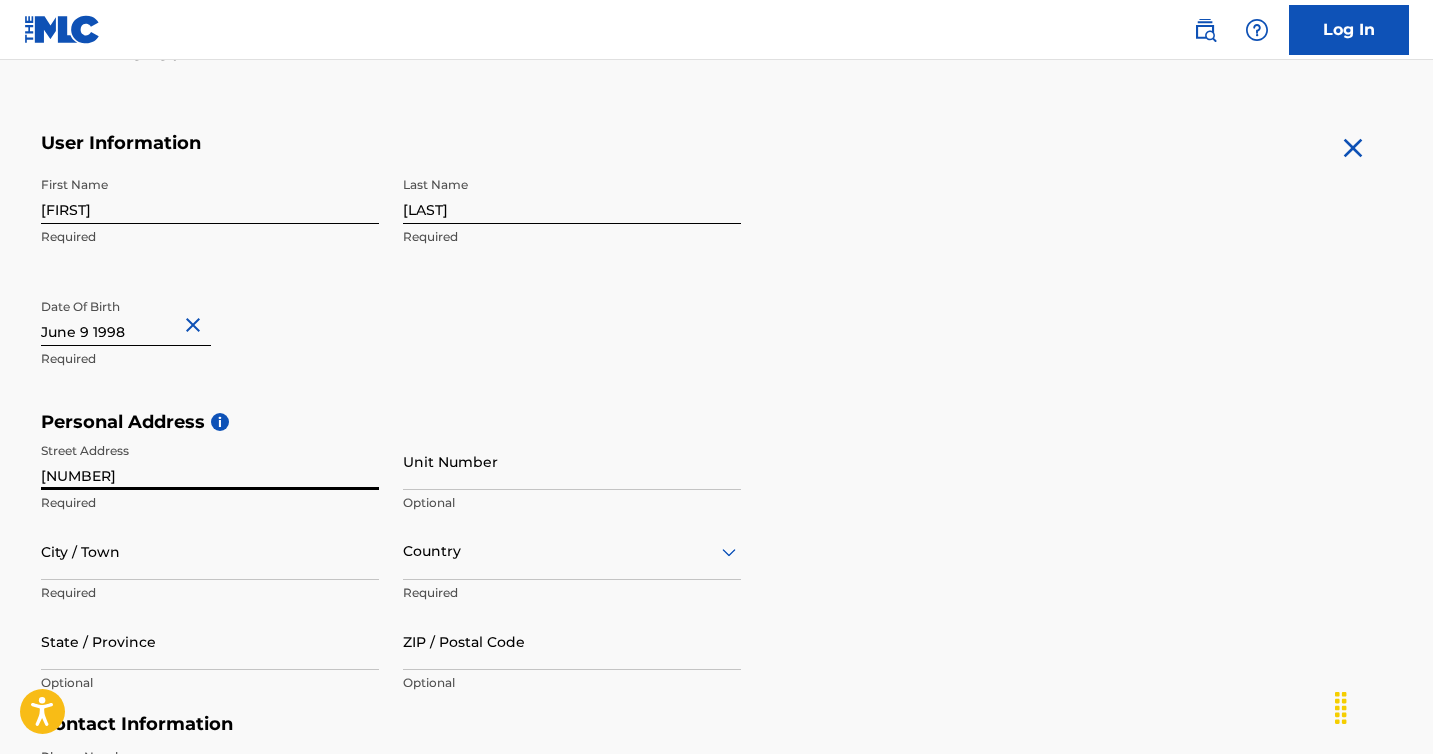 type on "[NUMBER] [STREET]" 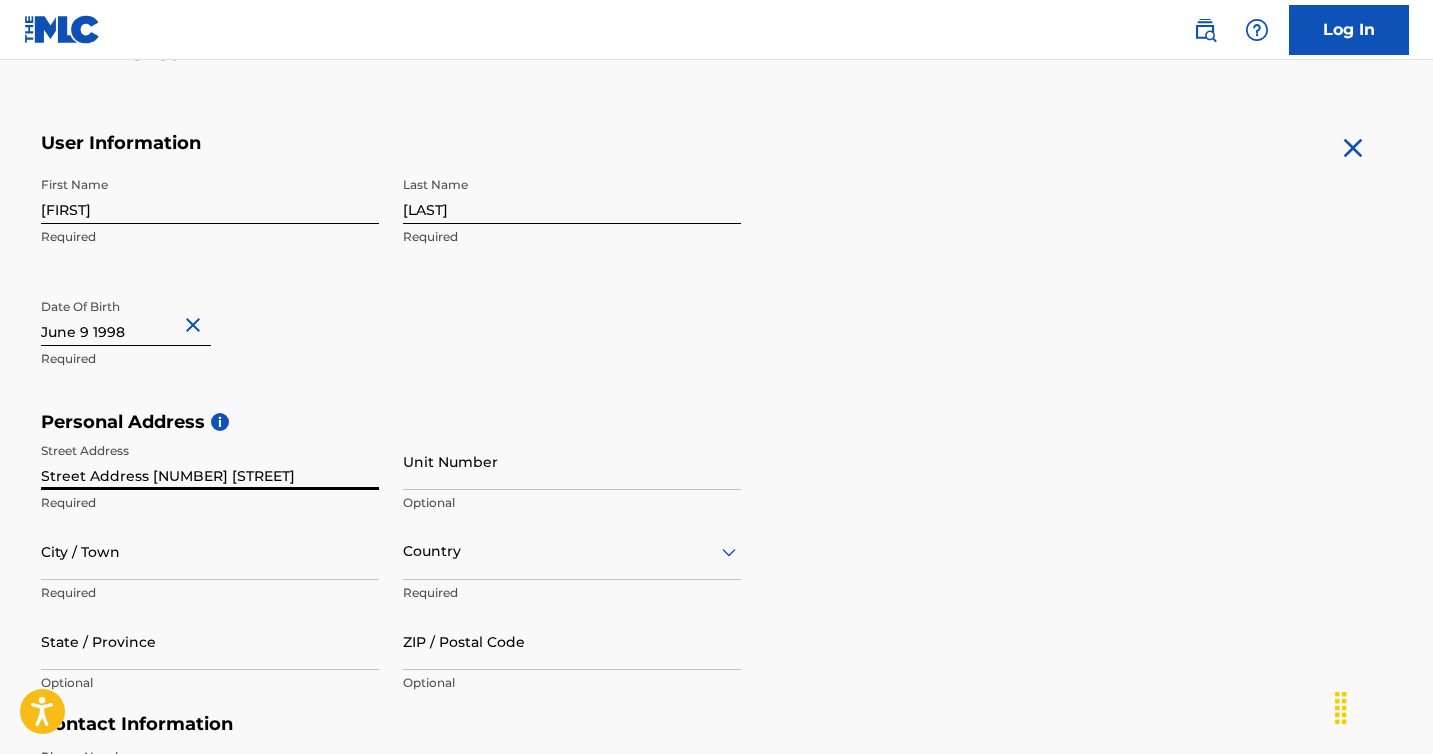 type on "[CITY]" 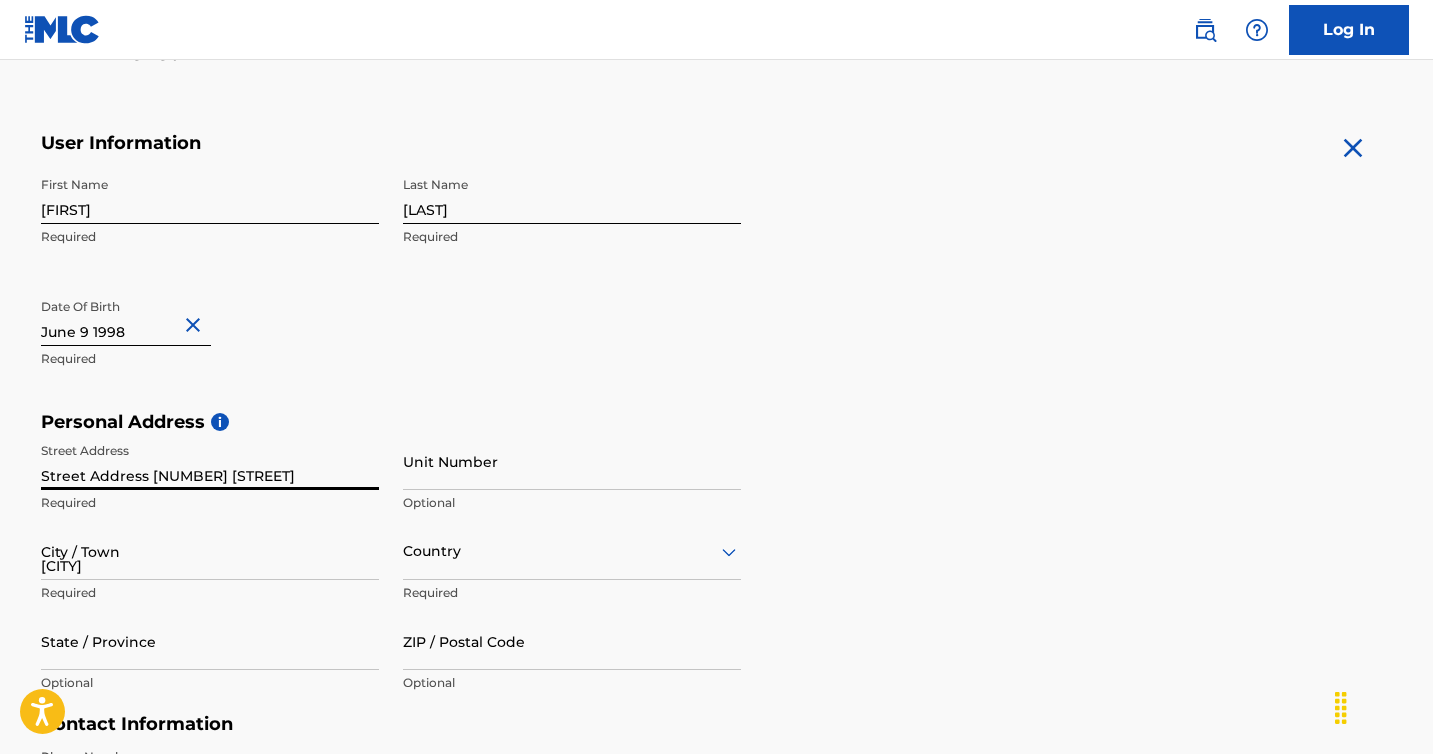 type on "United States" 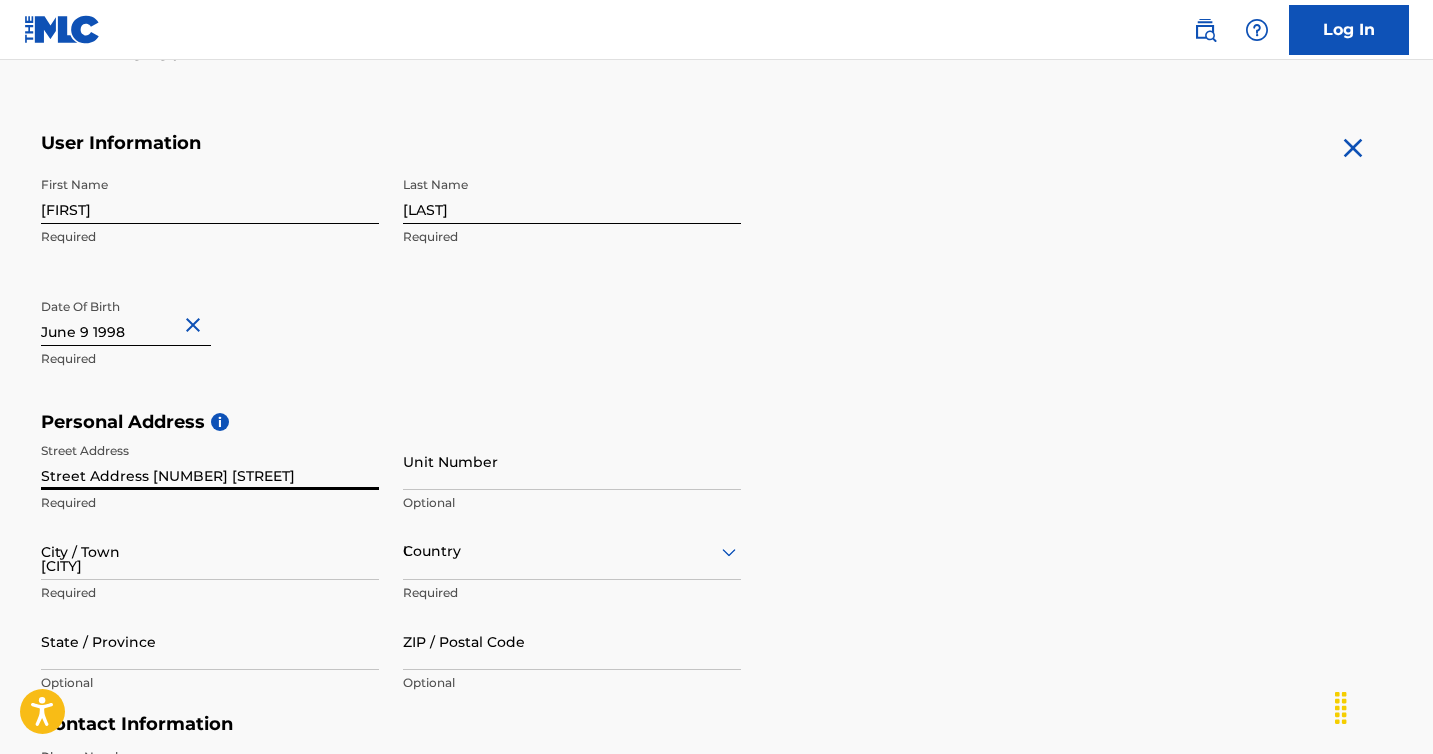 type on "PA" 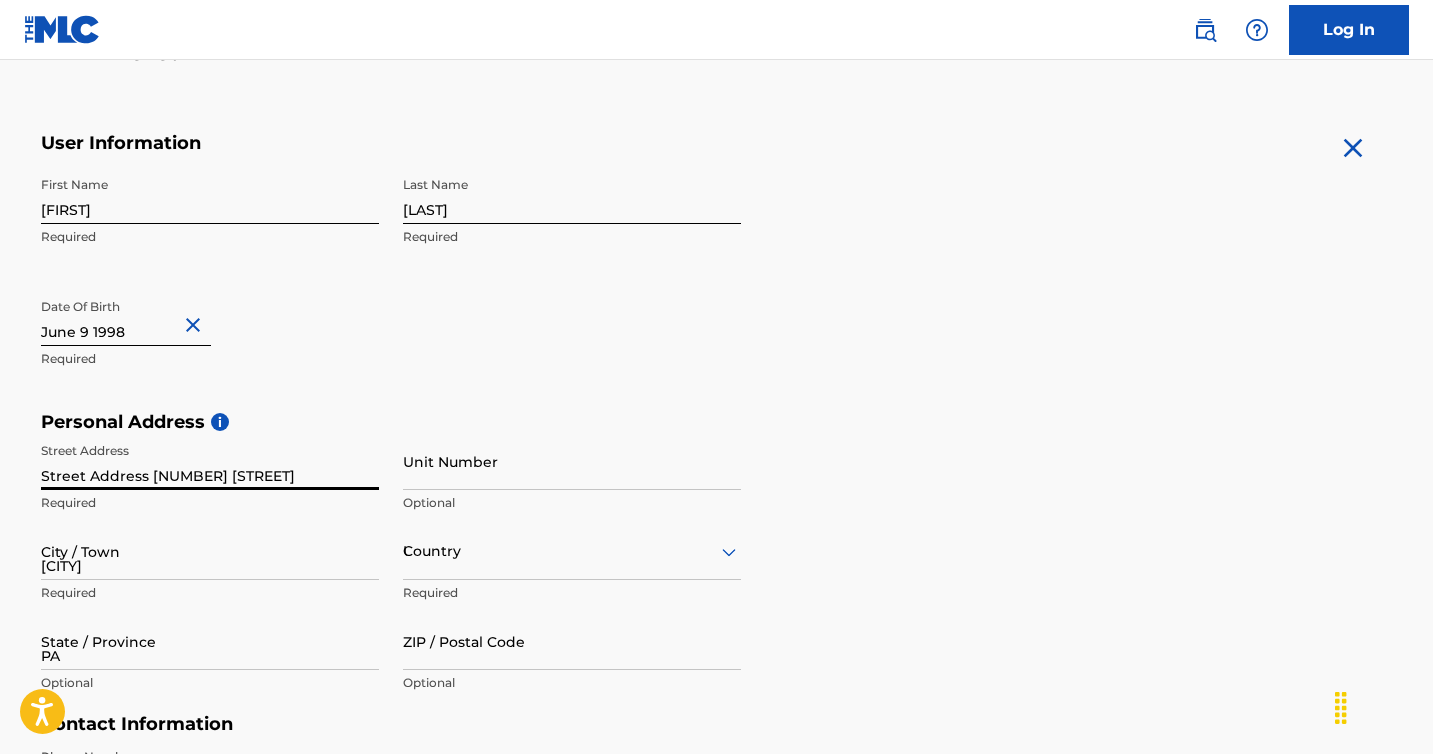 type on "19335" 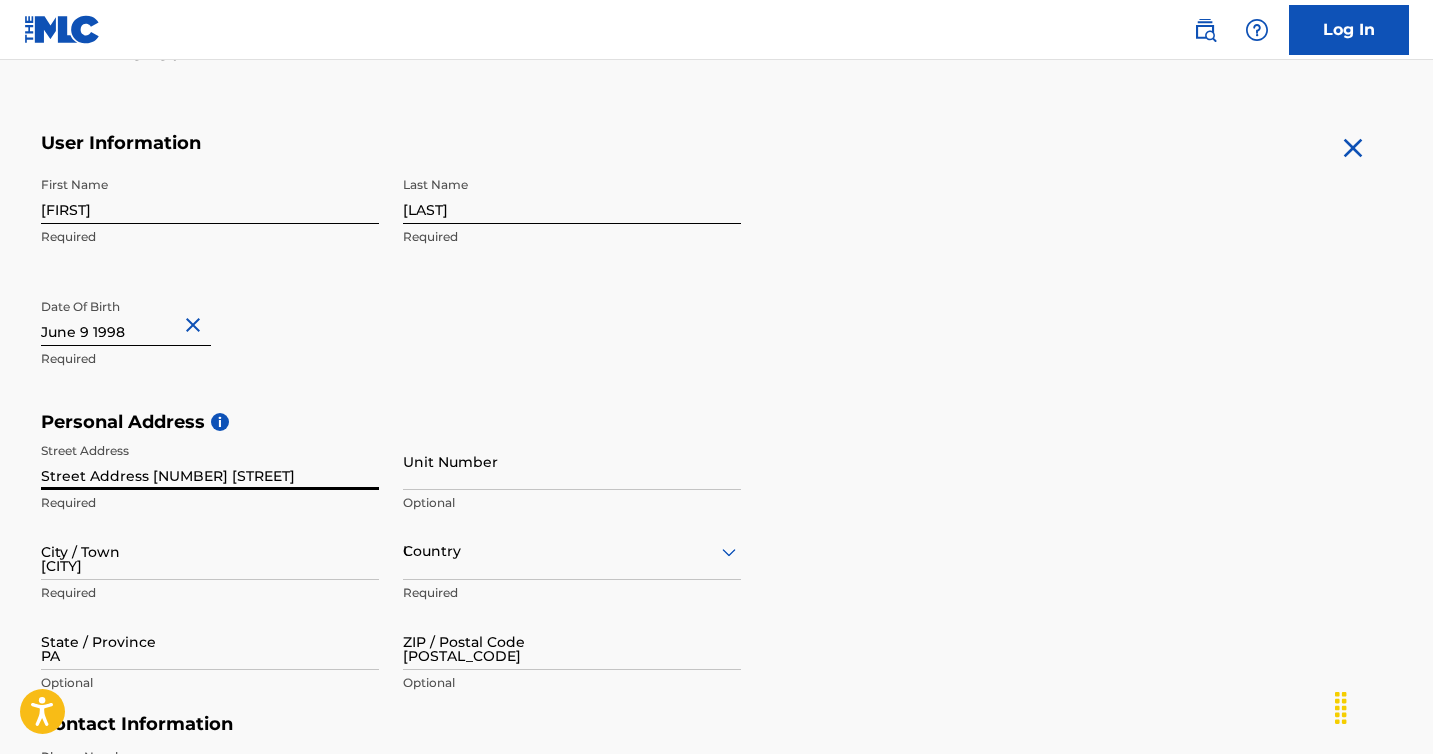 type on "1" 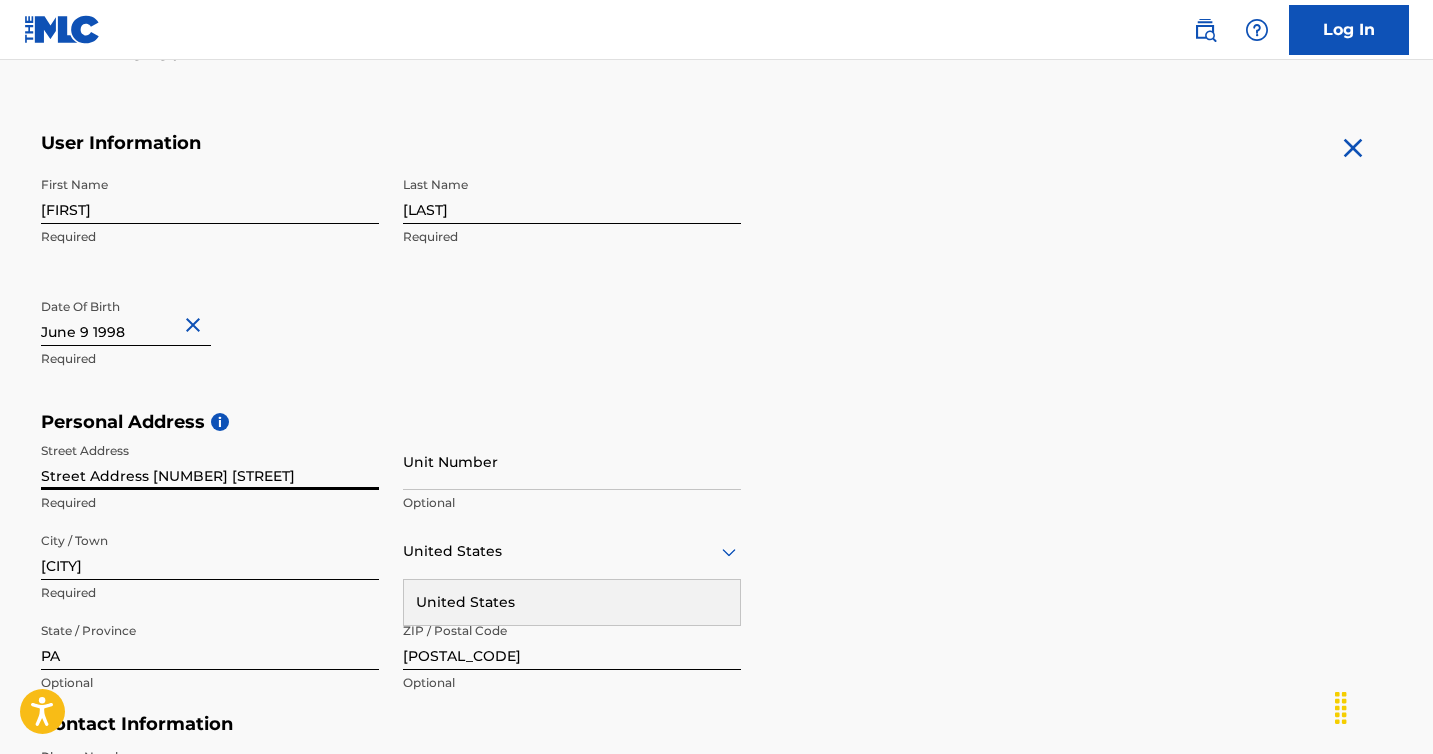 scroll, scrollTop: 681, scrollLeft: 0, axis: vertical 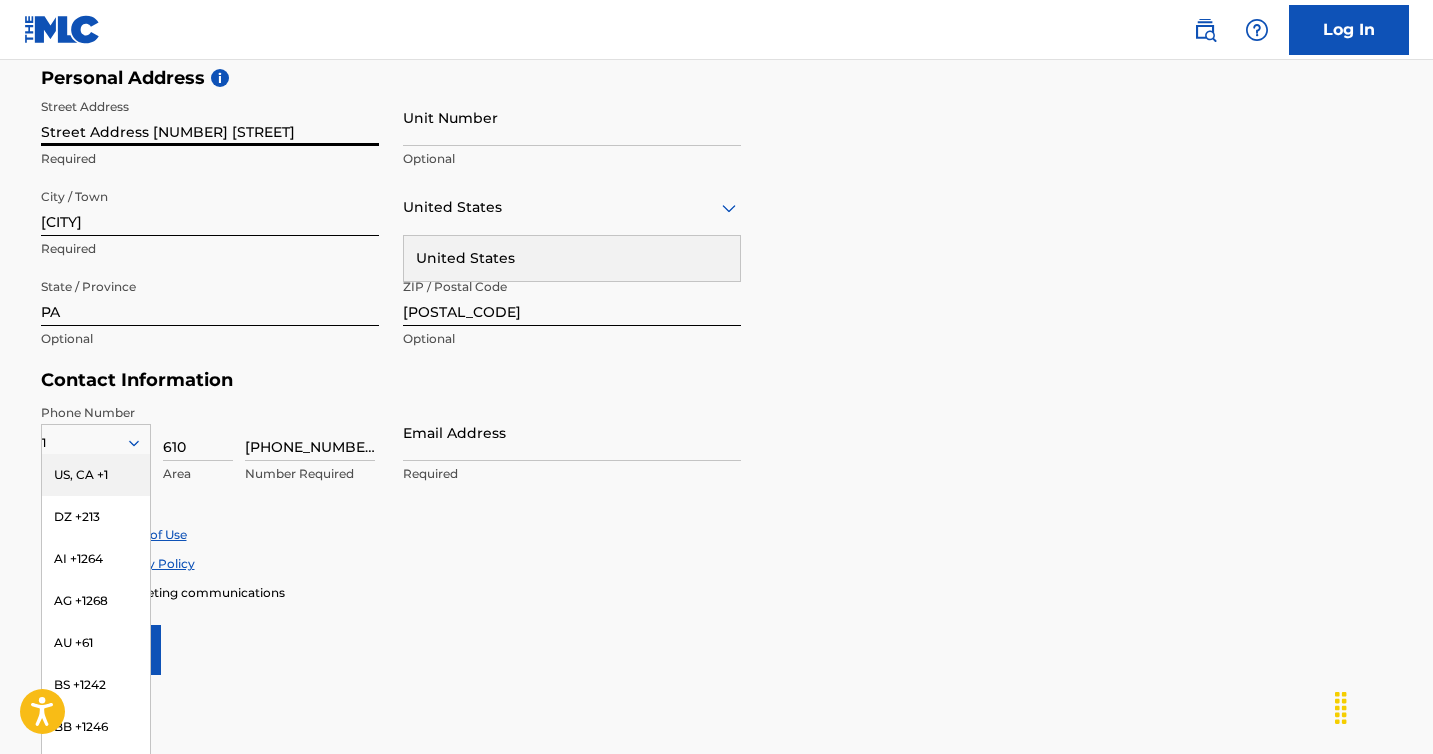 click on "User Information First Name Owen Required Last Name Luebbeers Required Date Of Birth Required Personal Address i Street Address 5013 Deer Drive Required Unit Number Optional City / Town Downingtown Required United States United States Required State / Province PA Optional ZIP / Postal Code 19335 Optional Contact Information Phone Number 1 US, CA +1 DZ +213 AI +1264 AG +1268 AU +61 BS +1242 BB +1246 BZ +501 BM +1441 BO +591 KY +1345 DM +1767 DO +1809 ER +291 ET +251 GA +241 GD +1473 IN +91 JM +1876 JP +81 LV +371 LB +961 LR +231 LY +218 MG +261 FM +691 ME, RS +381 MS +1664 MA, EH +212 NL +31 PE +51 PT +351 KN +1869 LC +1758 VC +1784 SN +221 SK +421 CH +41 TT +1868 TN +216 TC +1649 AE +971 VG +1284 WF +681 Country Required 610 Area 6205748 Number Required Email Address Required Accept Terms of Use Accept Privacy Policy Enroll in marketing communications Sign up" at bounding box center (717, 231) 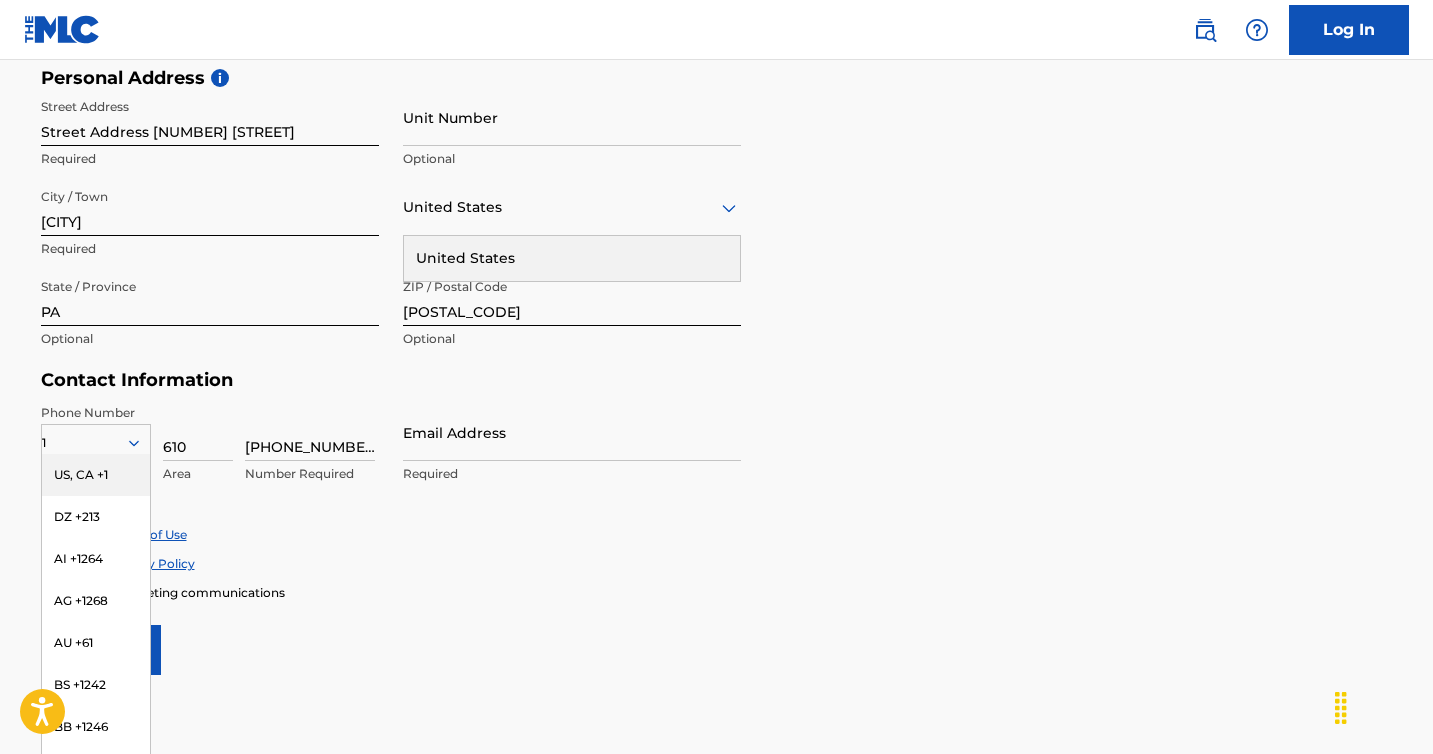 click on "United States" at bounding box center [572, 258] 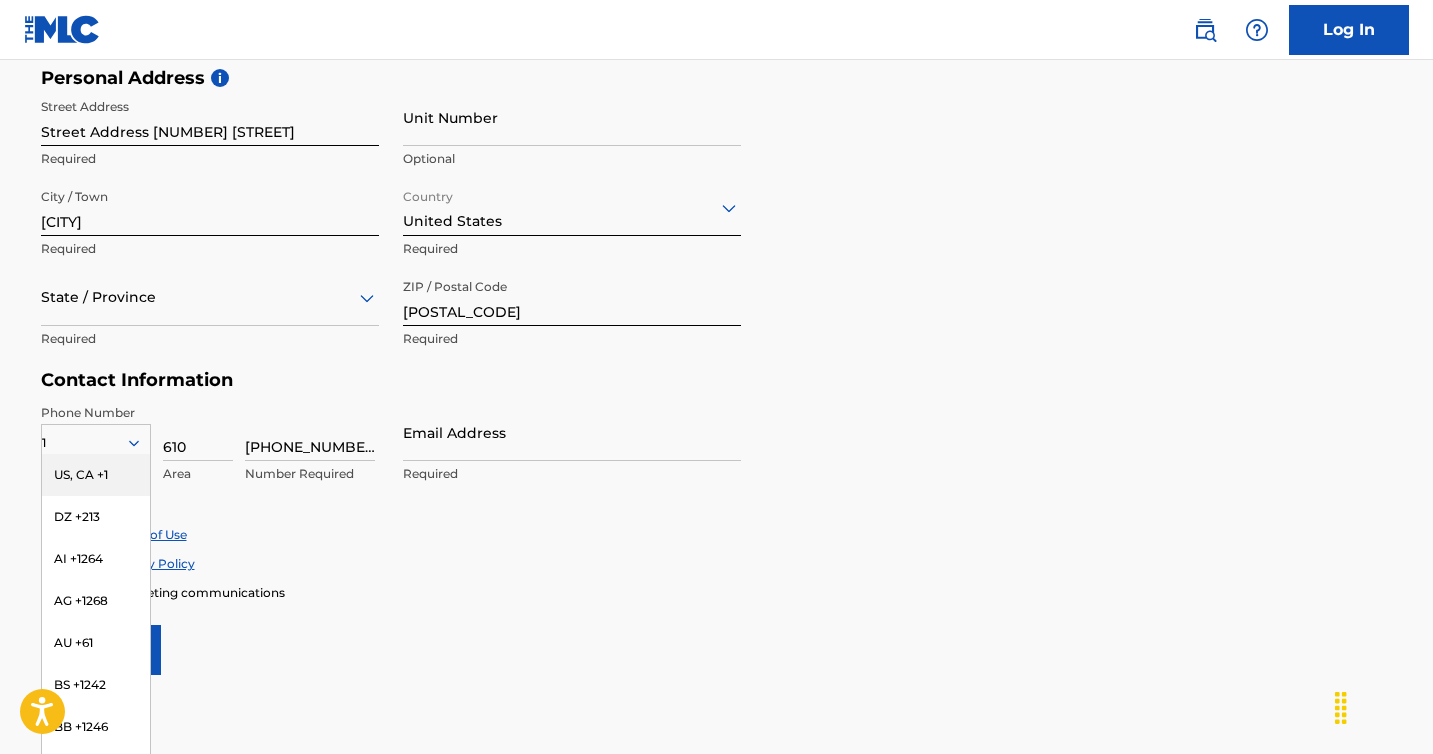 click on "State / Province" at bounding box center (210, 297) 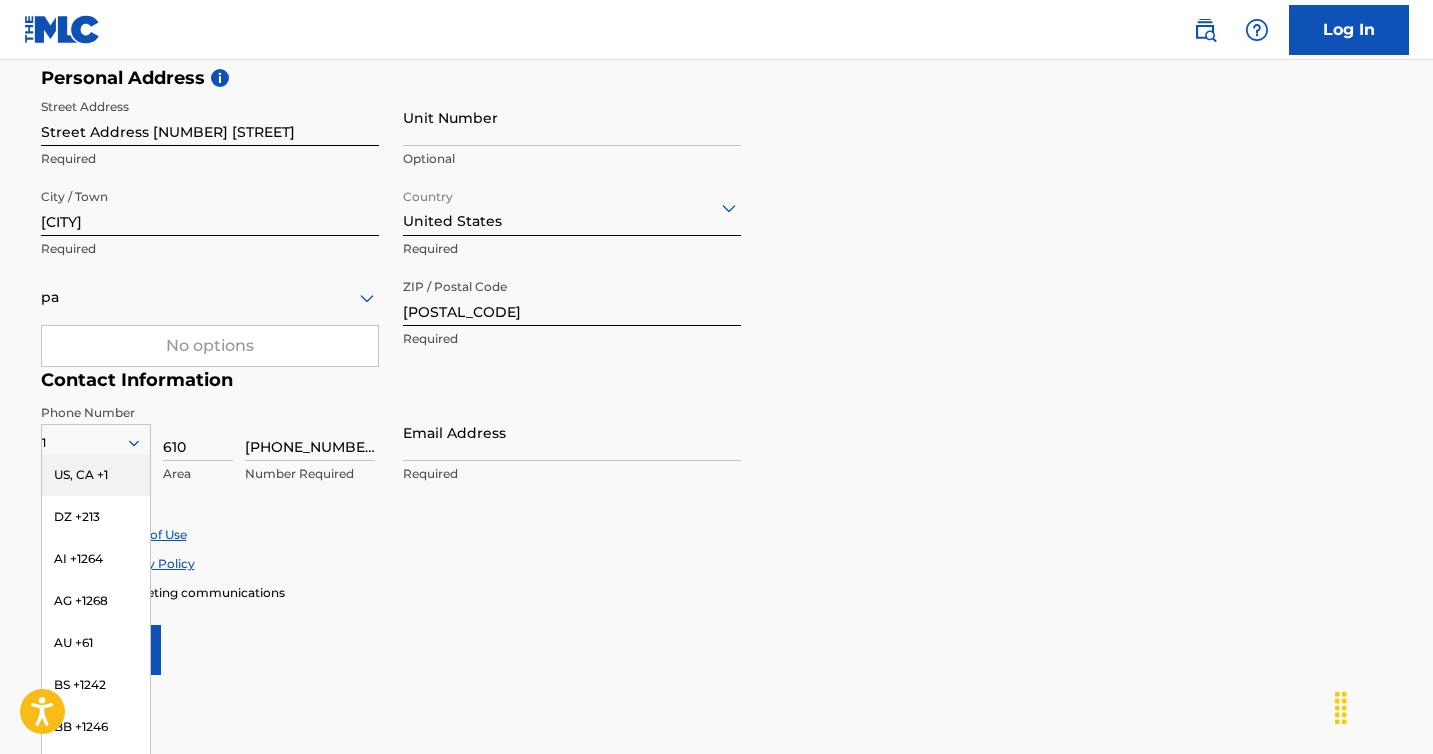type on "PA" 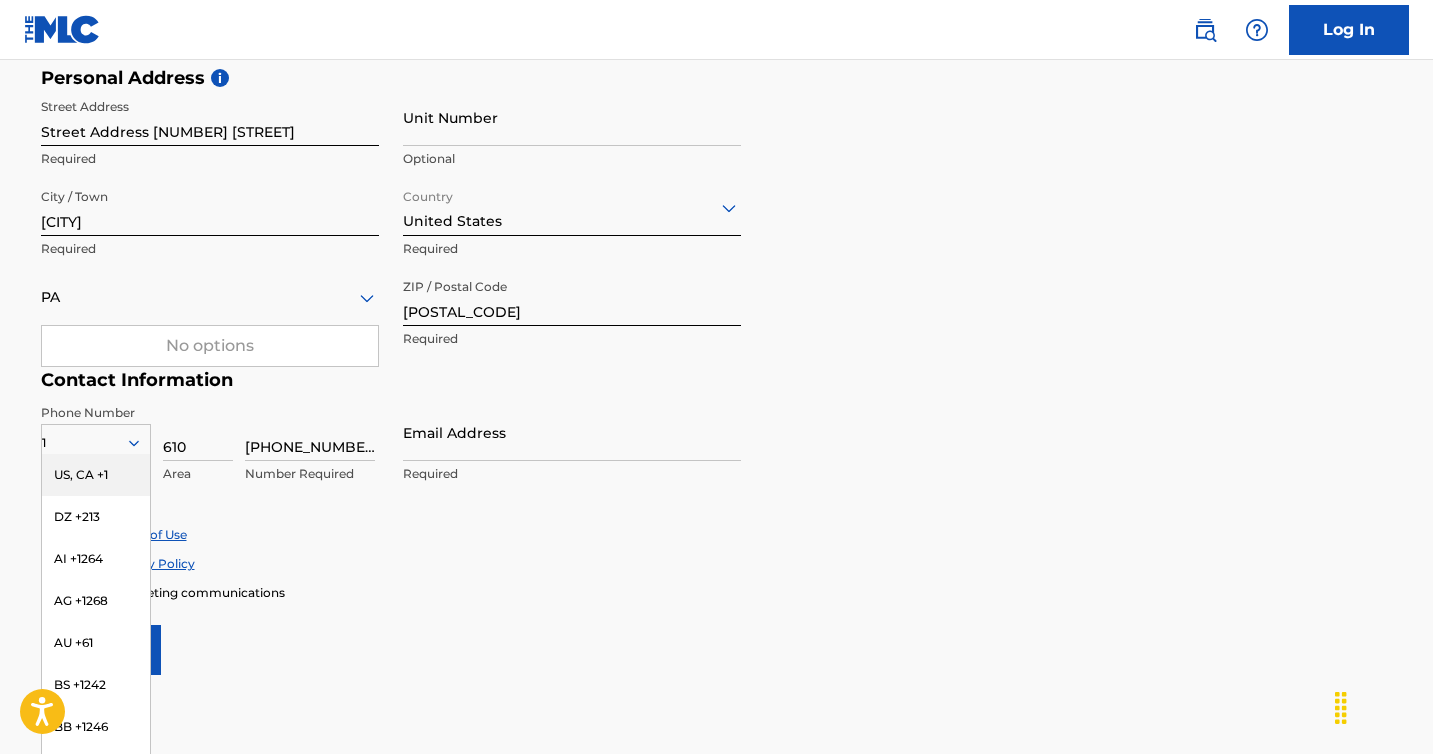 type on "5013" 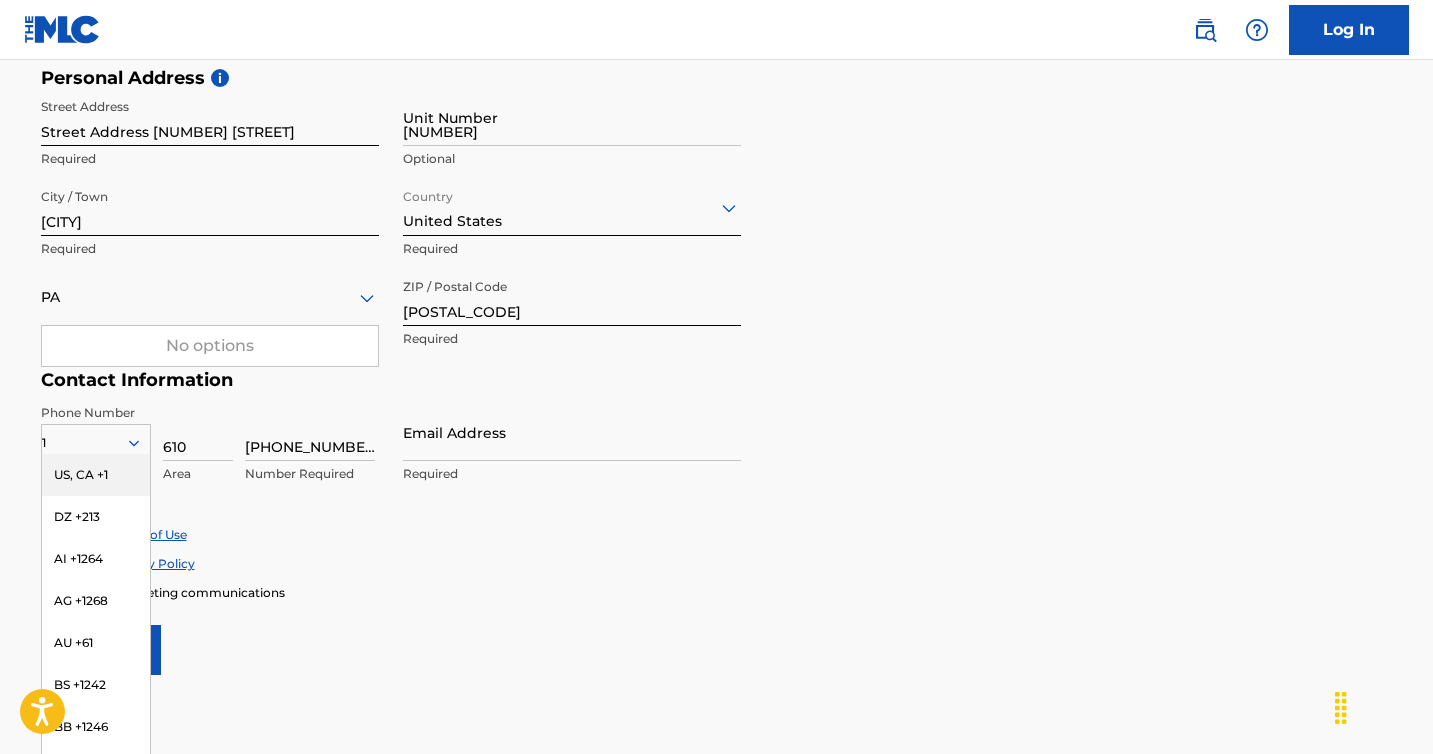 type on "United States" 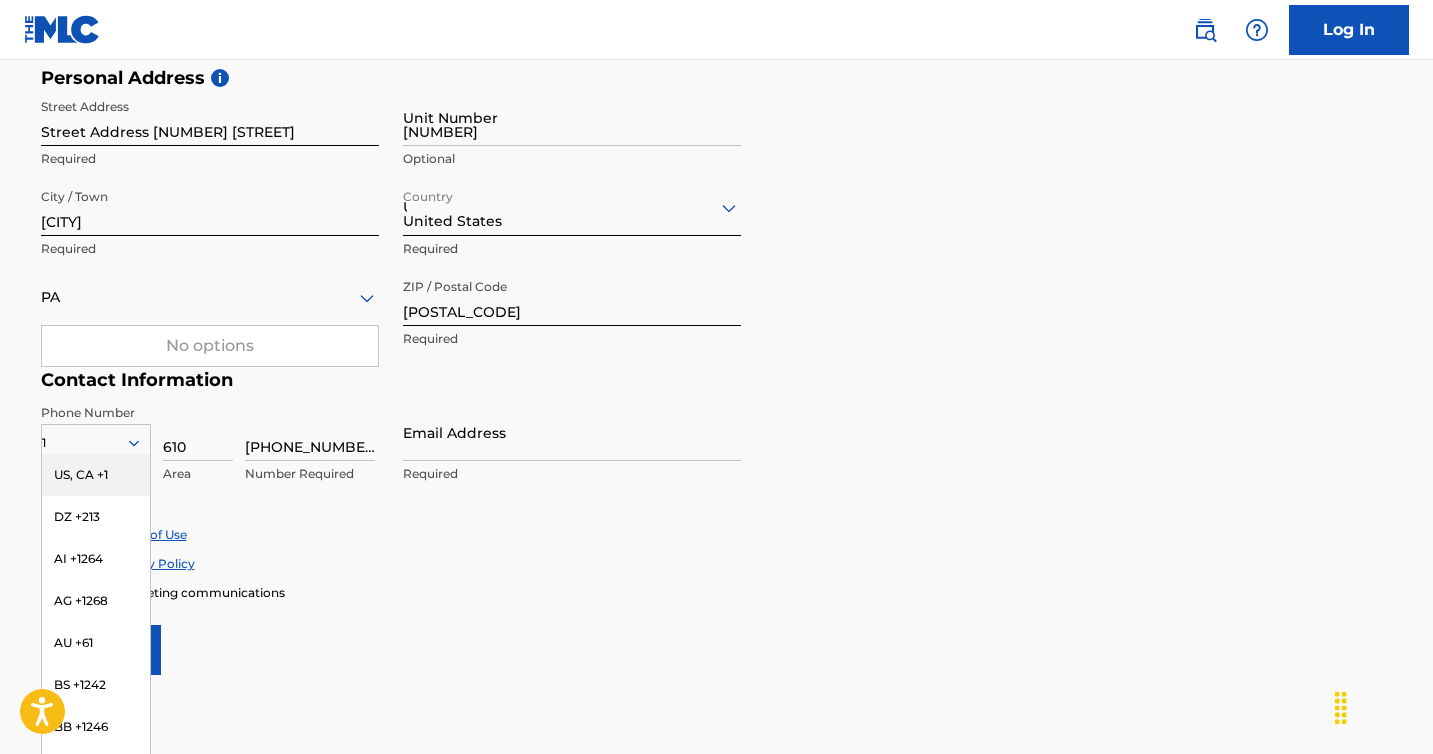 type on "[EMAIL]" 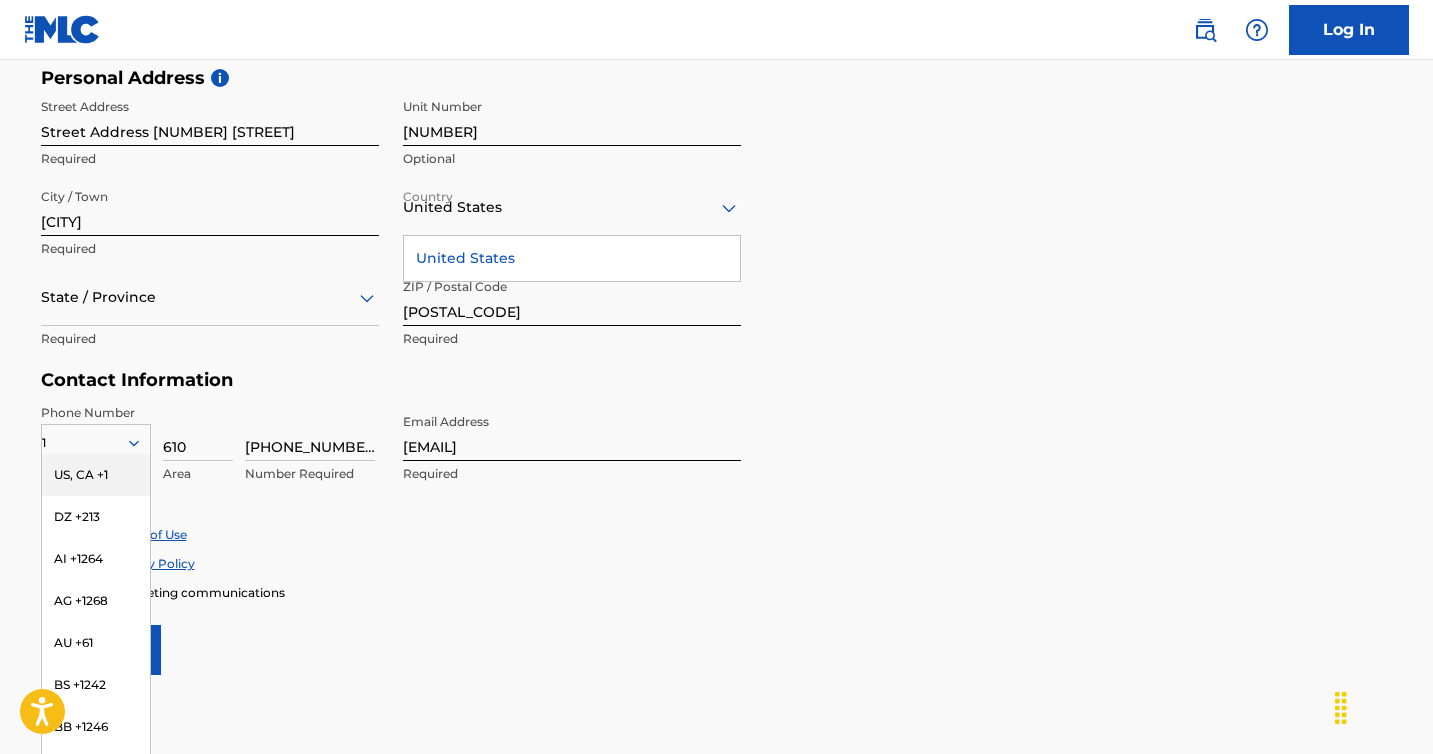 click 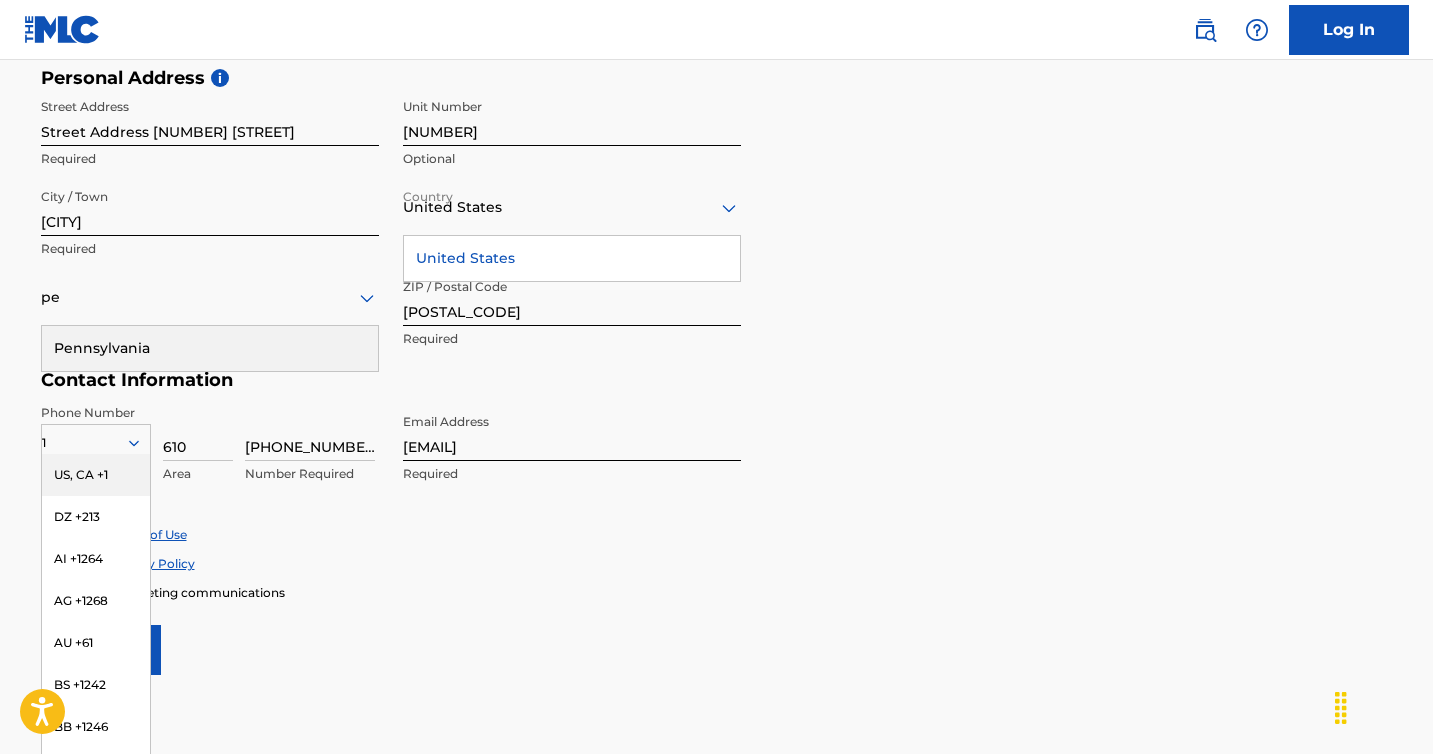 type on "pen" 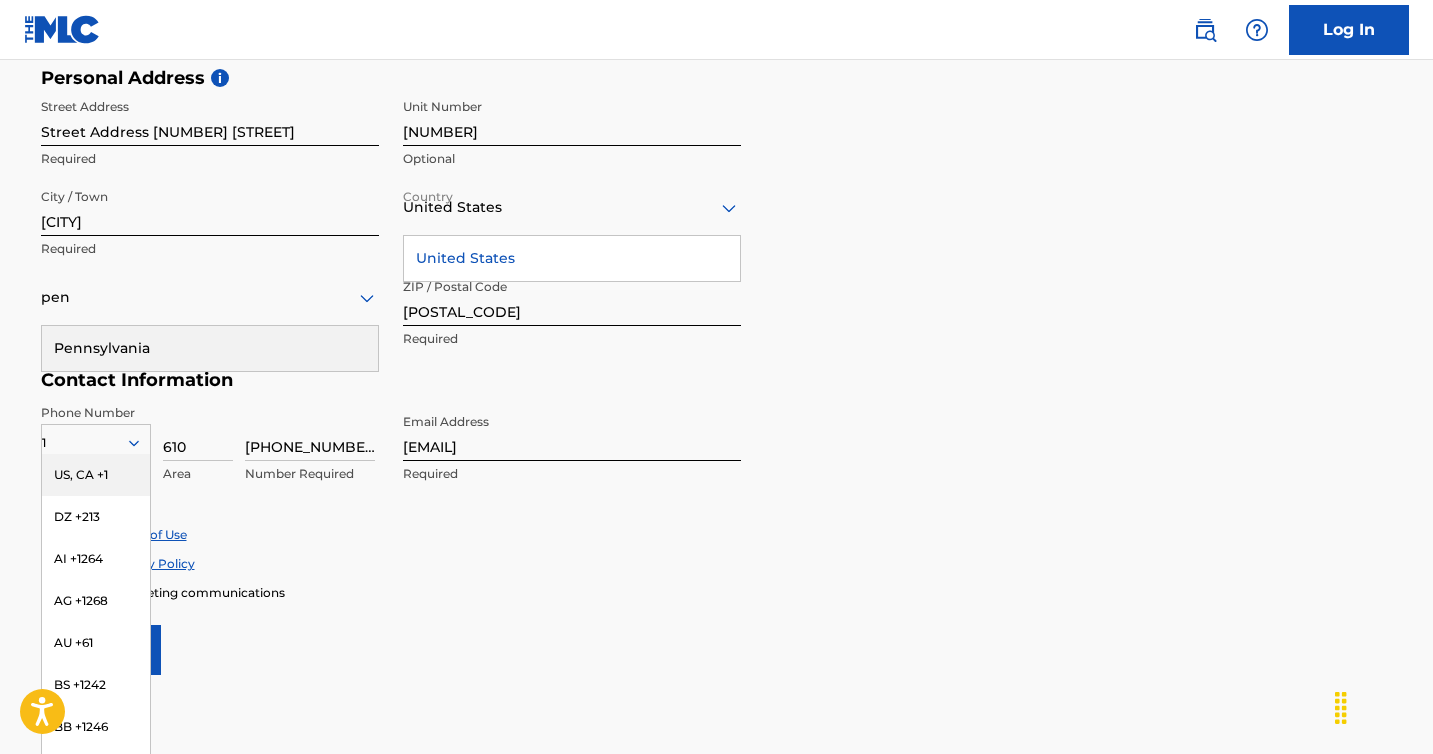 click on "Pennsylvania" at bounding box center [210, 348] 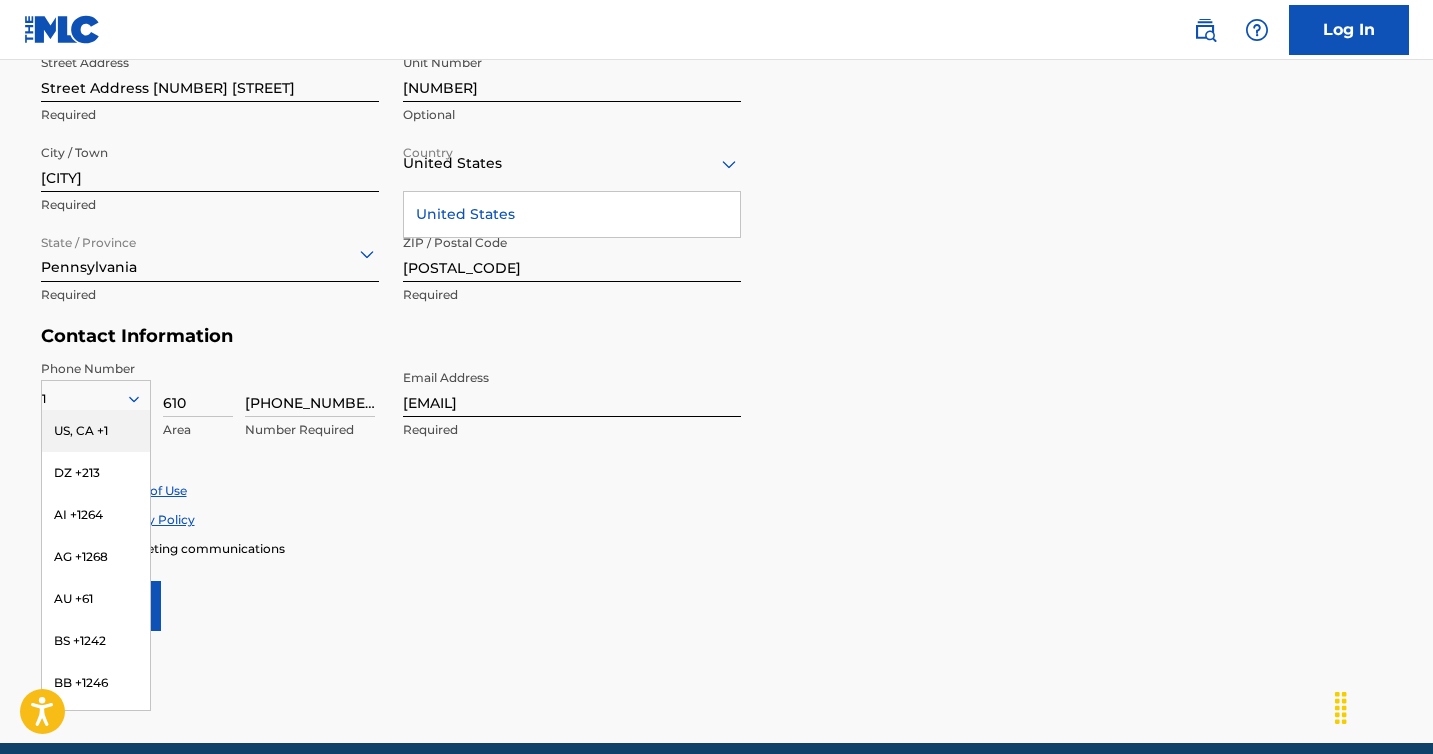 scroll, scrollTop: 727, scrollLeft: 0, axis: vertical 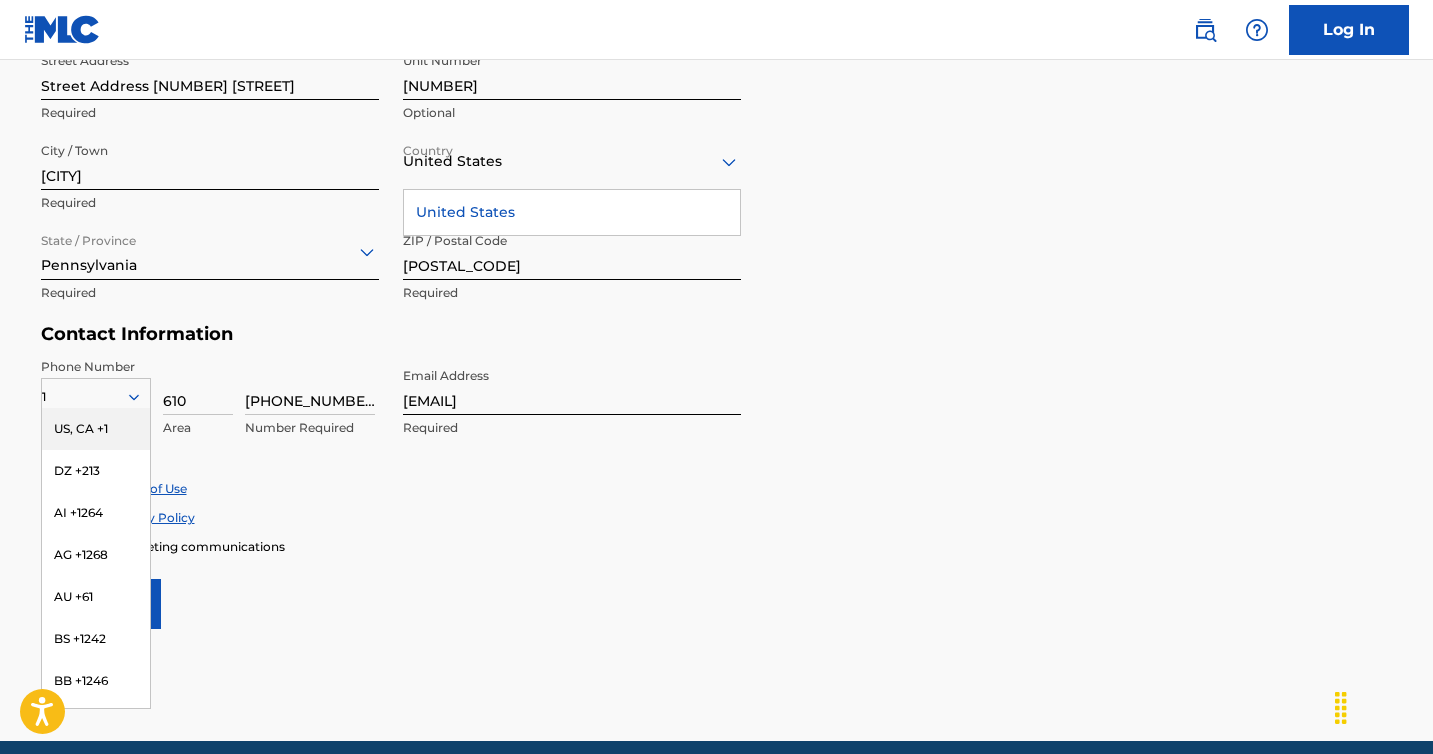 click on "US, CA +1" at bounding box center [96, 429] 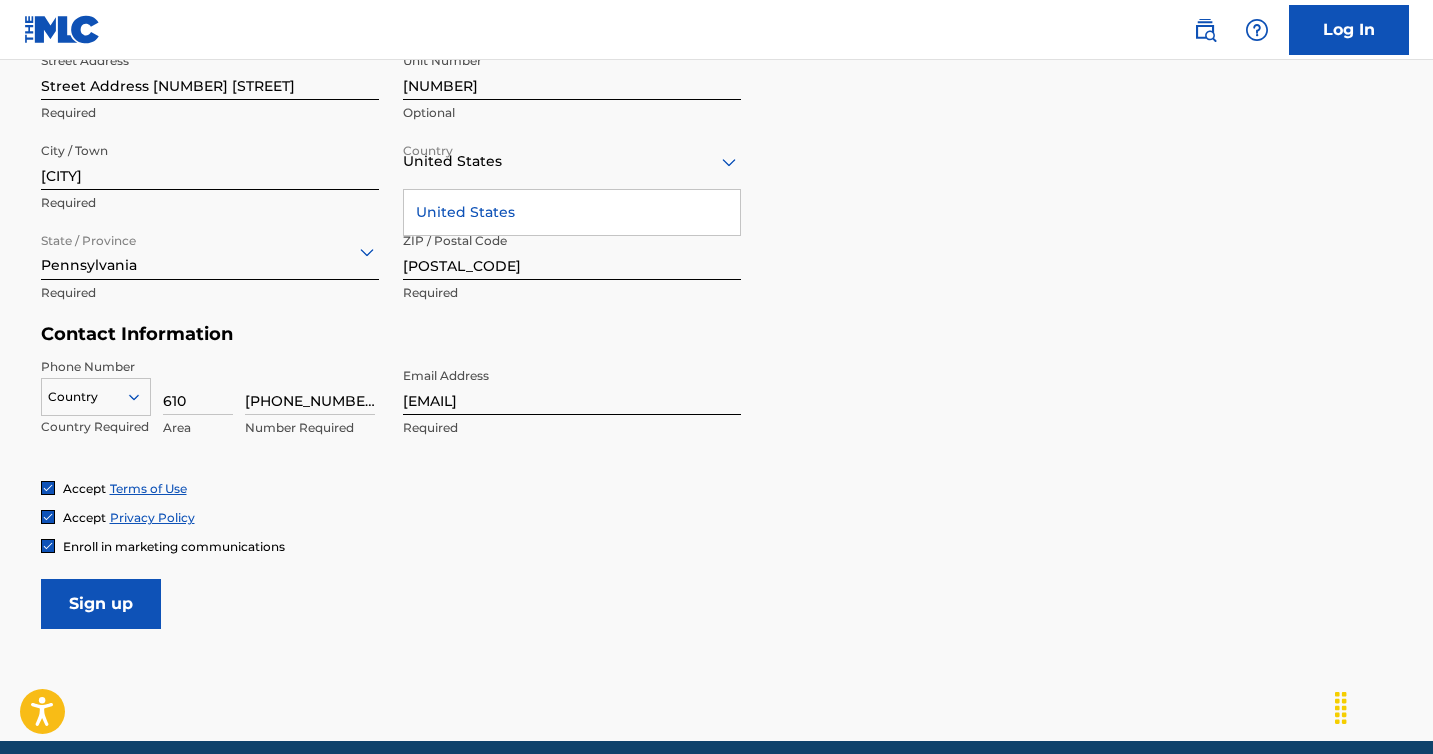 click 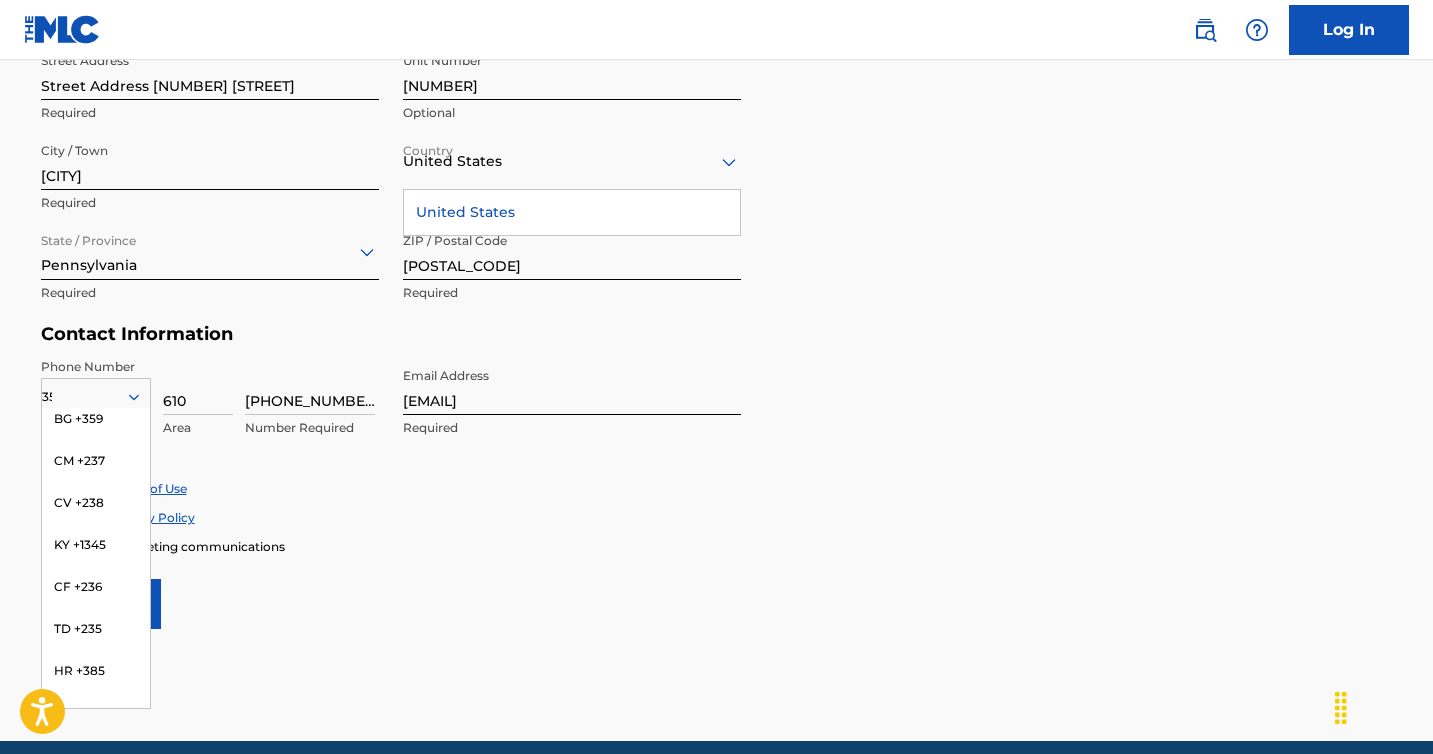 scroll, scrollTop: 52, scrollLeft: 0, axis: vertical 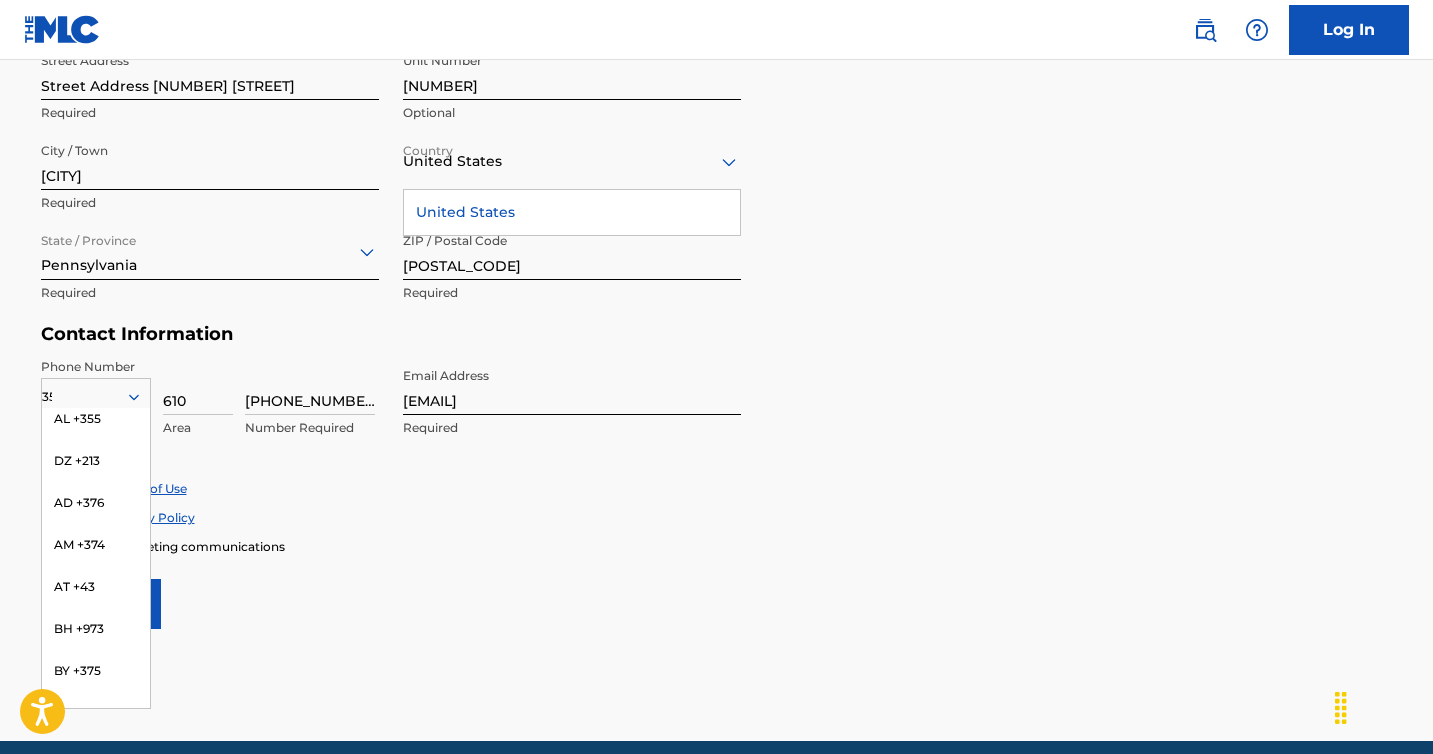 type on "353" 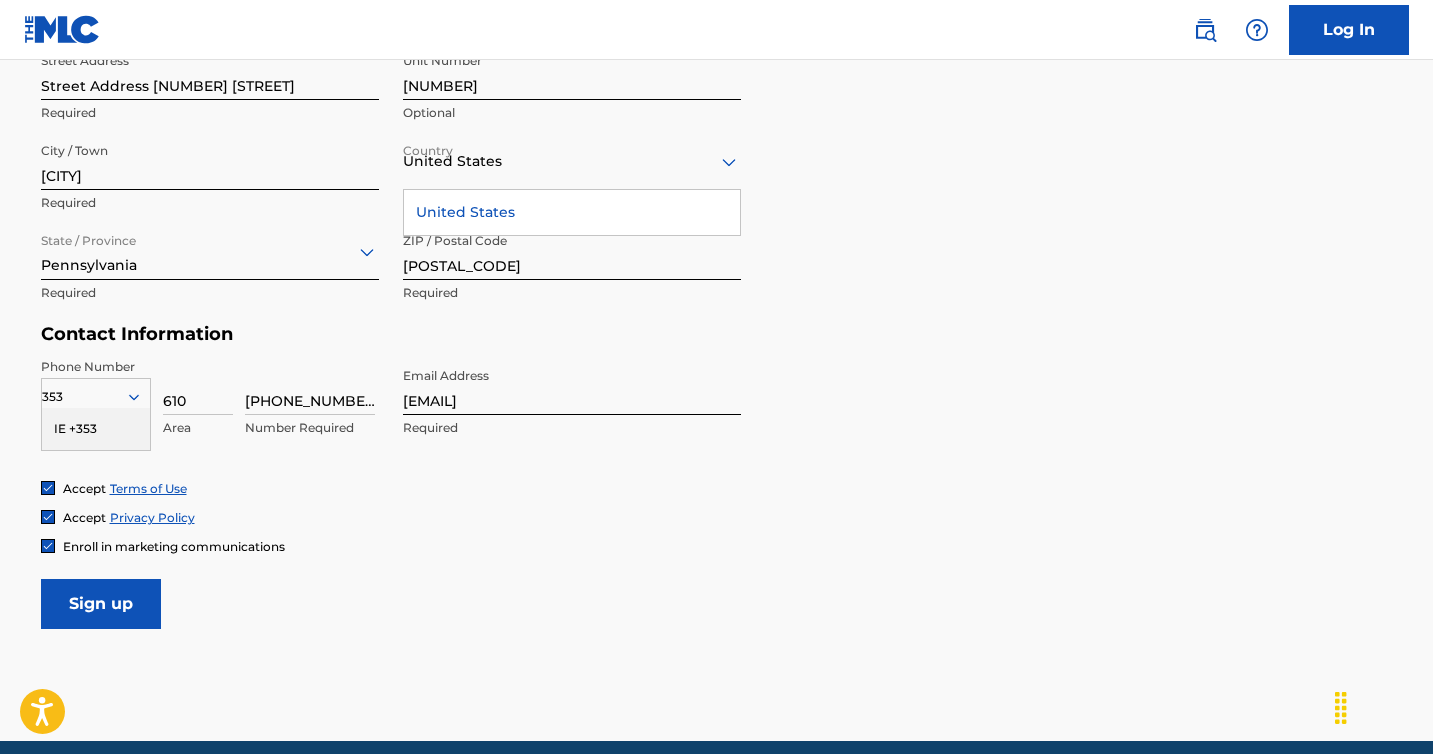 scroll, scrollTop: 0, scrollLeft: 0, axis: both 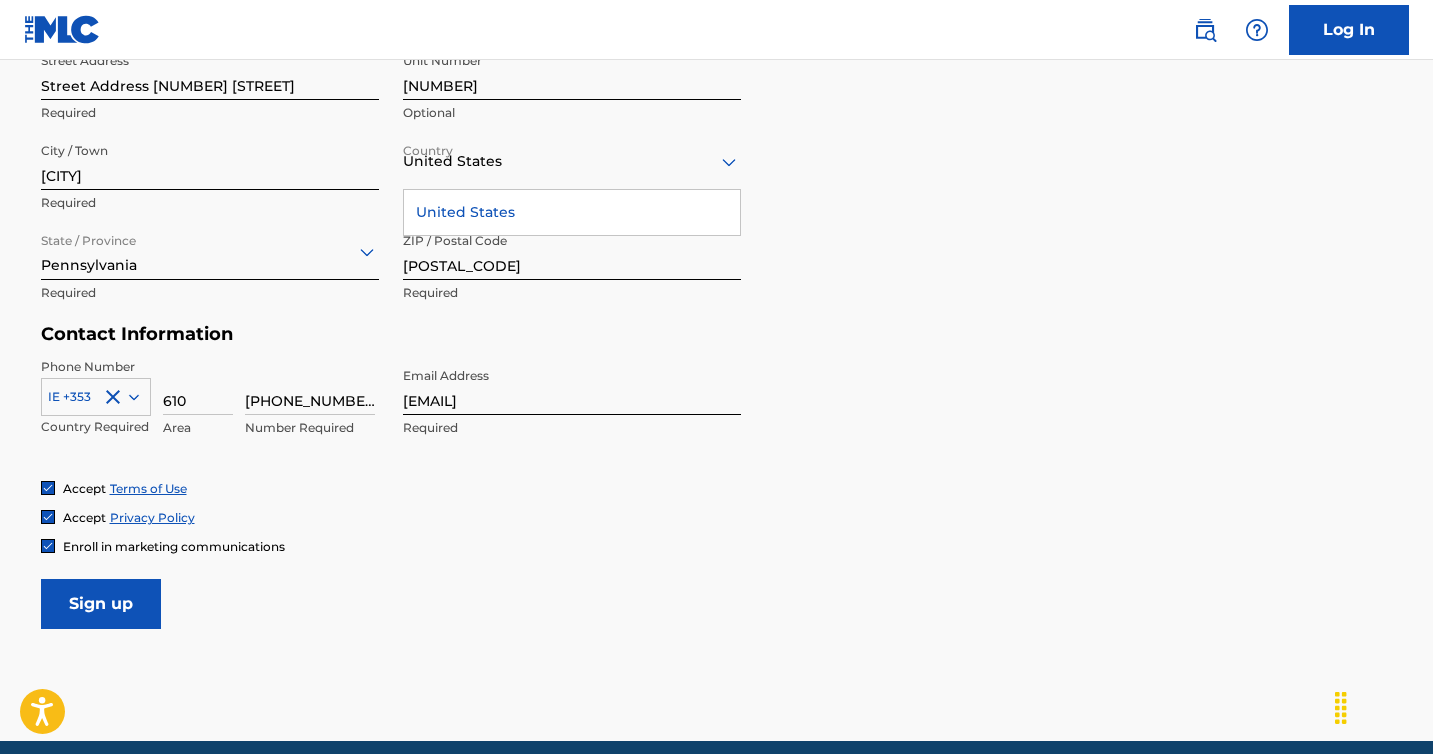 click on "610" at bounding box center (198, 386) 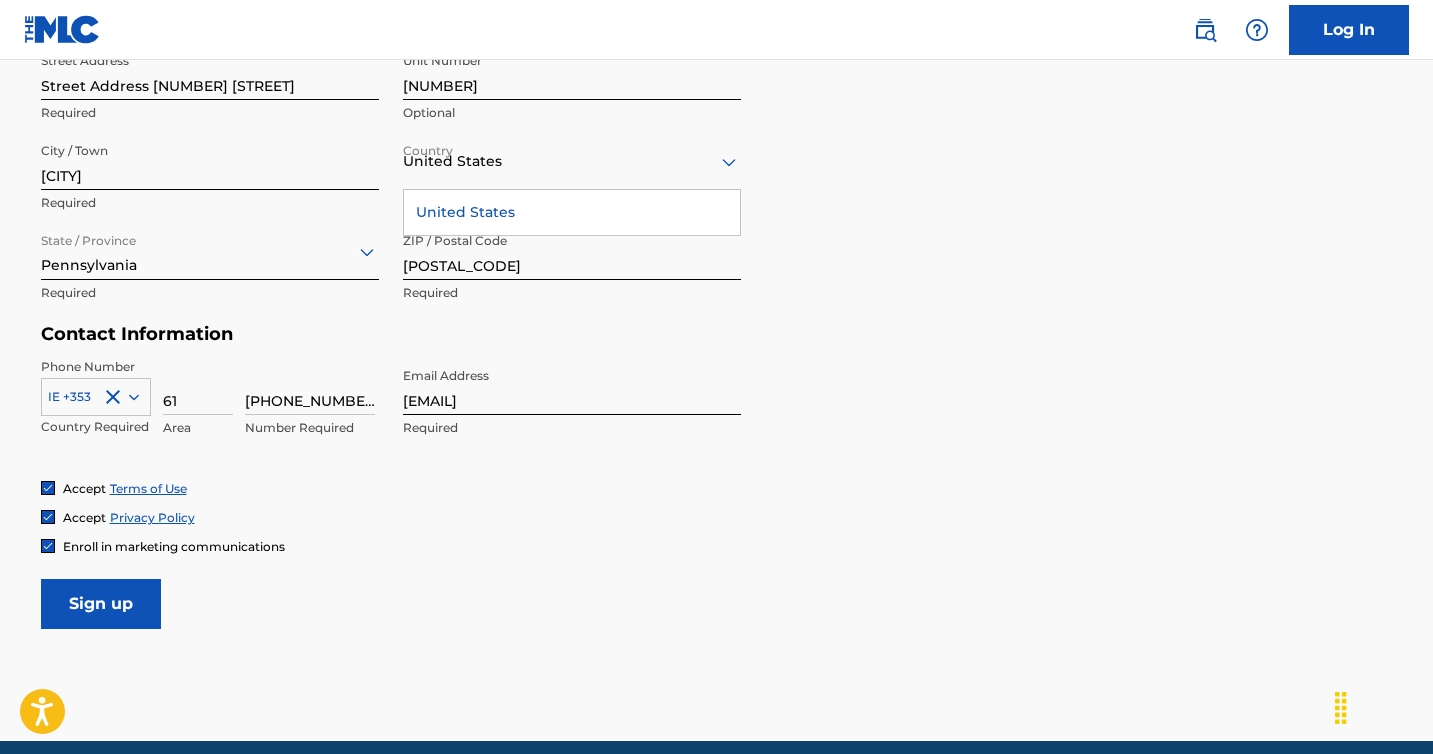 type on "6" 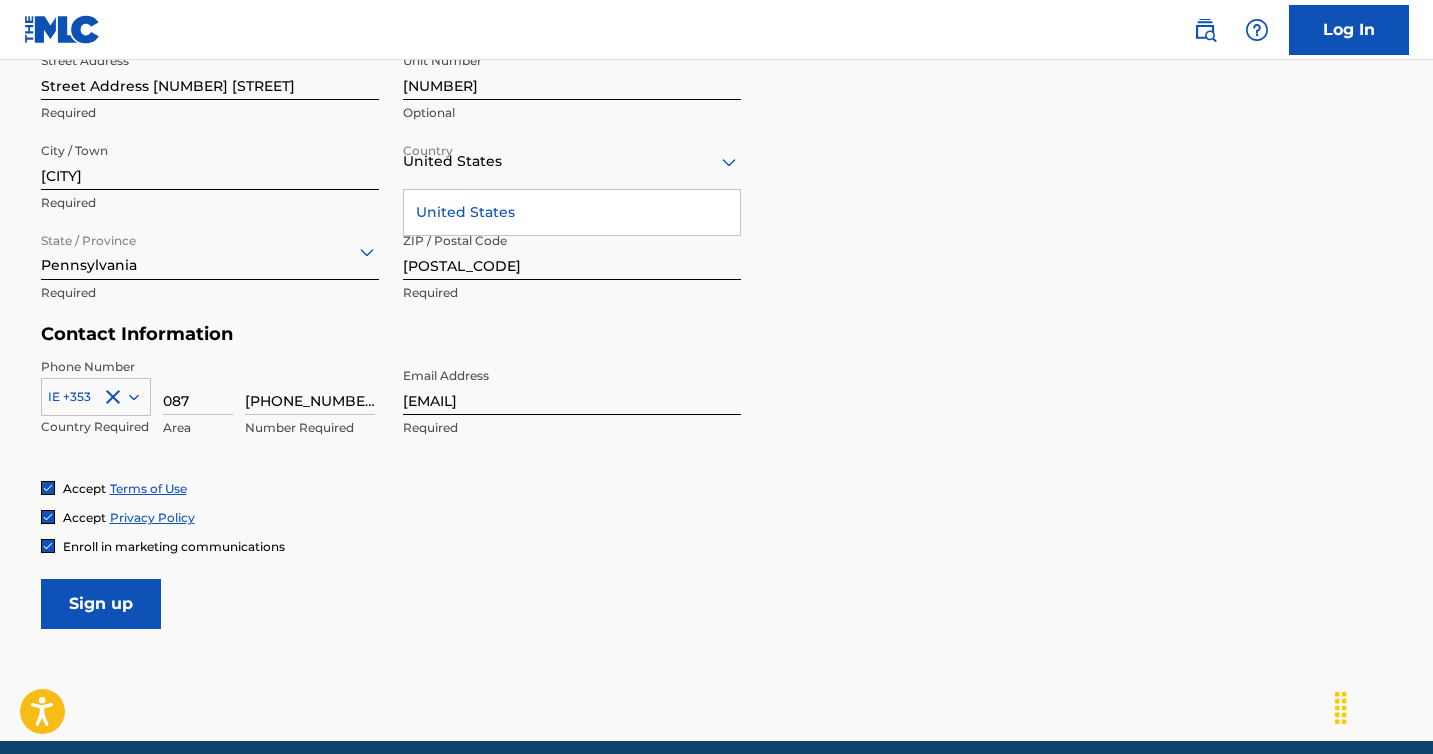 type on "087" 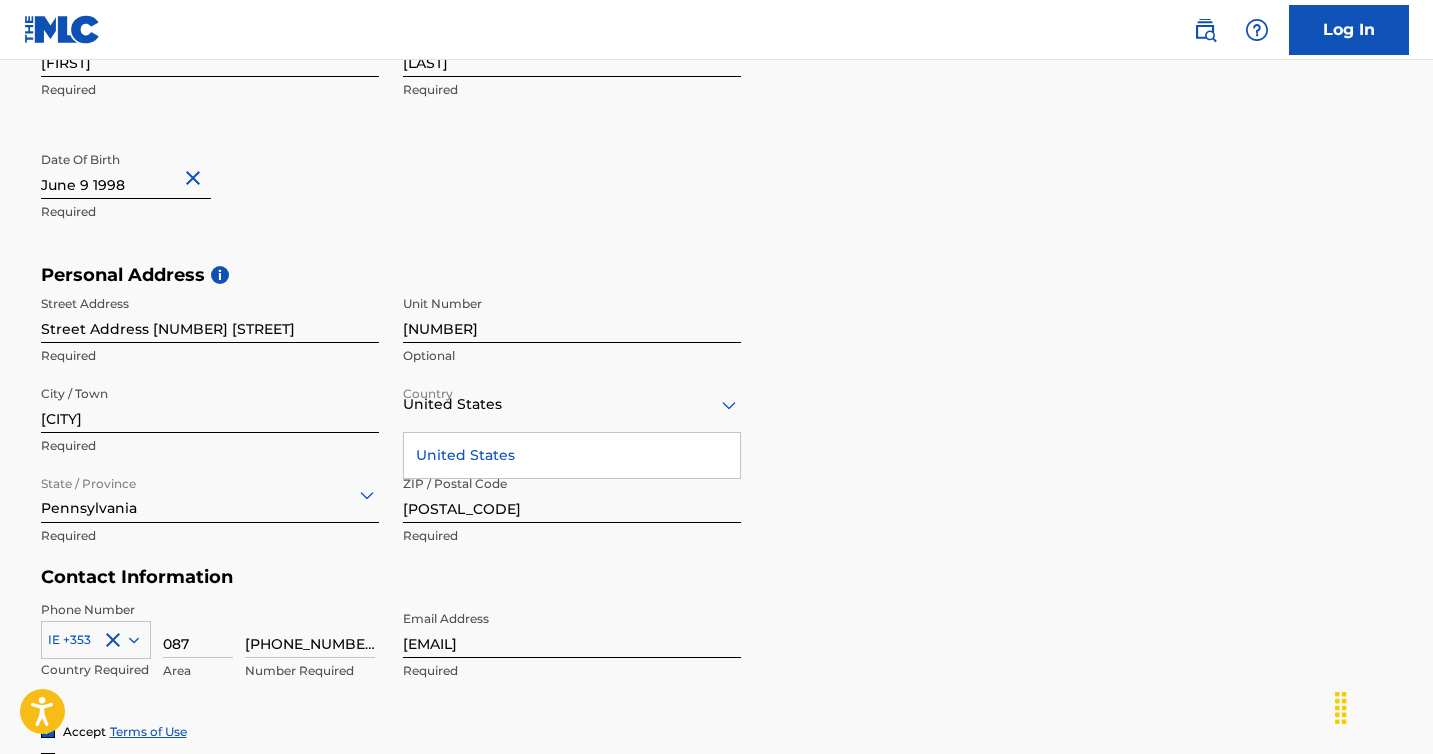 scroll, scrollTop: 479, scrollLeft: 0, axis: vertical 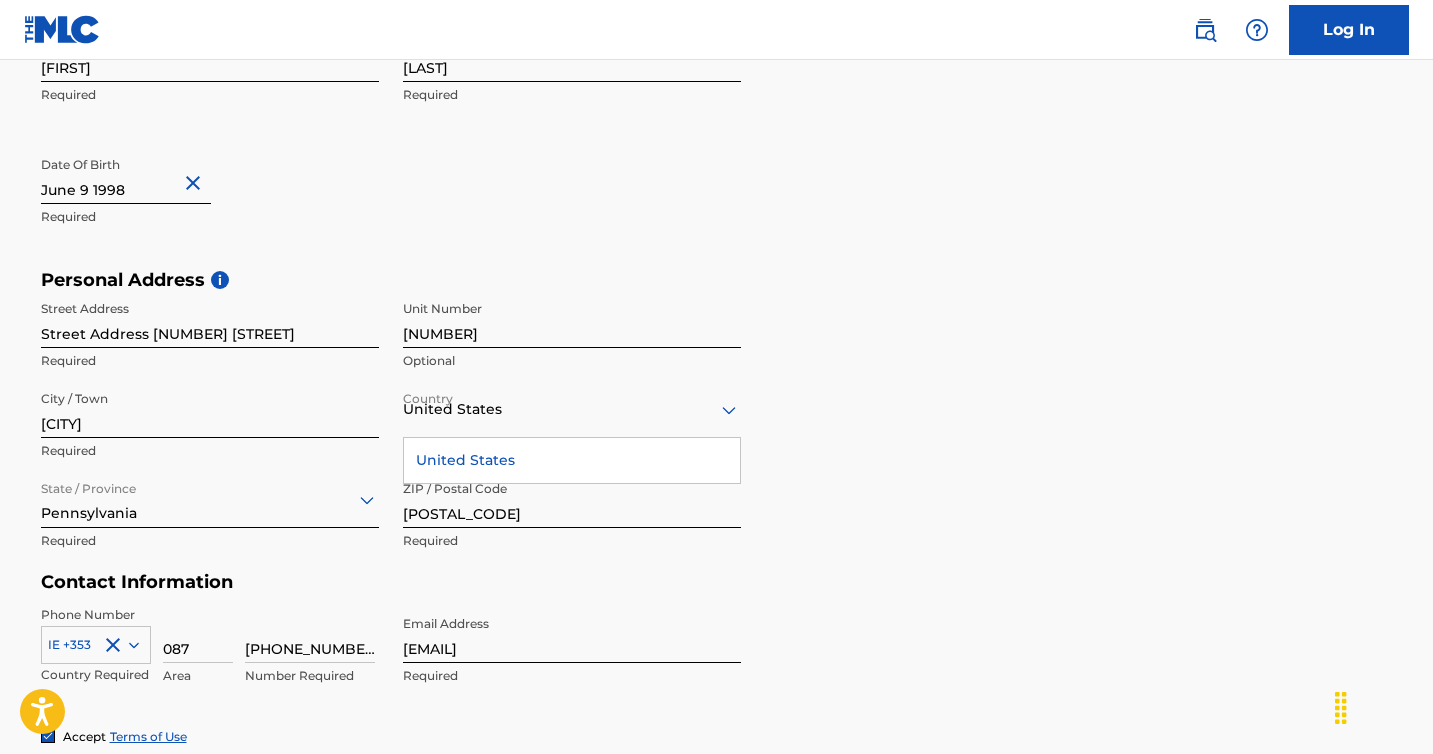 click on "United States" at bounding box center (572, 460) 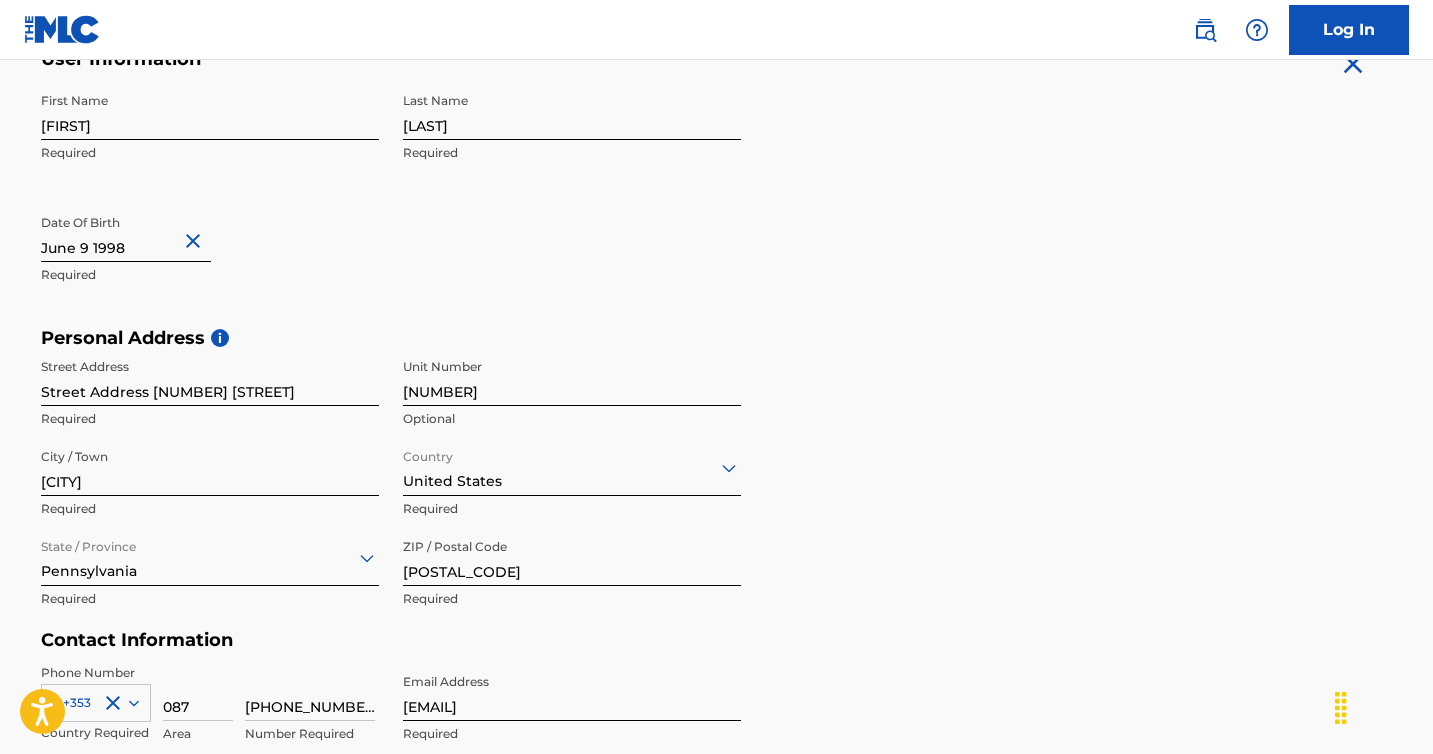 scroll, scrollTop: 397, scrollLeft: 0, axis: vertical 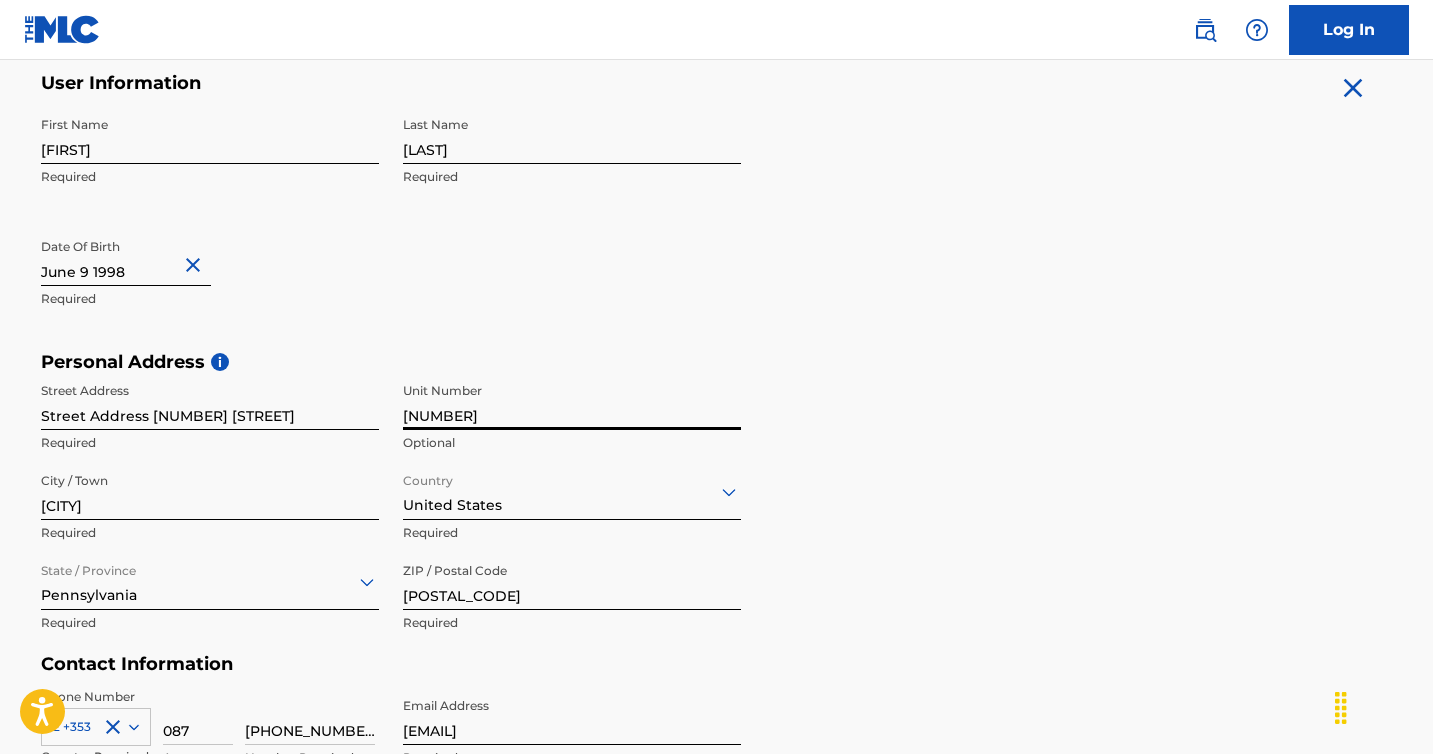 drag, startPoint x: 467, startPoint y: 418, endPoint x: 369, endPoint y: 418, distance: 98 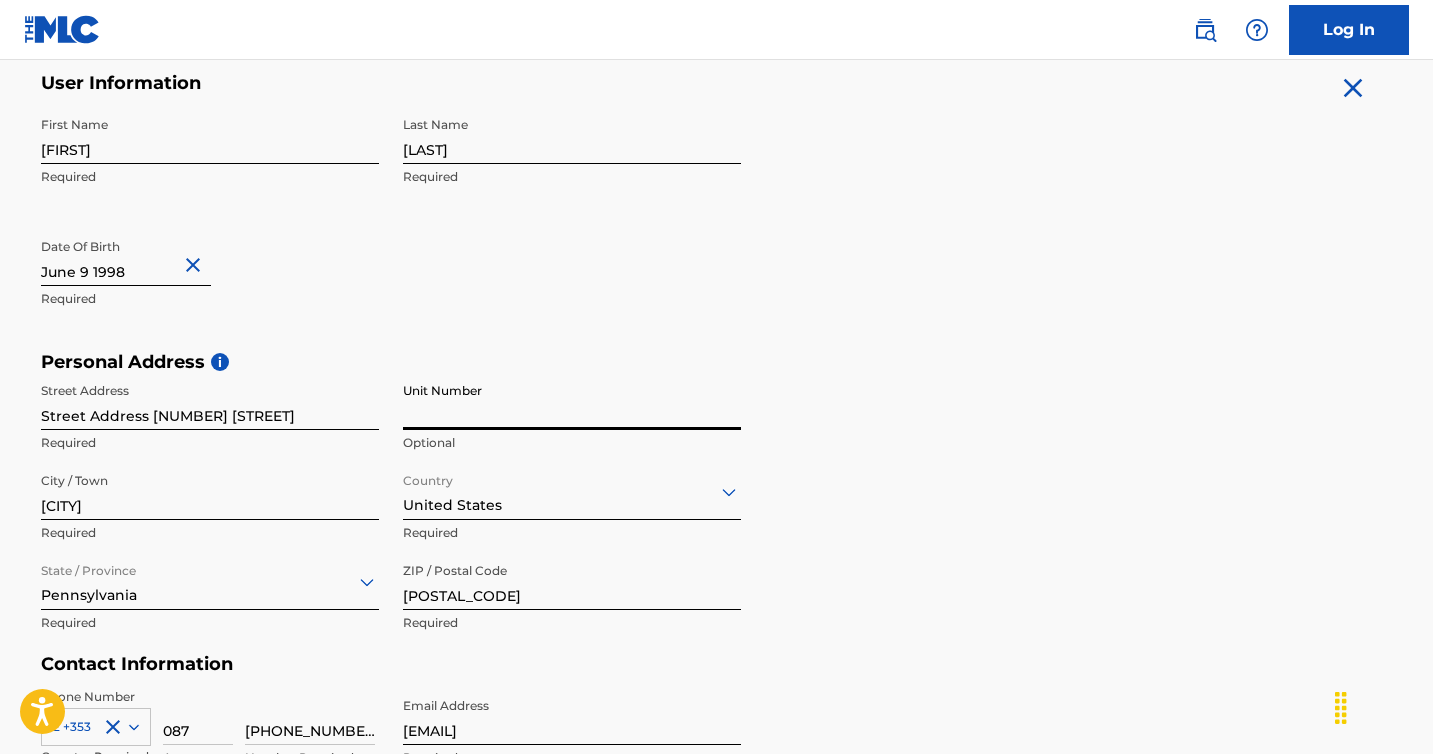 type 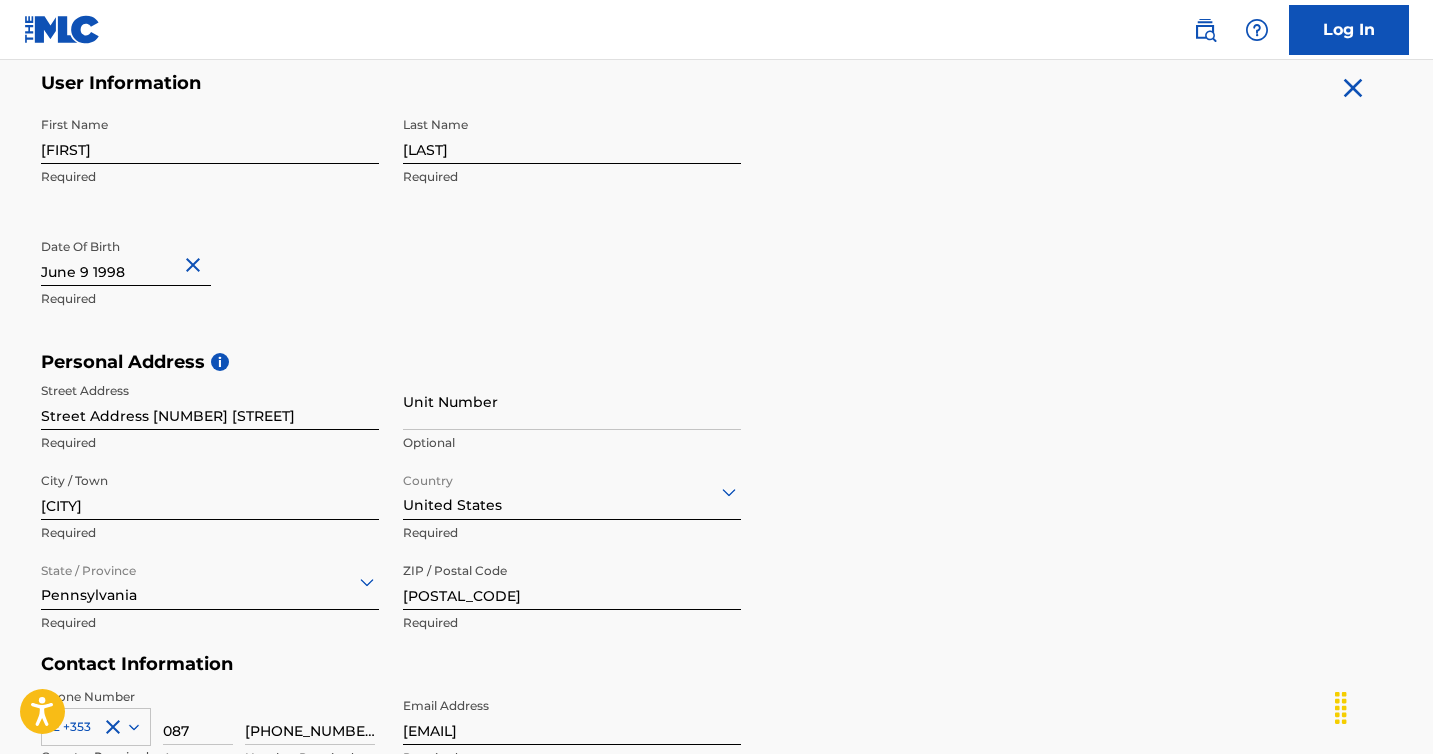 click on "First Name Owen Required Last Name Luebbeers Required Date Of Birth Required" at bounding box center (391, 229) 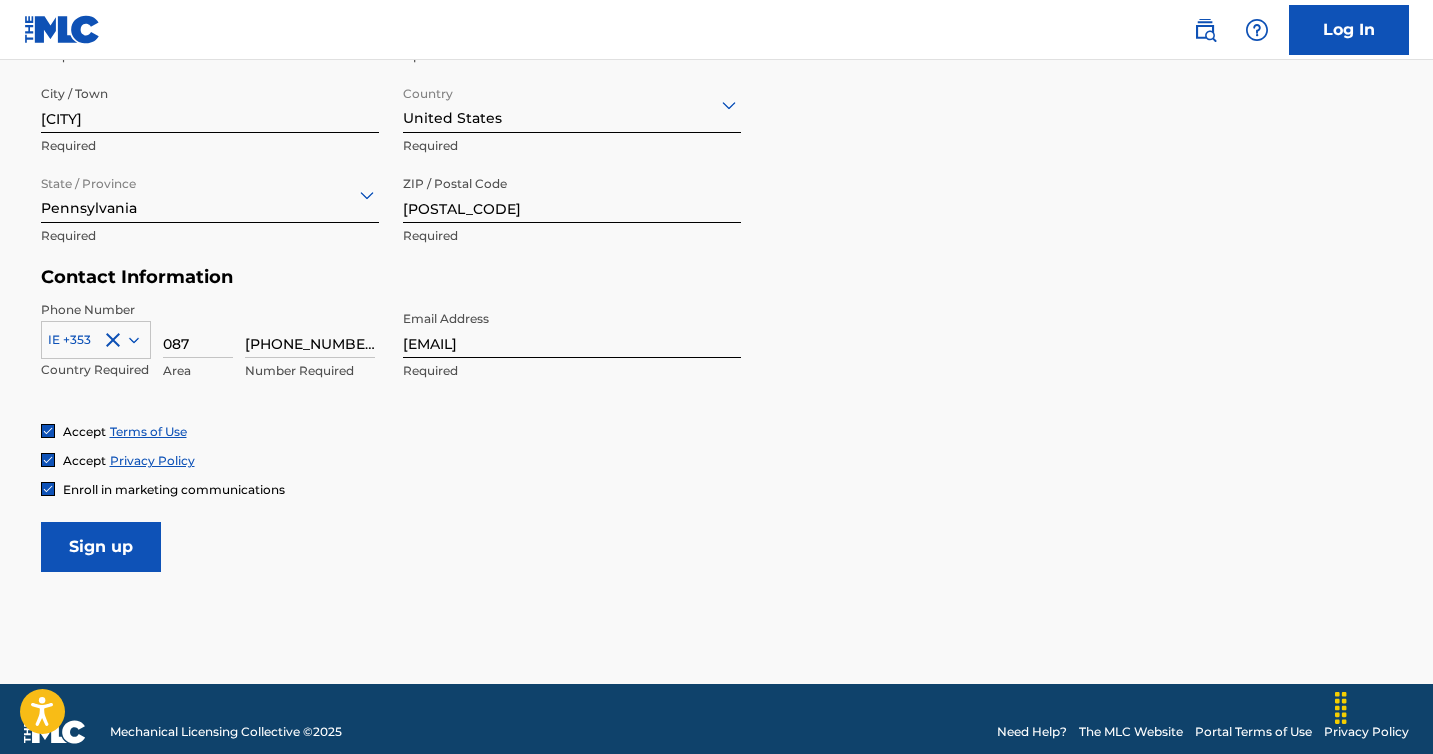 scroll, scrollTop: 809, scrollLeft: 0, axis: vertical 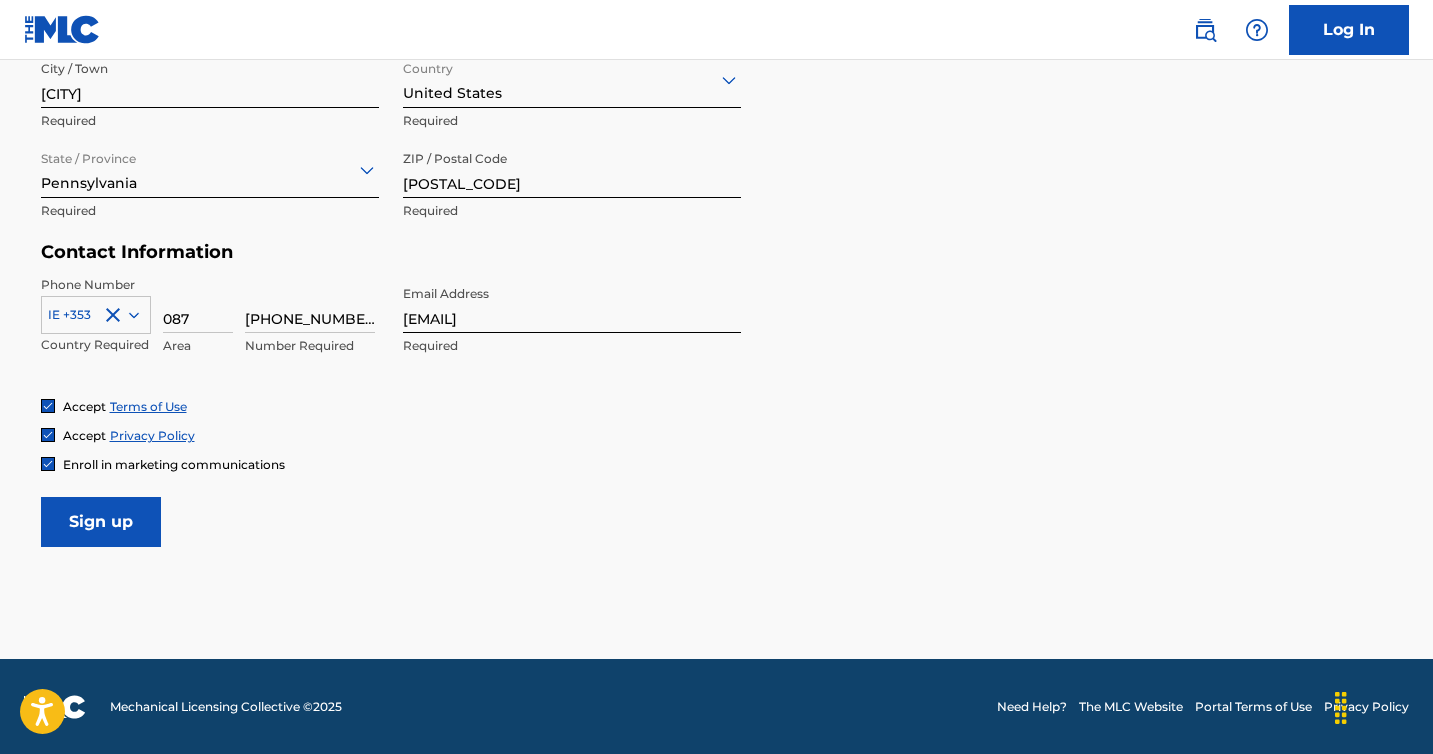 click on "Sign up" at bounding box center [101, 522] 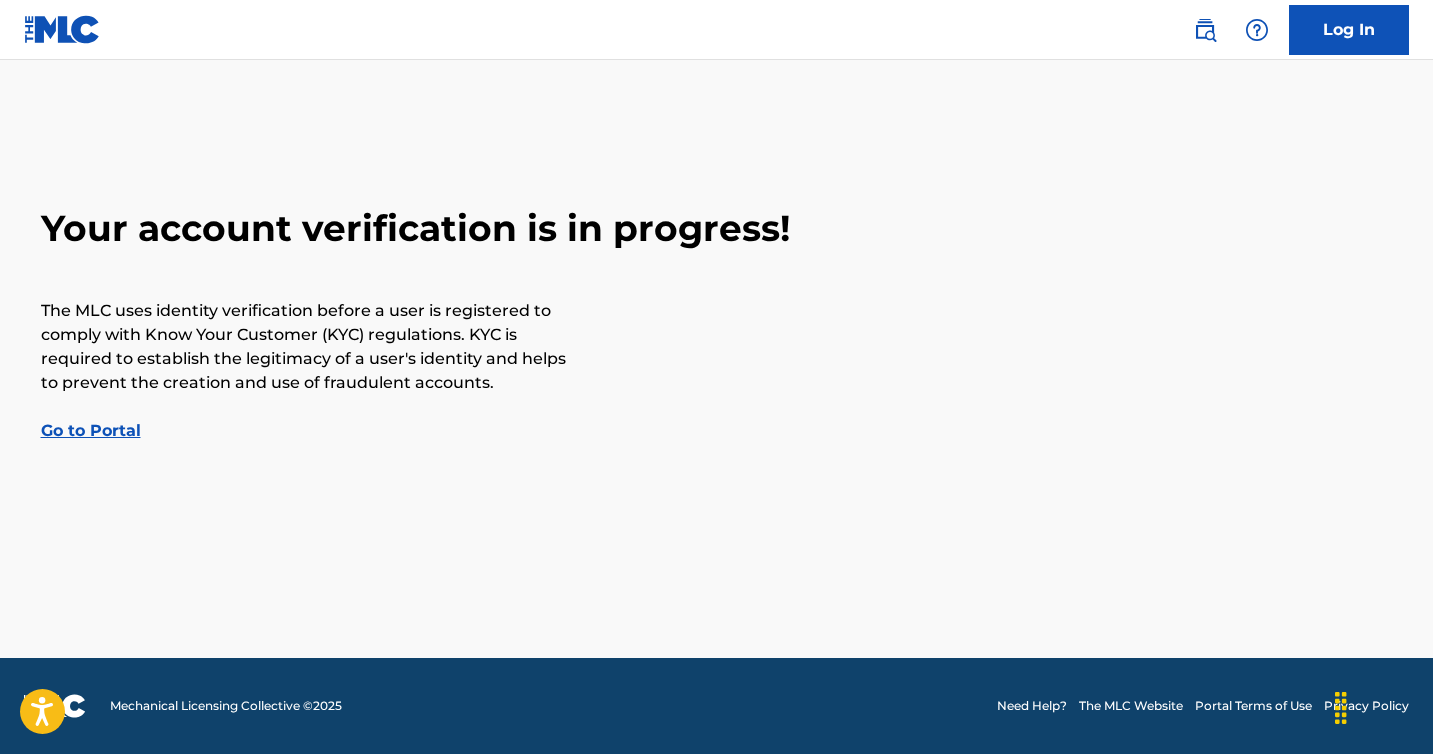 scroll, scrollTop: 0, scrollLeft: 0, axis: both 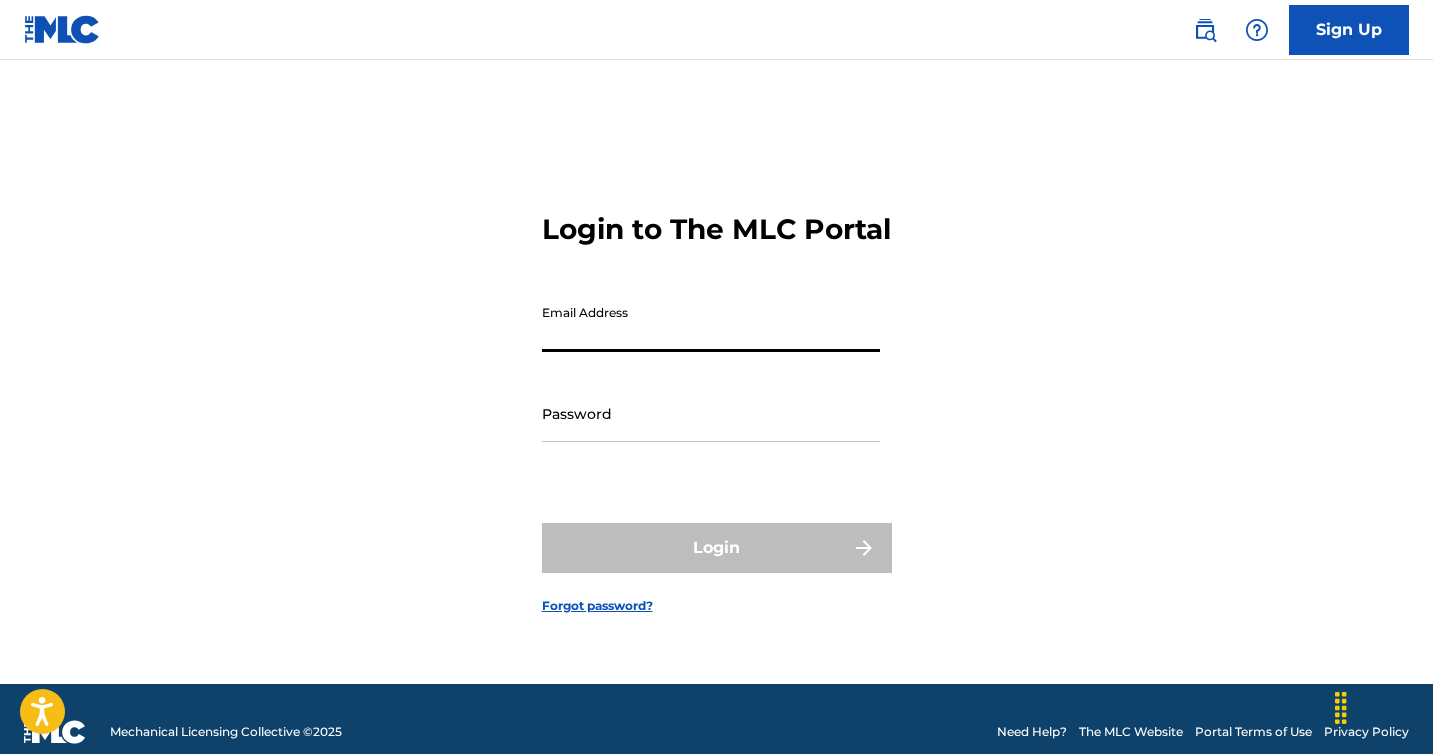 click on "Email Address" at bounding box center [711, 323] 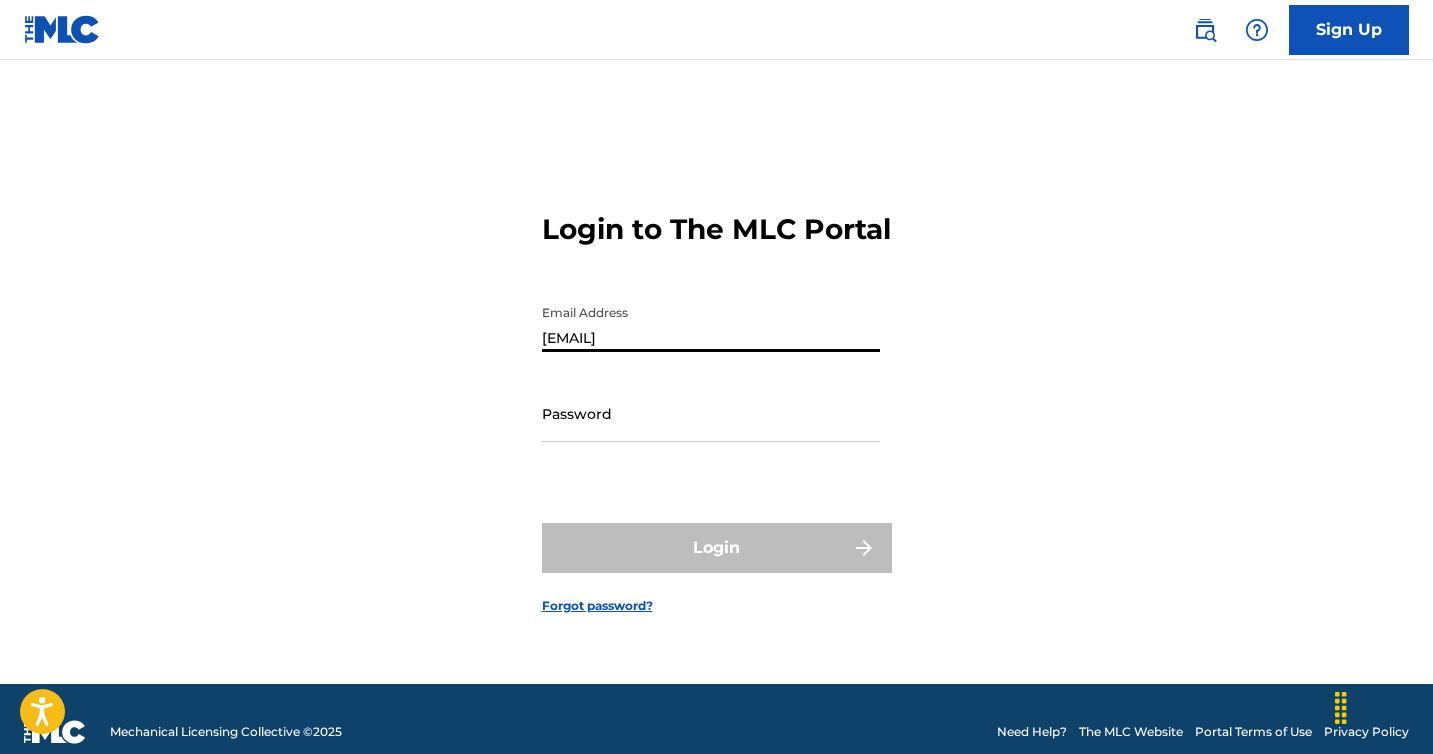 click on "Password" at bounding box center [711, 430] 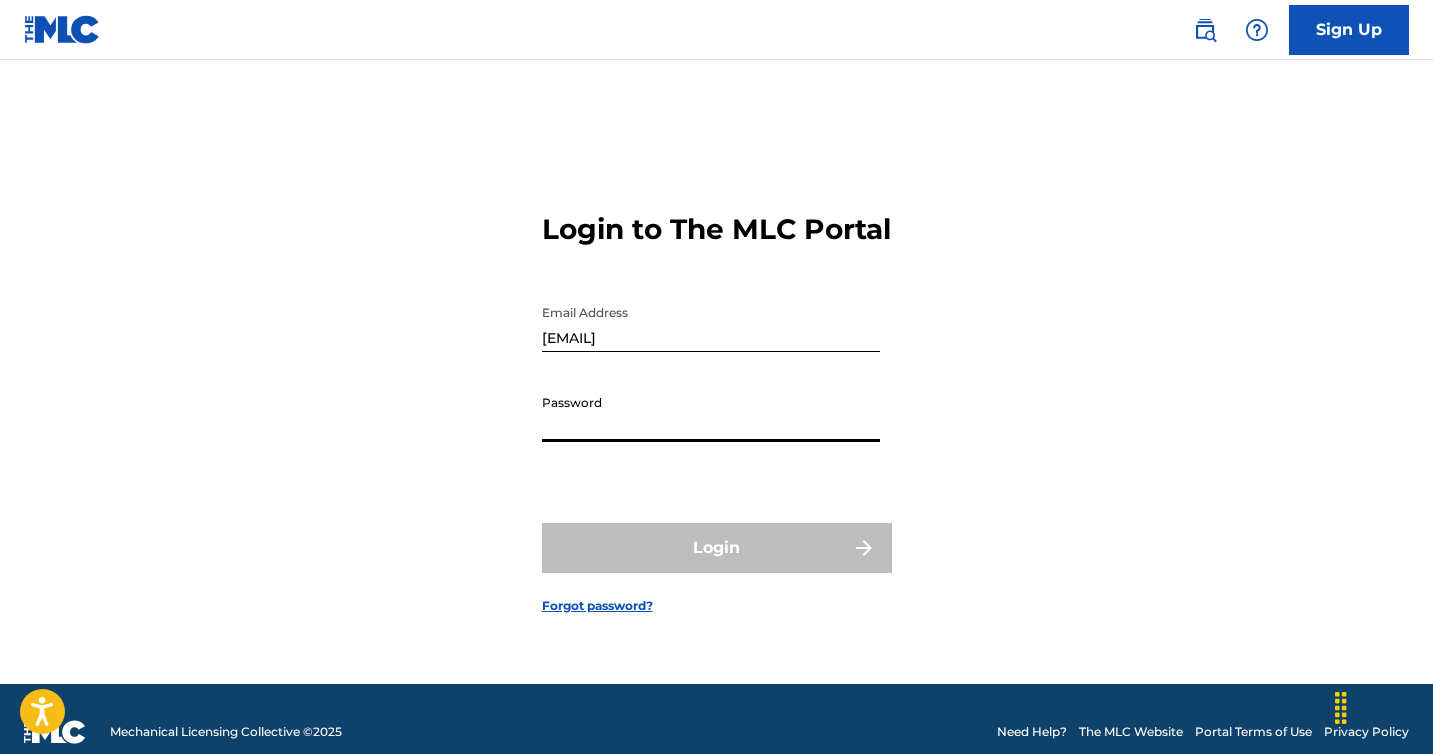 click on "Login to The MLC Portal Email Address [EMAIL] Password Login Forgot password?" at bounding box center (717, 397) 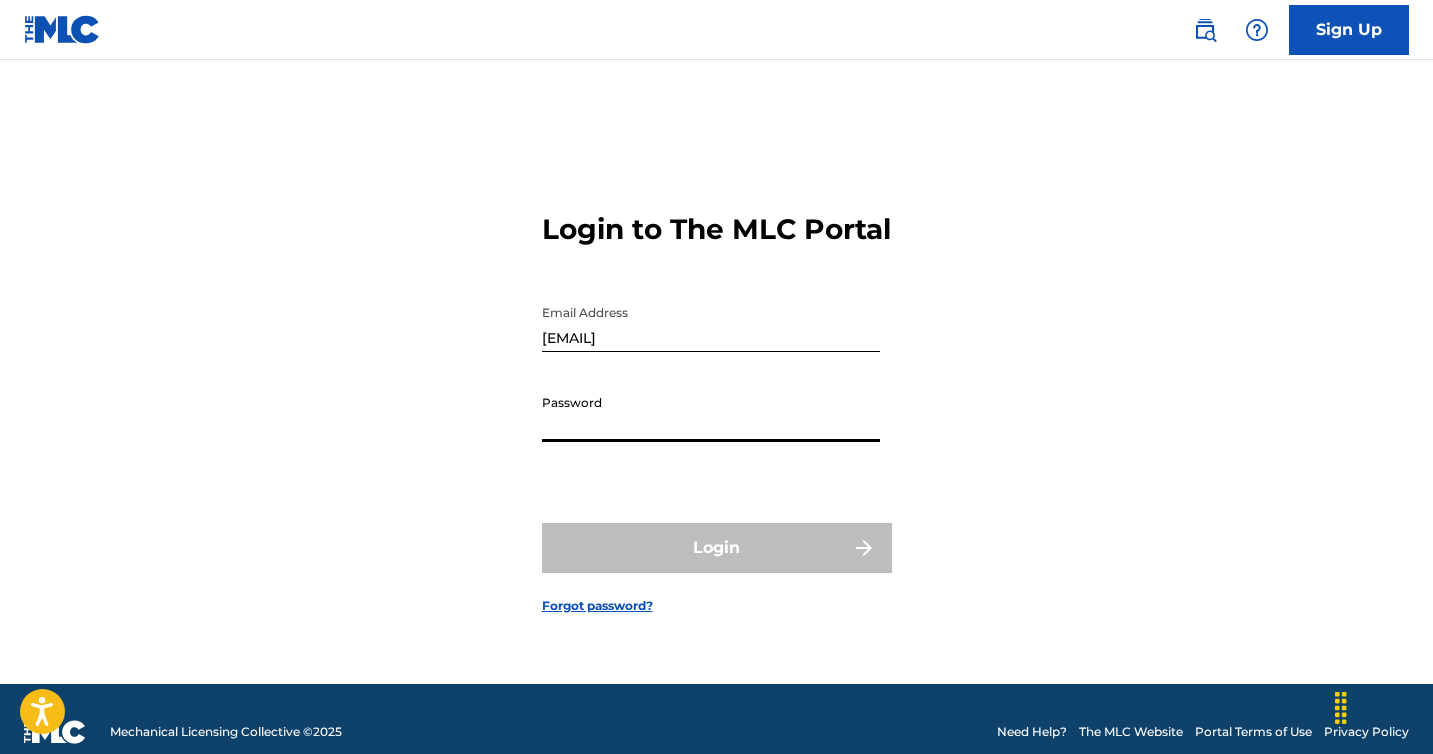 click on "Login to The MLC Portal Email Address [EMAIL] Password Login Forgot password?" at bounding box center (717, 397) 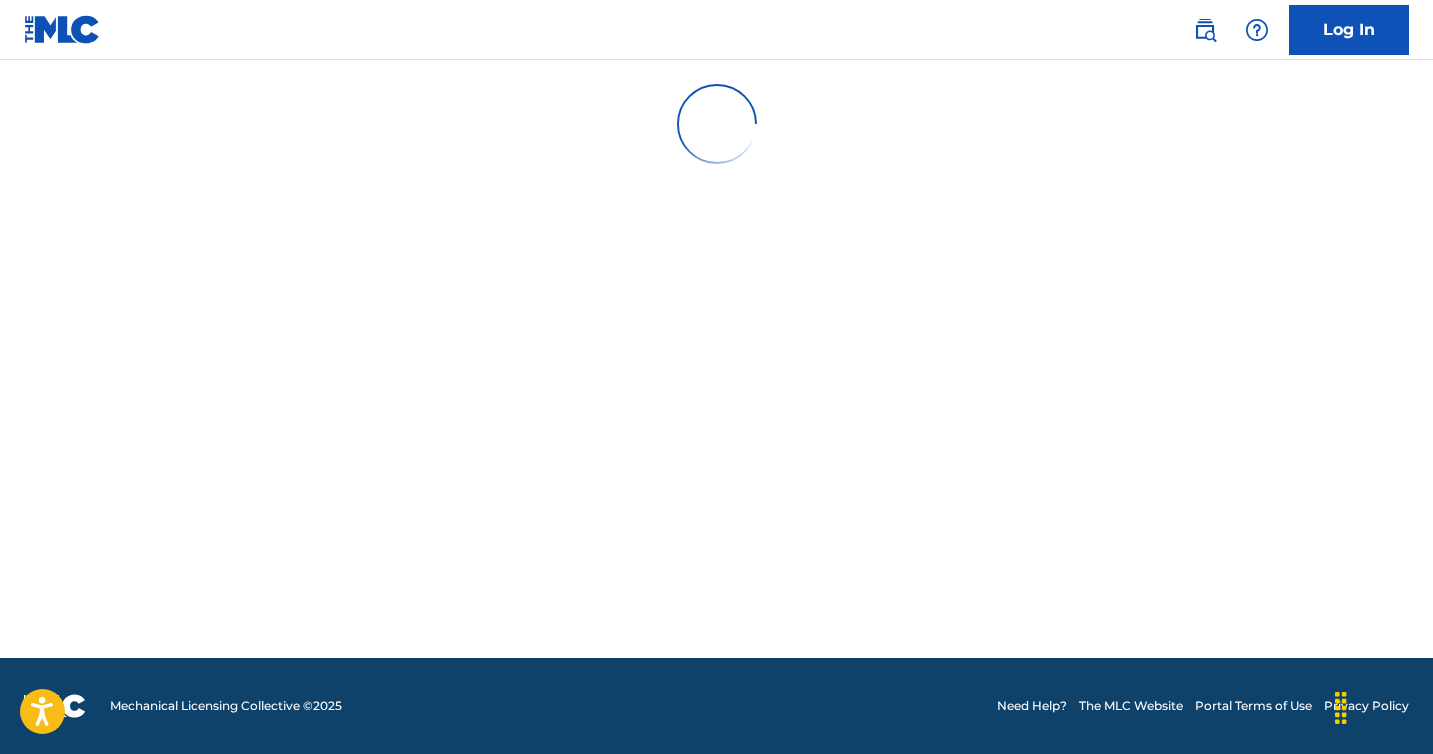 scroll, scrollTop: 0, scrollLeft: 0, axis: both 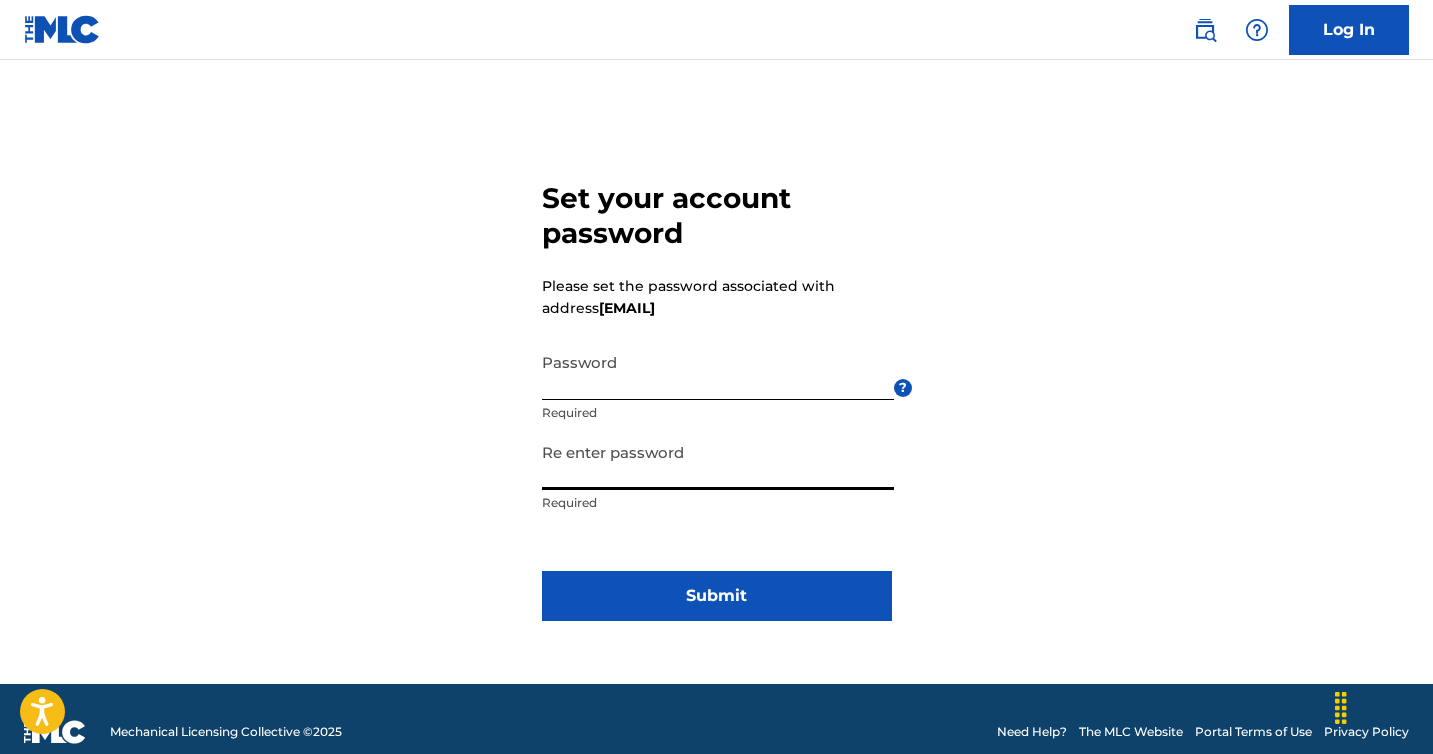 click on "Submit" at bounding box center [717, 596] 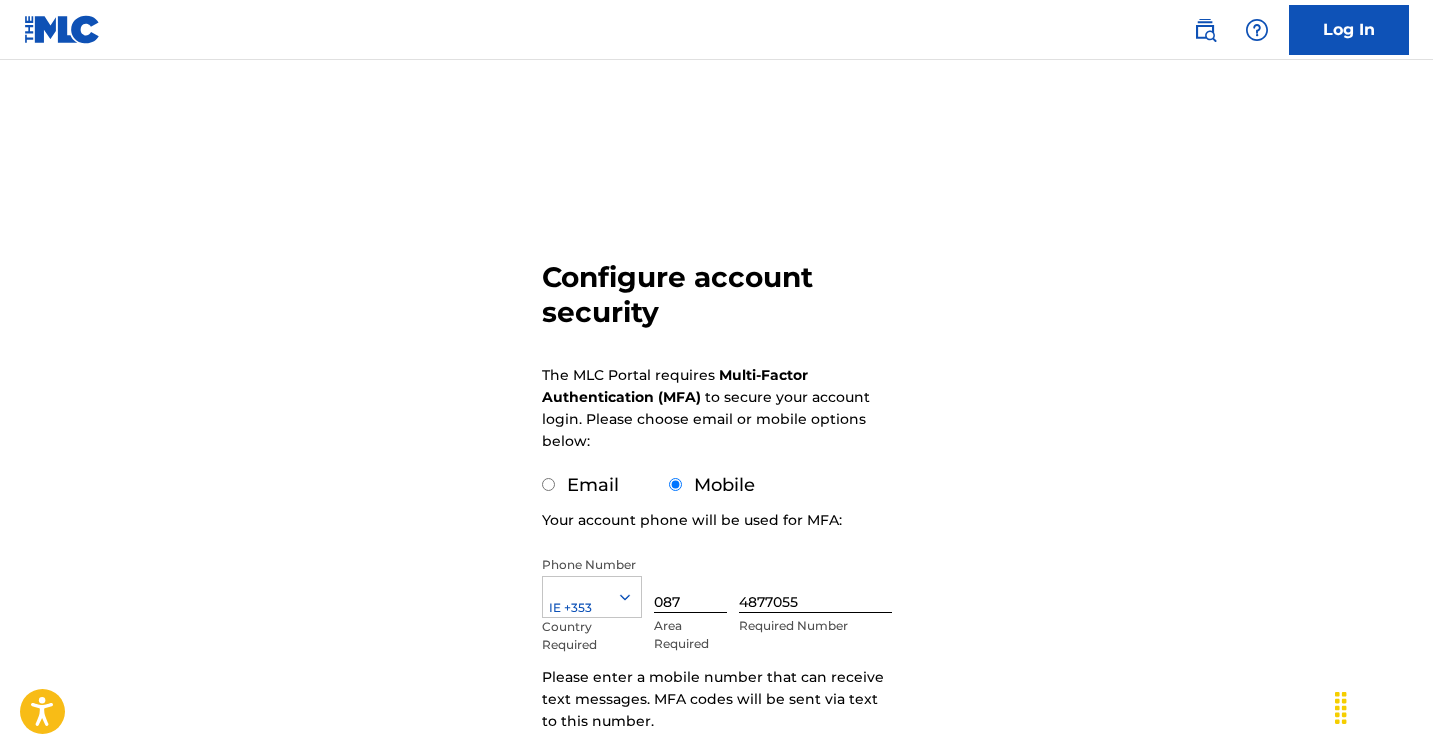 scroll, scrollTop: 208, scrollLeft: 0, axis: vertical 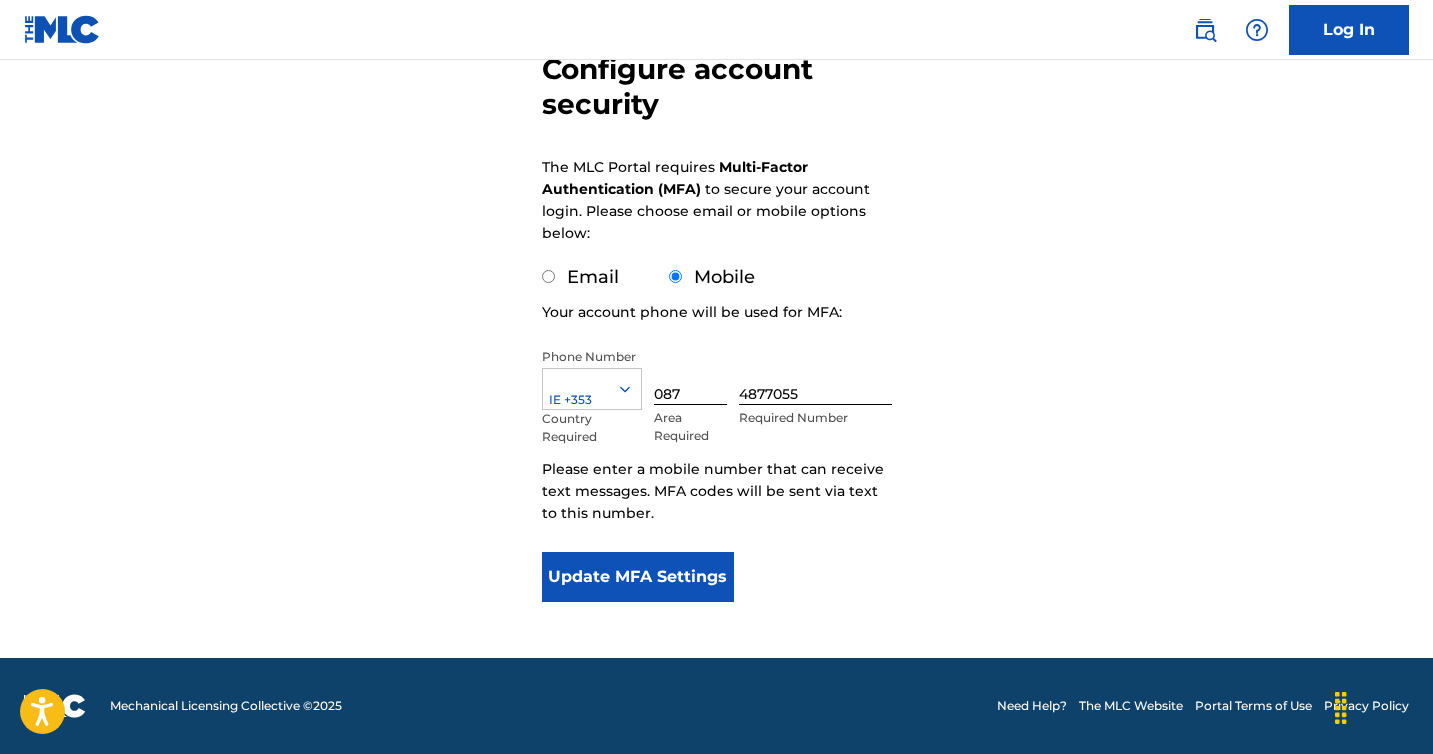 click on "Update MFA Settings" at bounding box center [638, 577] 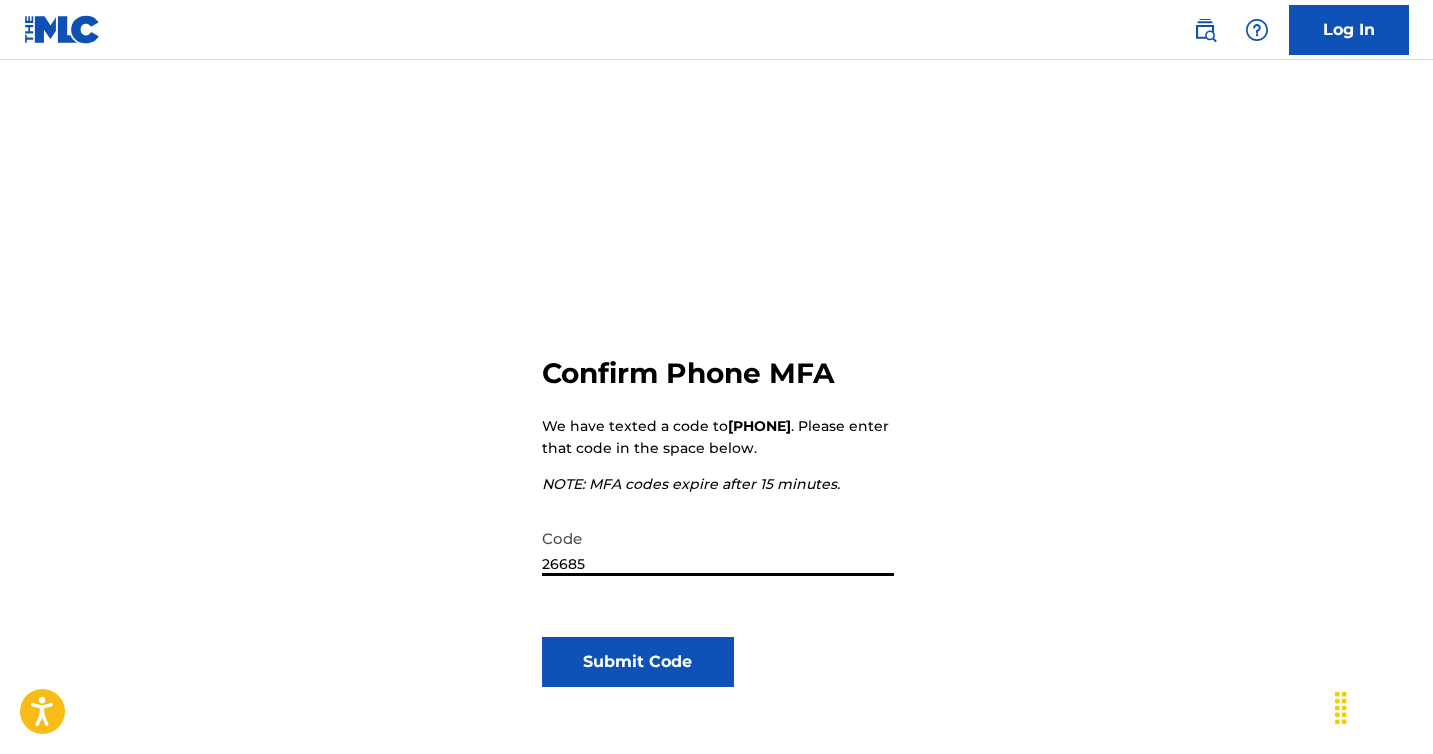 type on "266859" 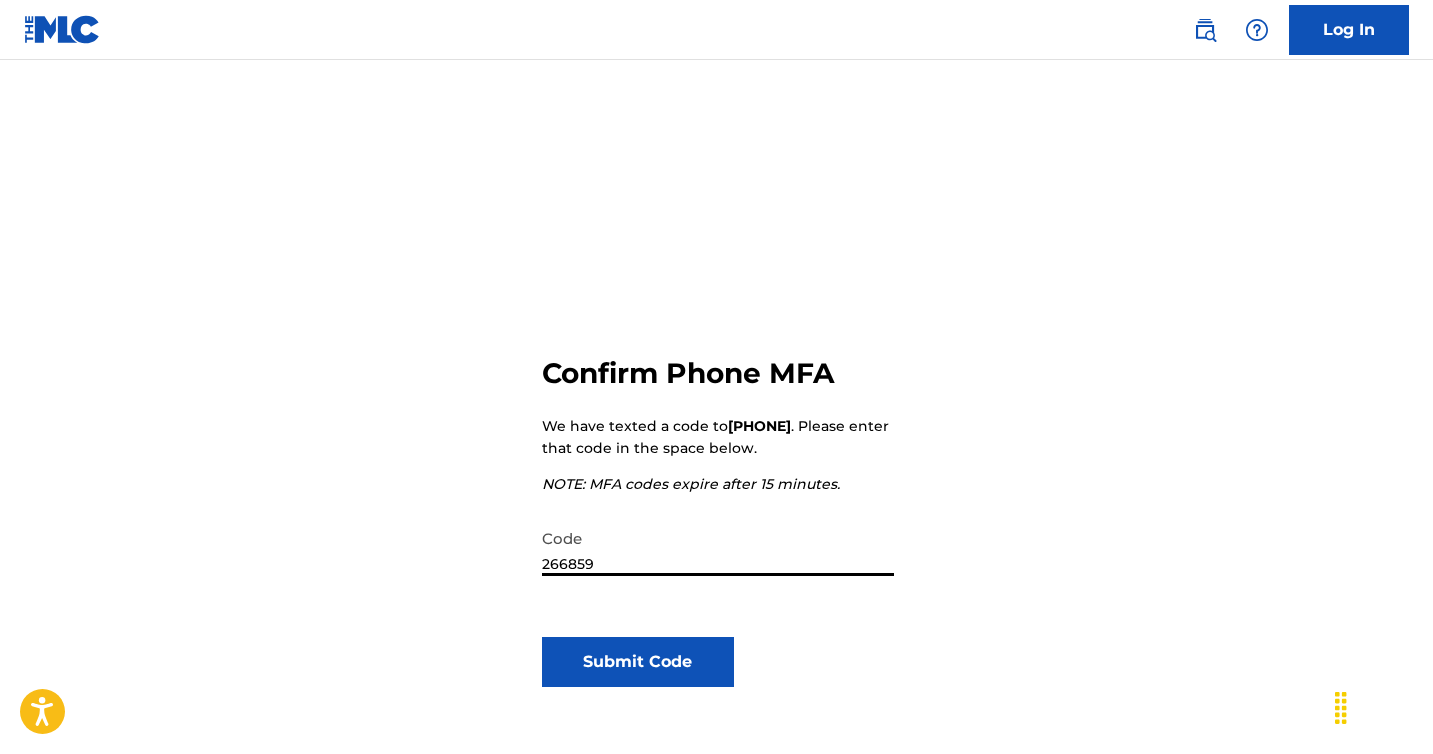 click on "Submit Code" at bounding box center [638, 662] 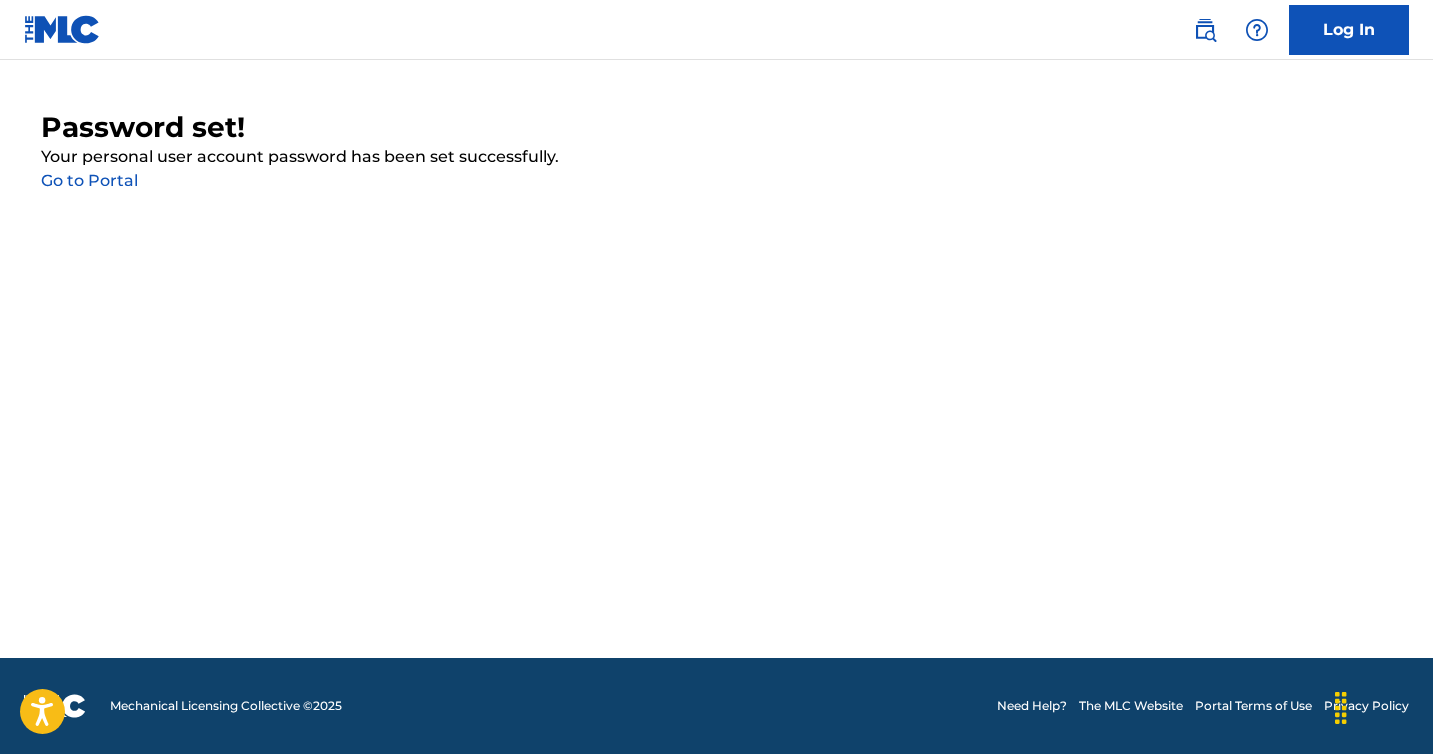click on "Go to Portal" at bounding box center (89, 180) 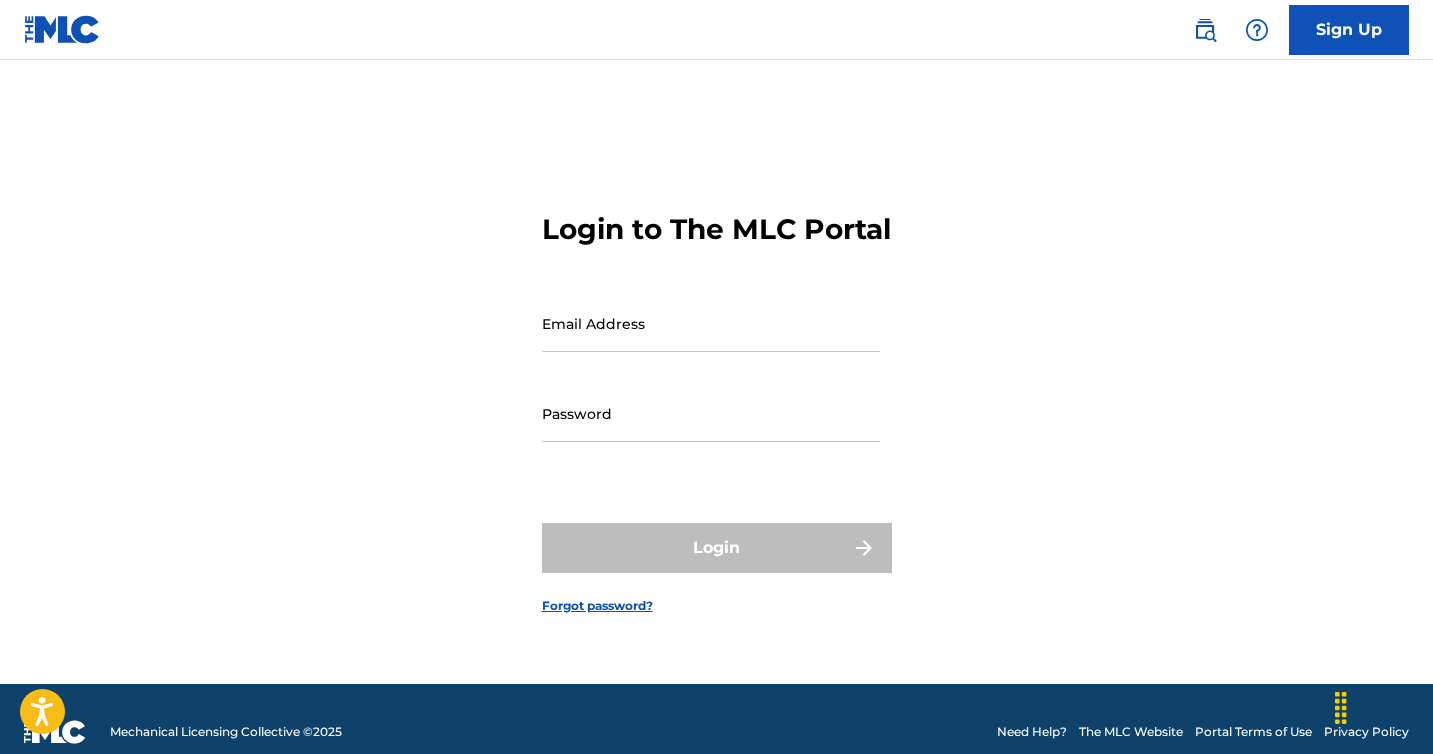 click on "Email Address" at bounding box center [711, 323] 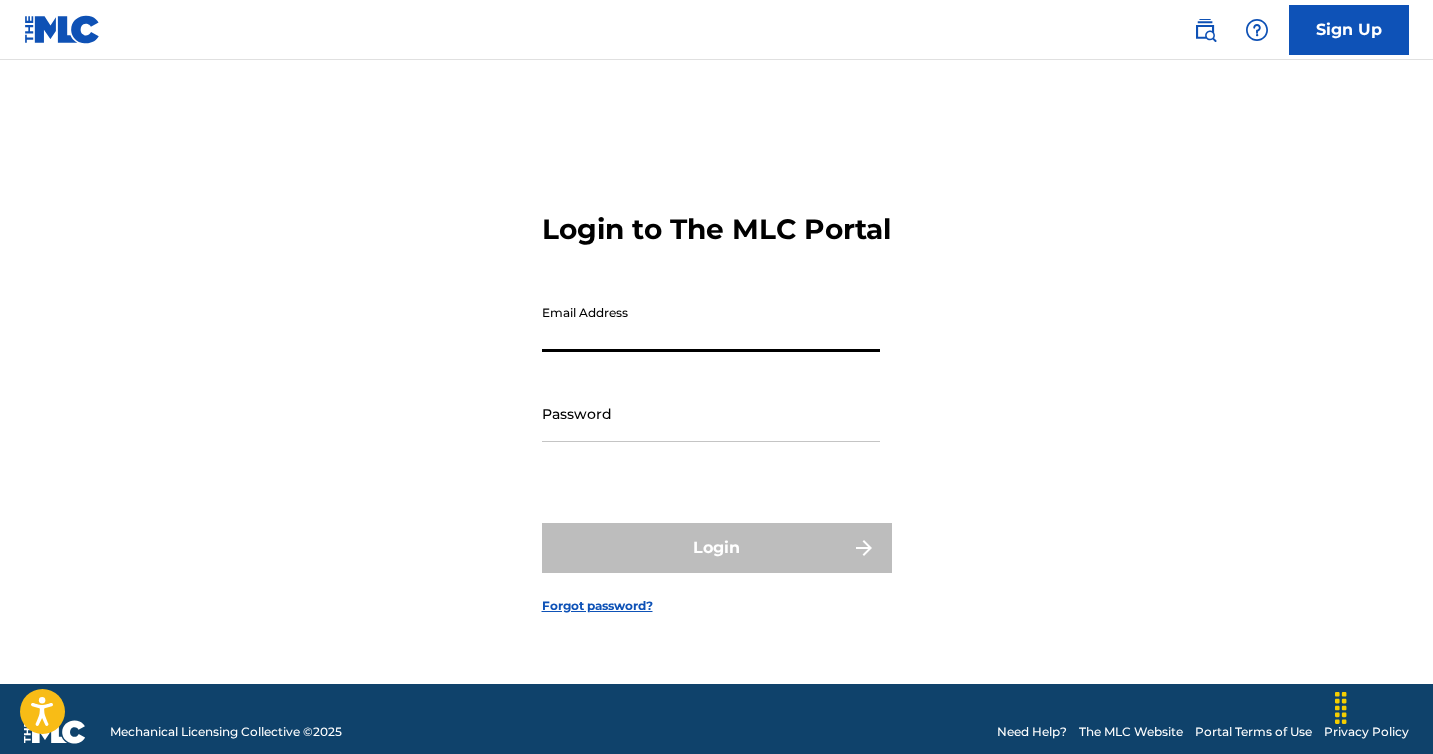 type on "[EMAIL]" 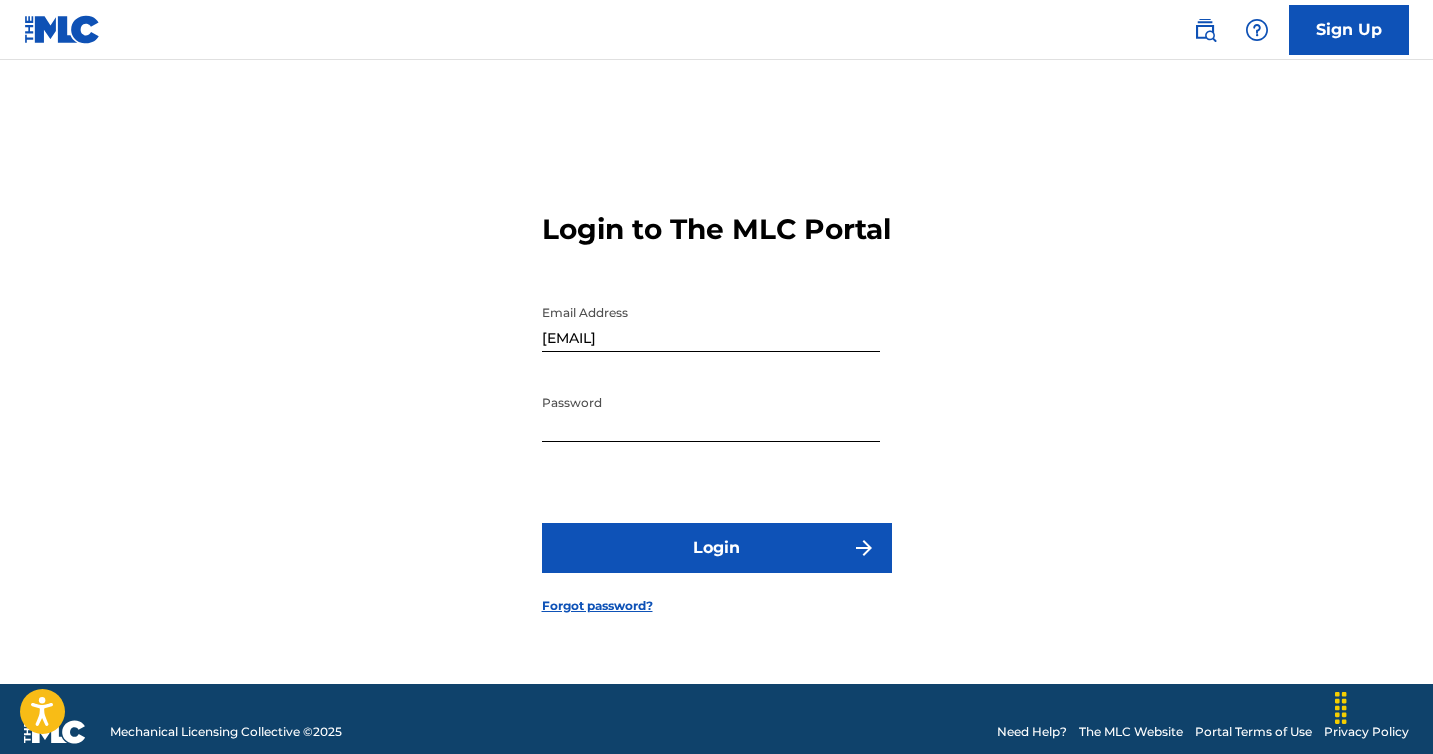 click on "Login to The MLC Portal Email Address [EMAIL] Password Login Forgot password?" at bounding box center (717, 397) 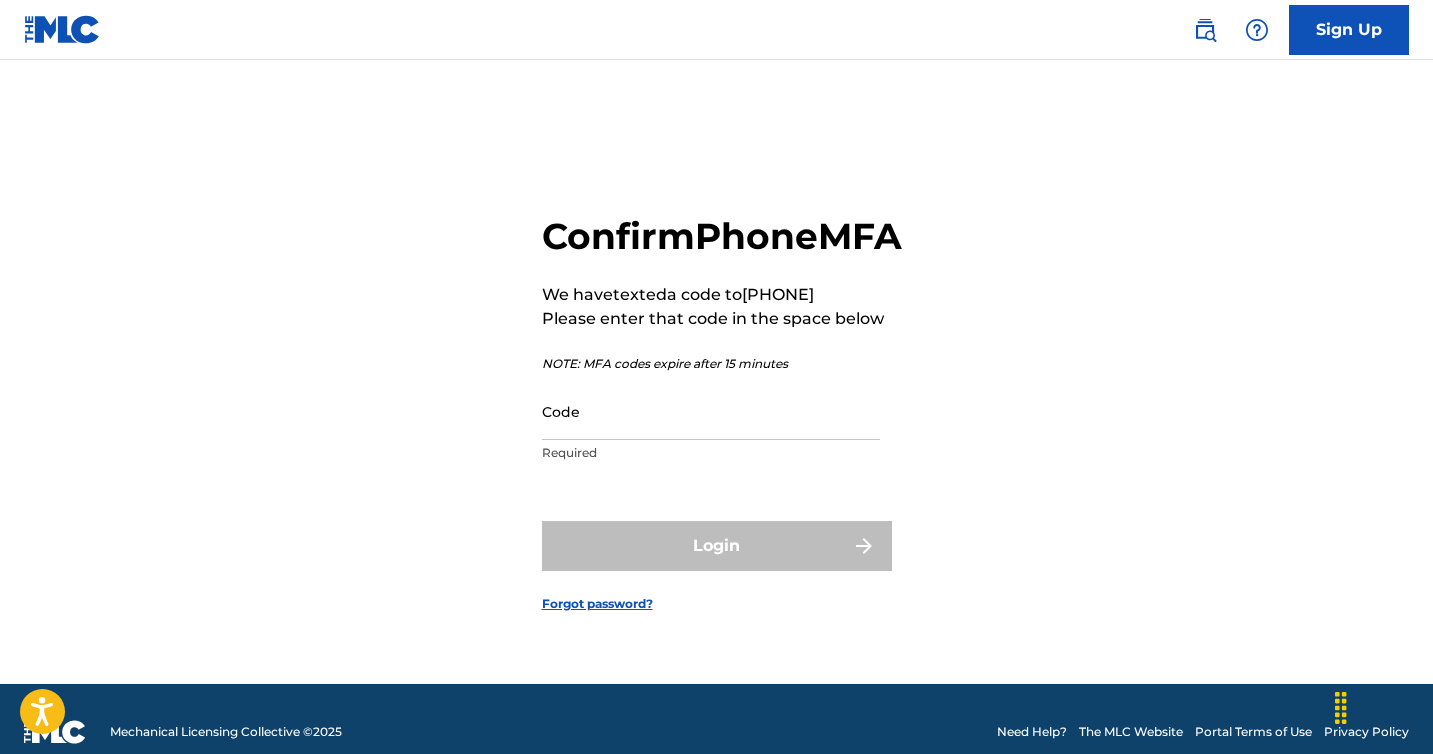 click on "Code" at bounding box center (711, 411) 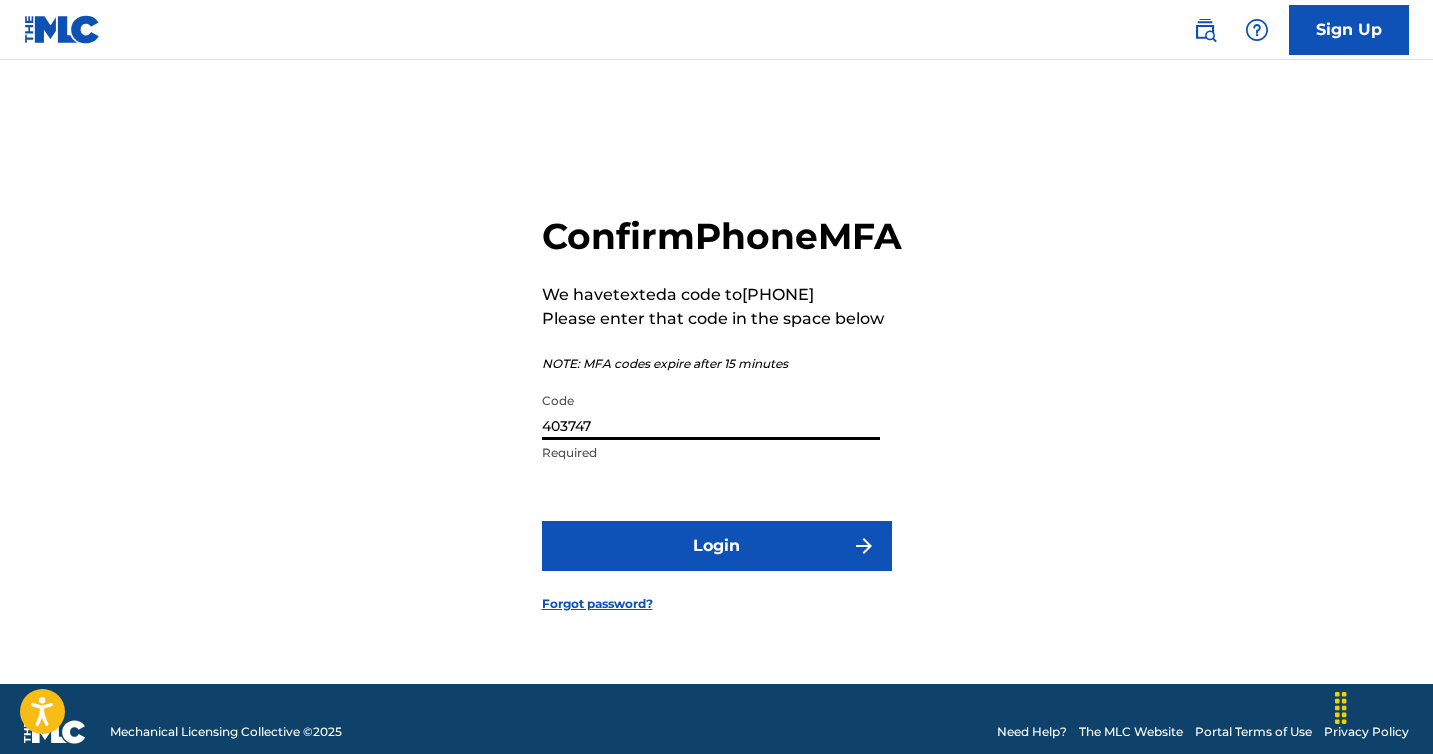 type on "403747" 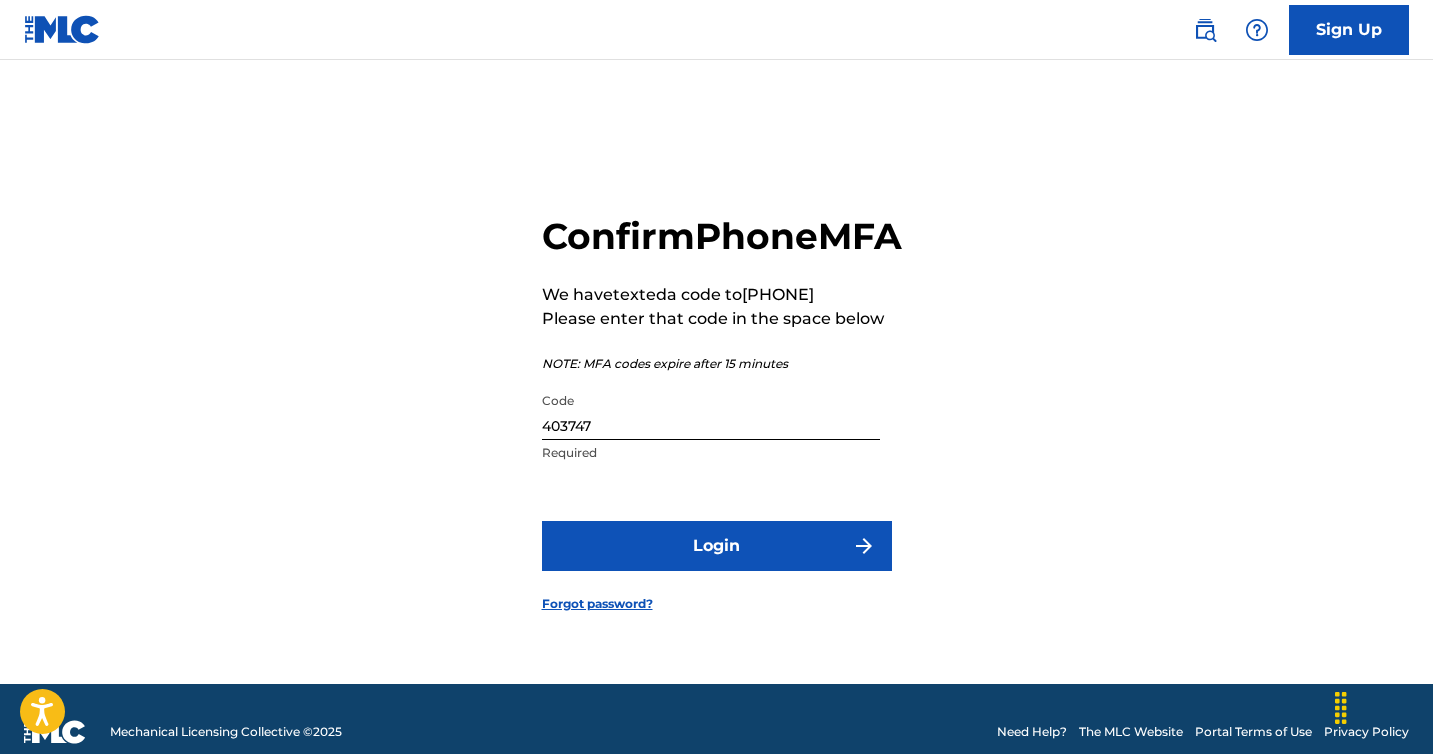 click on "Login" at bounding box center [717, 546] 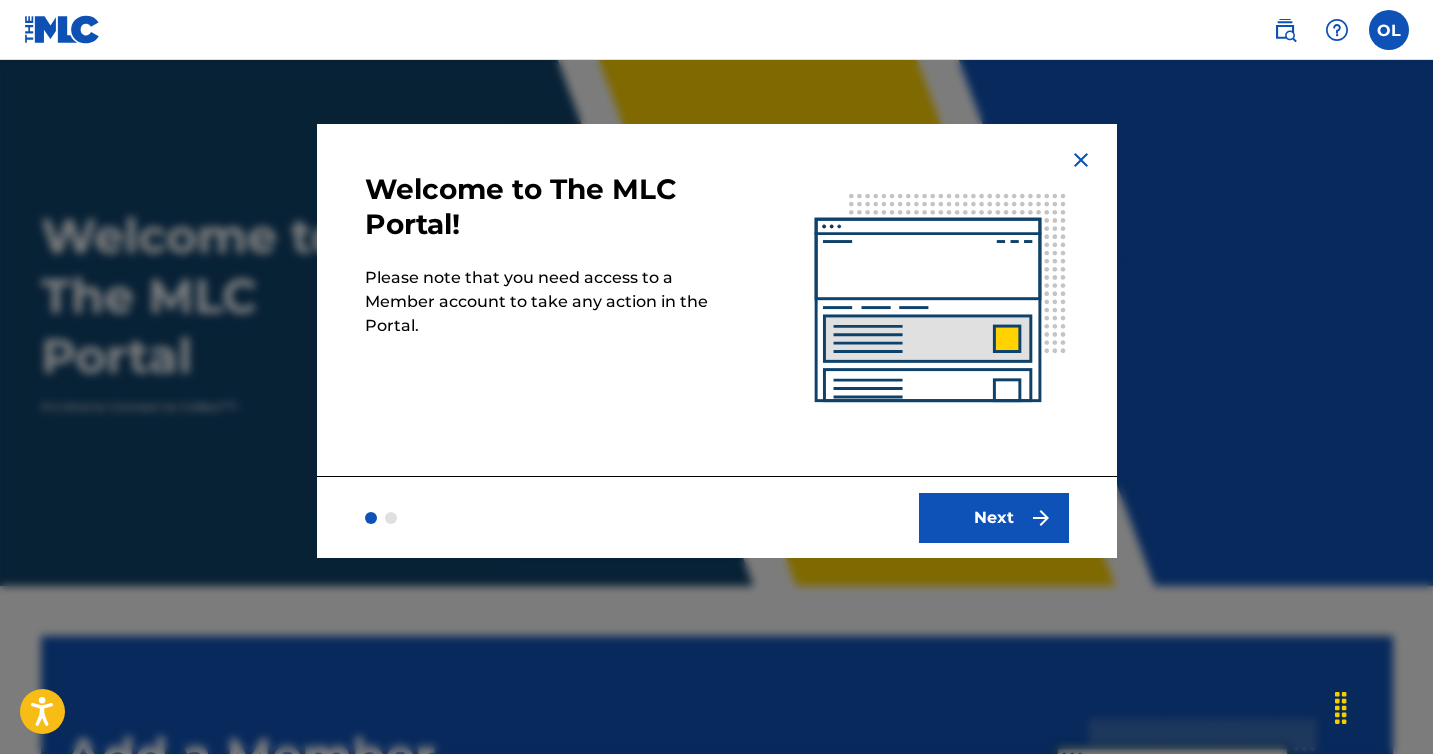 scroll, scrollTop: 0, scrollLeft: 0, axis: both 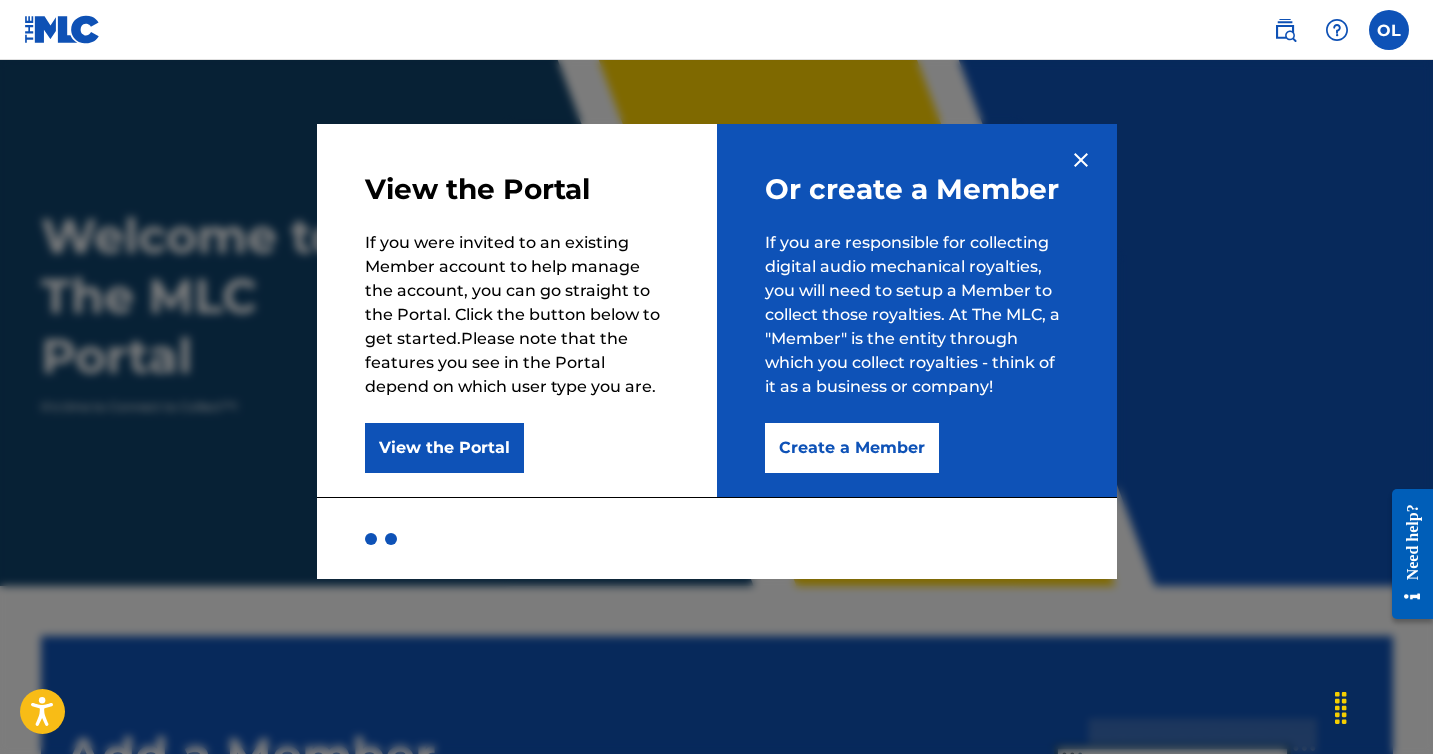click on "View the Portal" at bounding box center (444, 448) 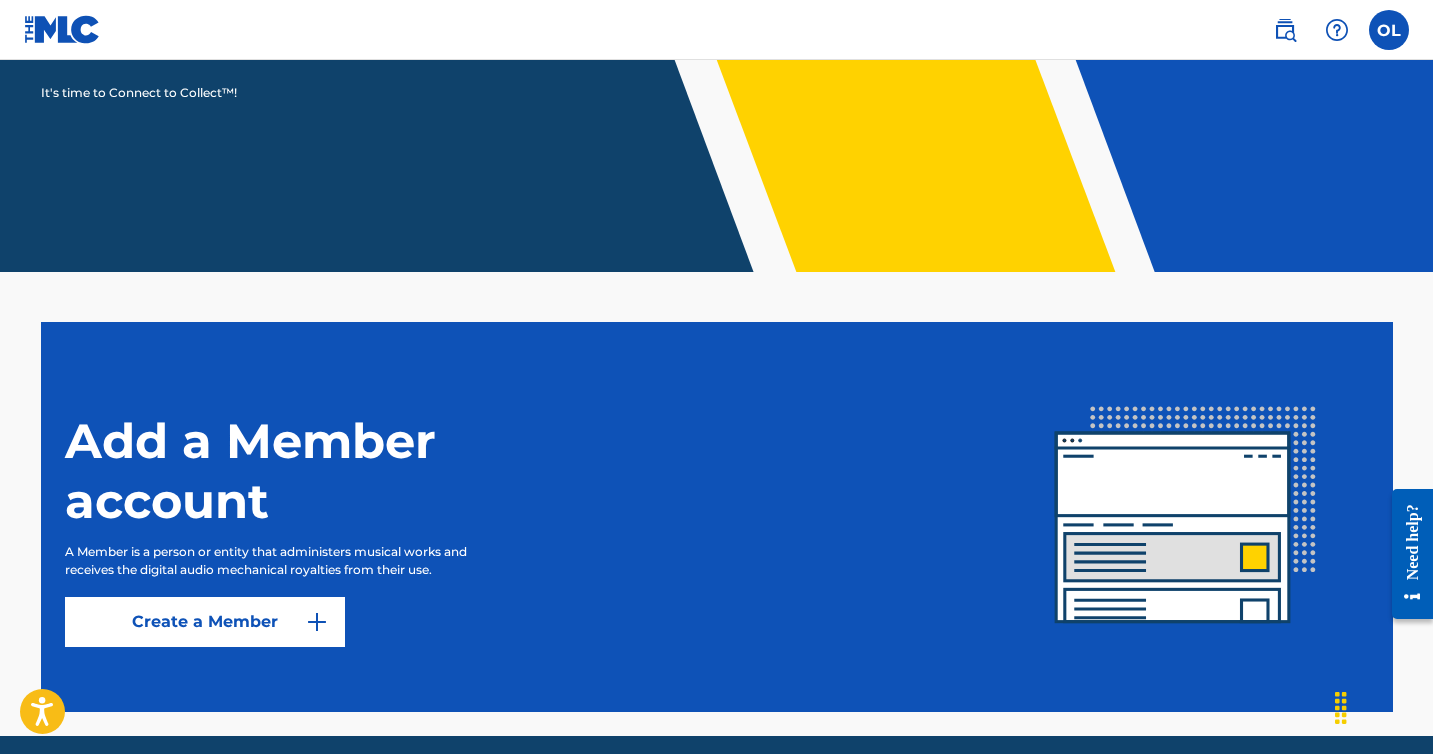 scroll, scrollTop: 392, scrollLeft: 0, axis: vertical 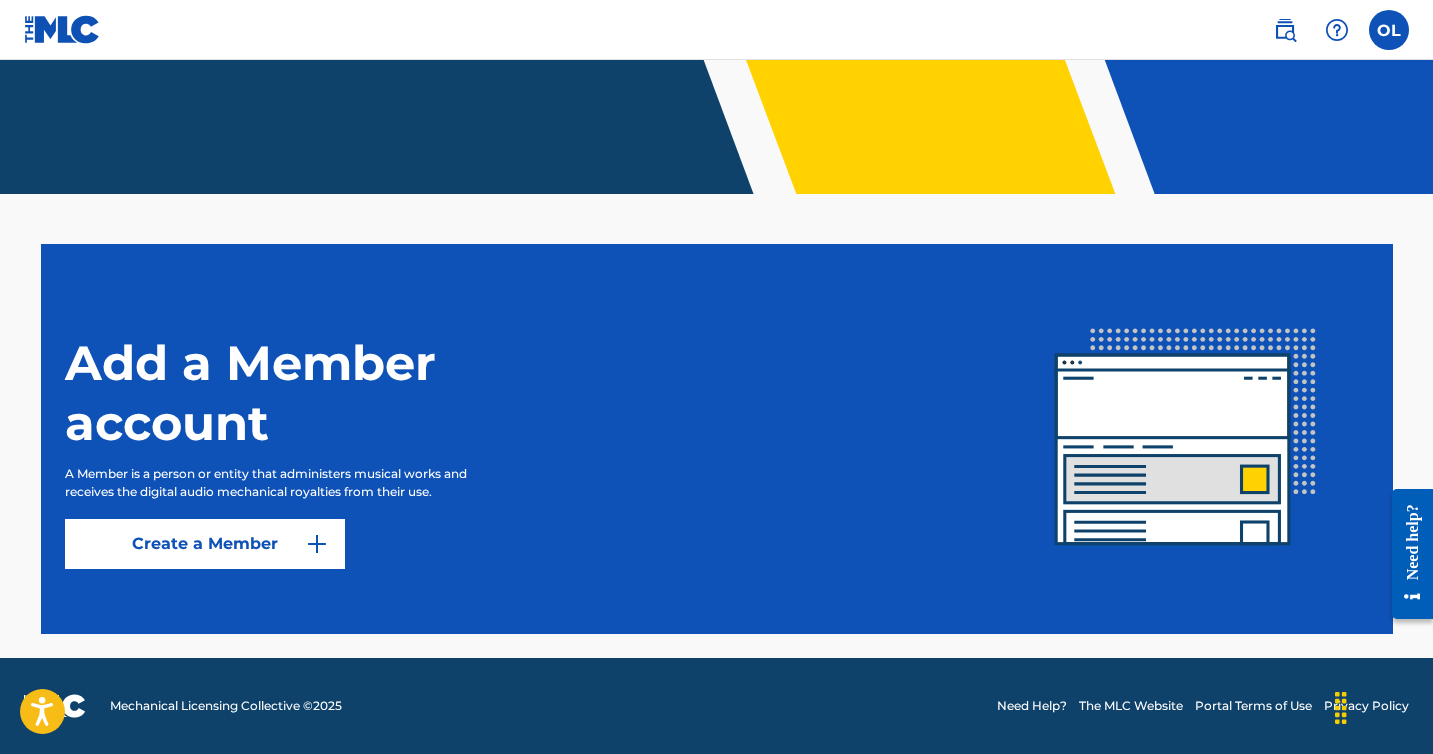 click on "Create a Member" at bounding box center [205, 544] 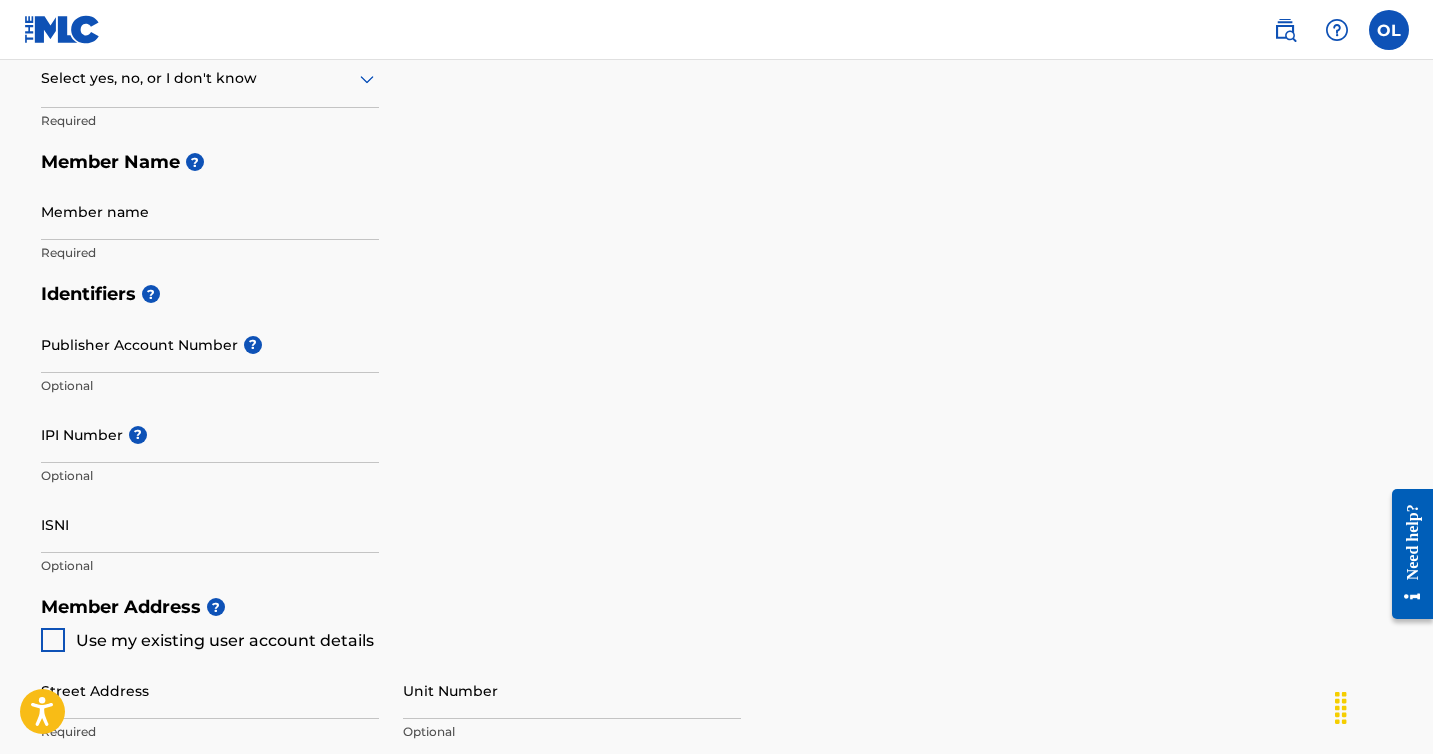 scroll, scrollTop: 0, scrollLeft: 0, axis: both 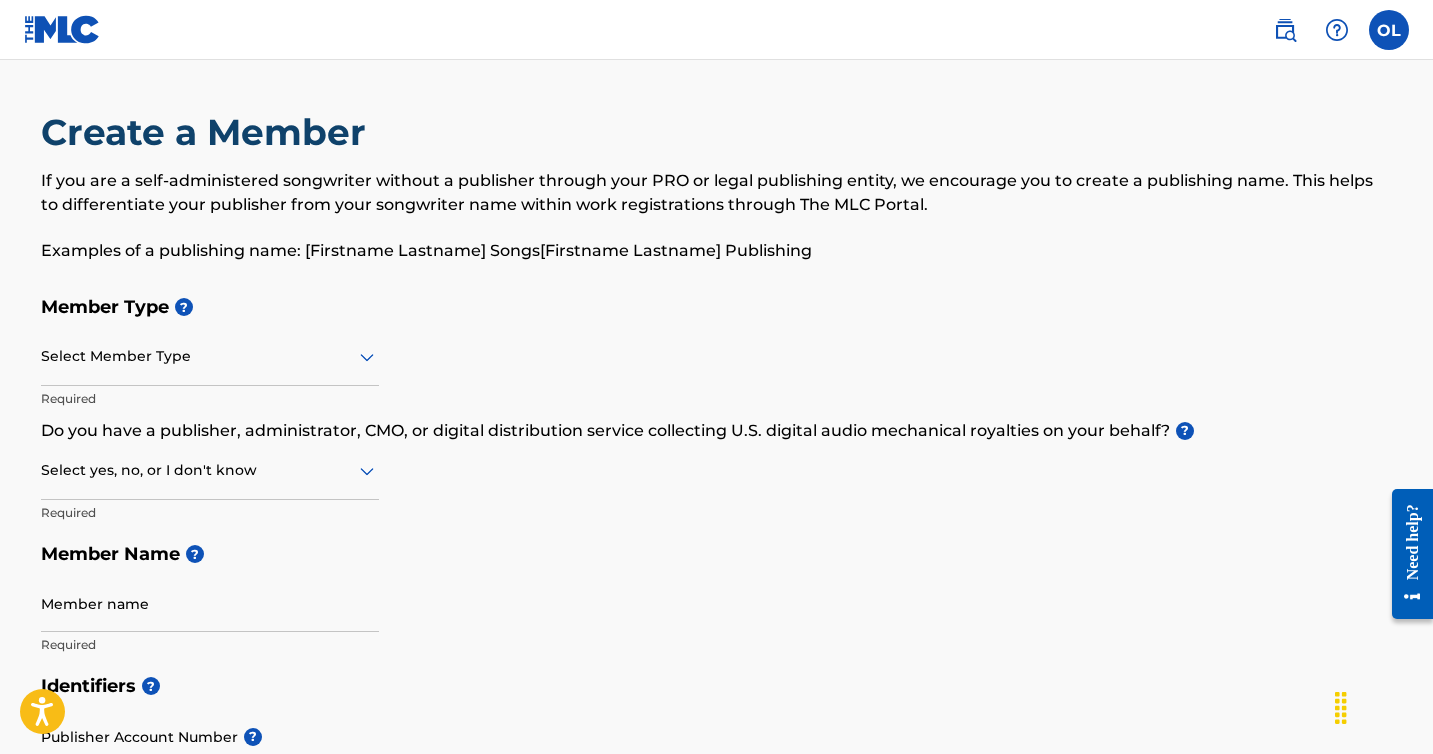 click at bounding box center (210, 356) 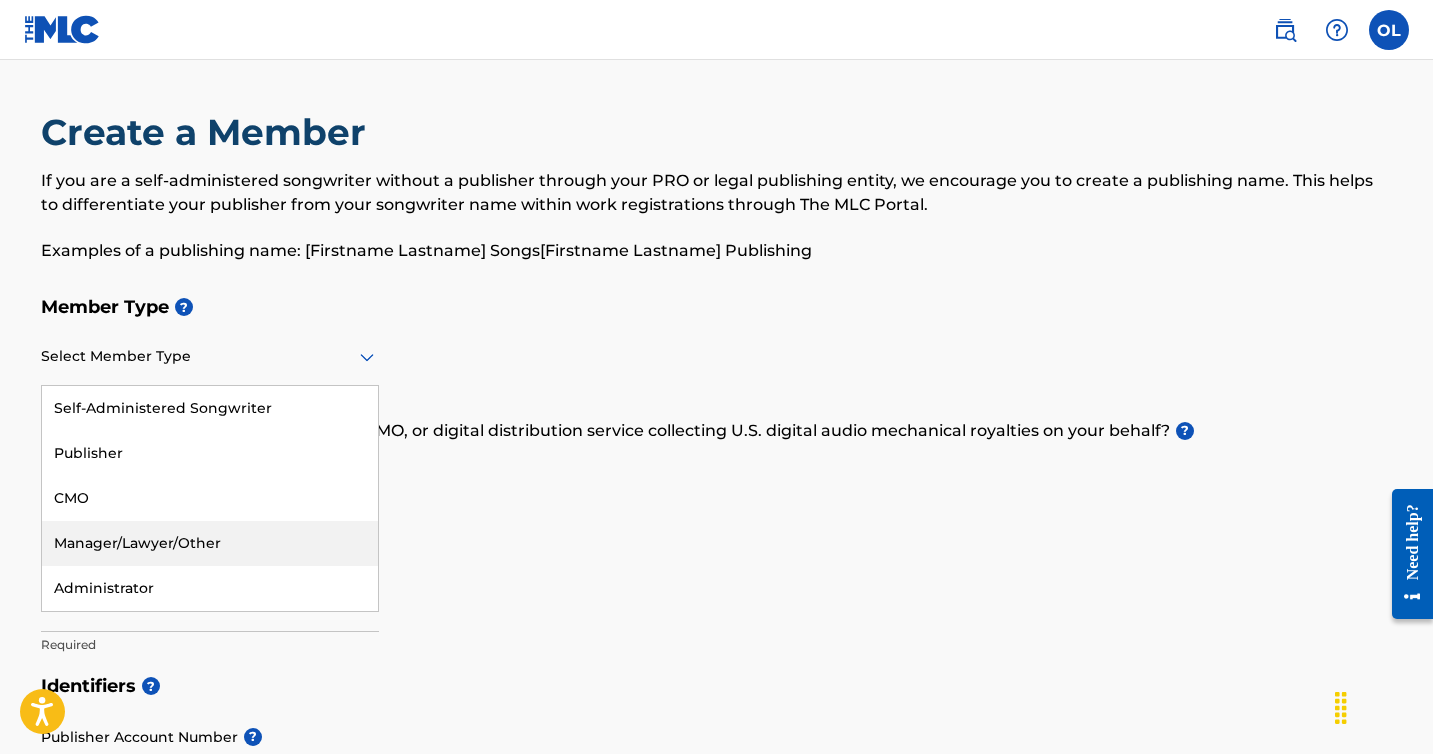 click on "Member Name ?" at bounding box center [717, 554] 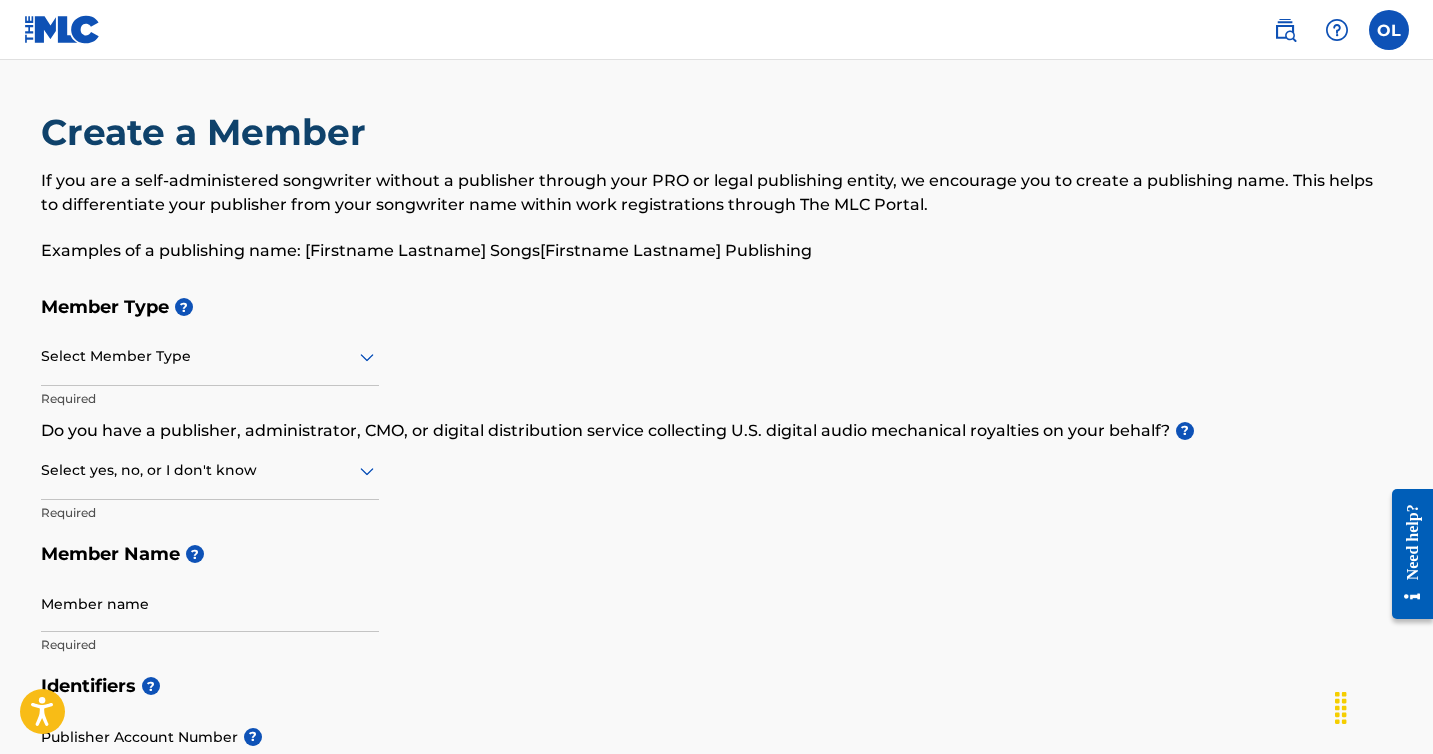 click 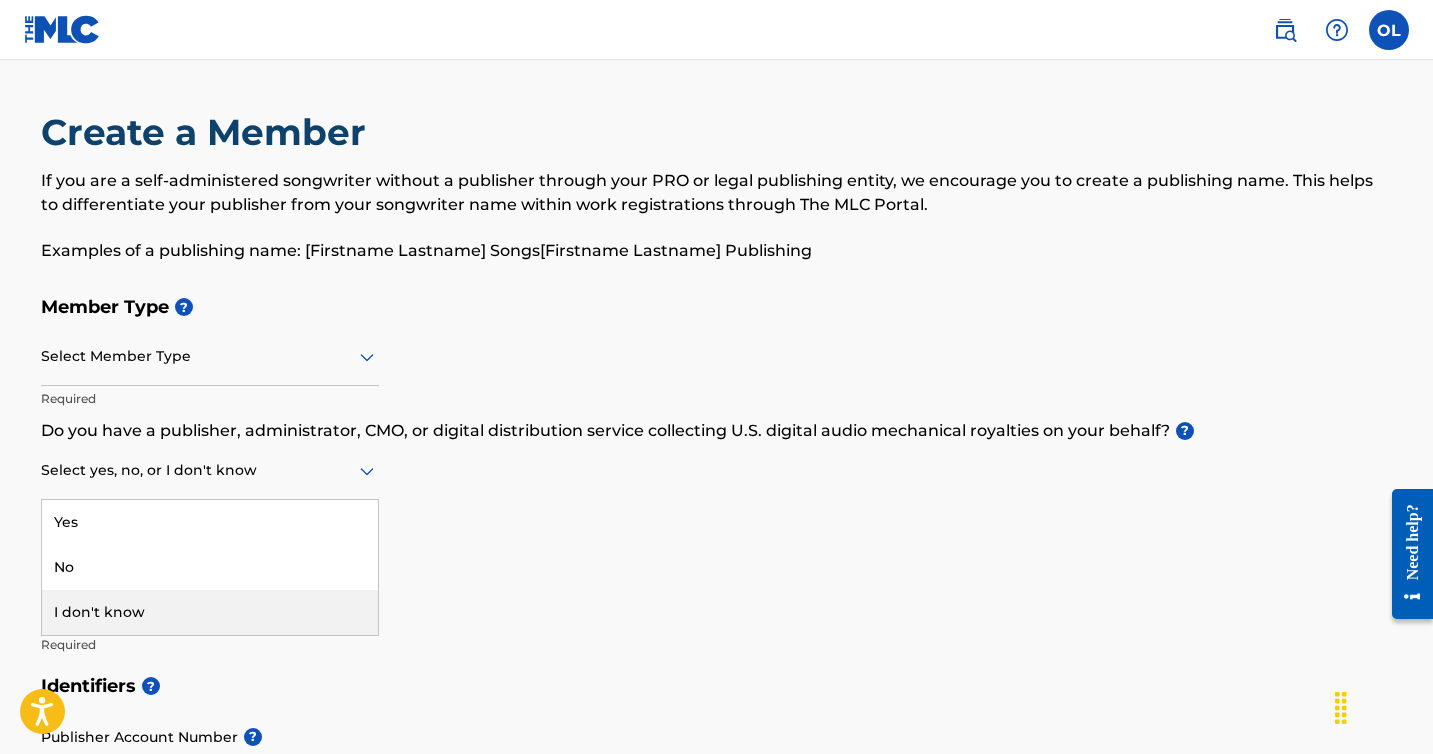 click on "I don't know" at bounding box center (210, 612) 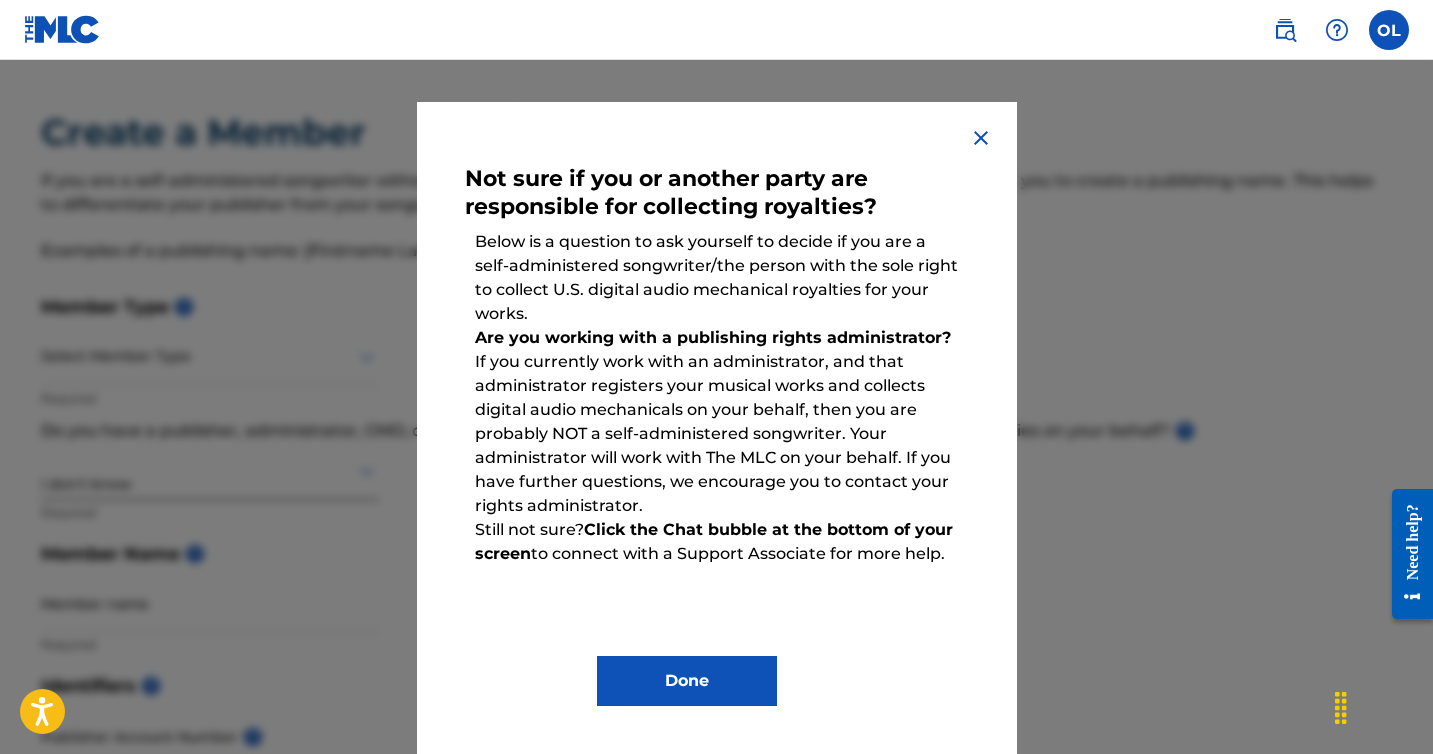 scroll, scrollTop: 0, scrollLeft: 0, axis: both 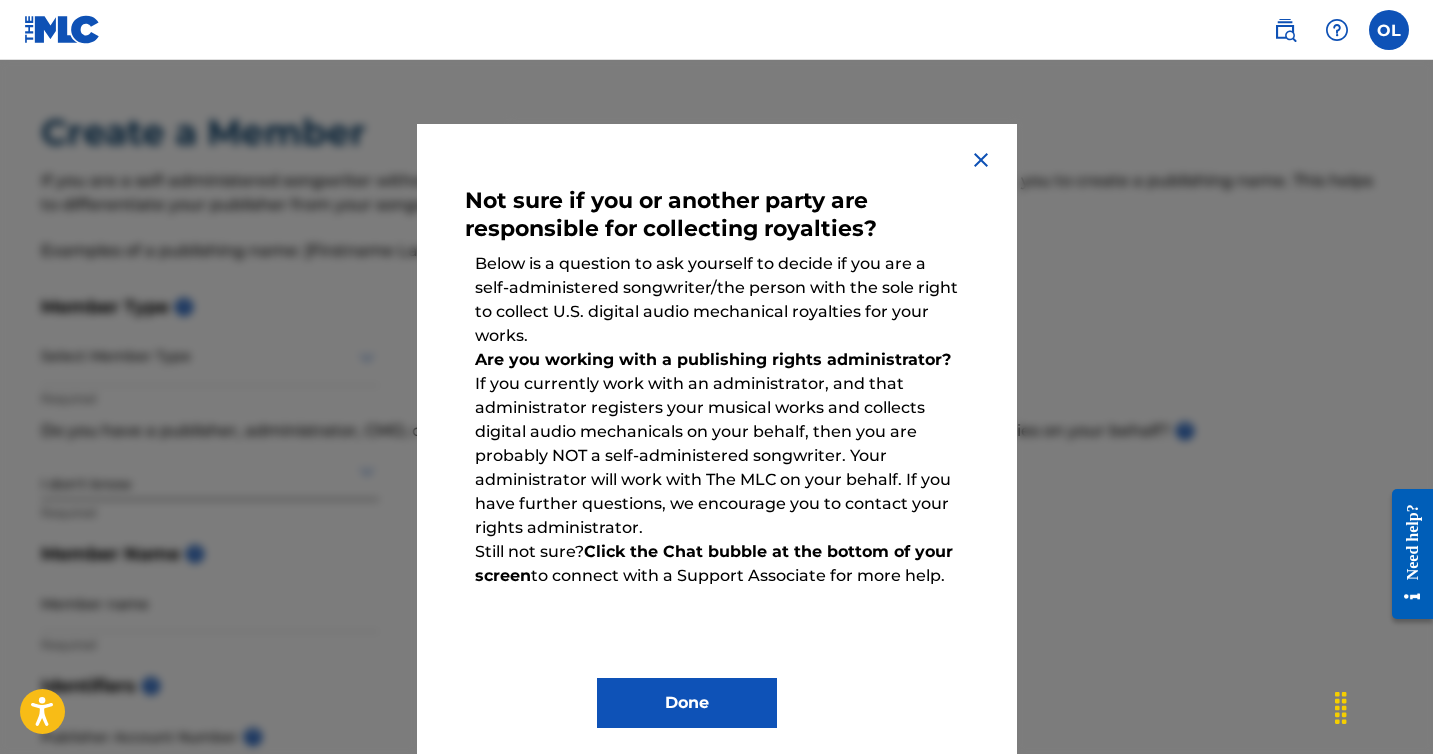 click at bounding box center (981, 160) 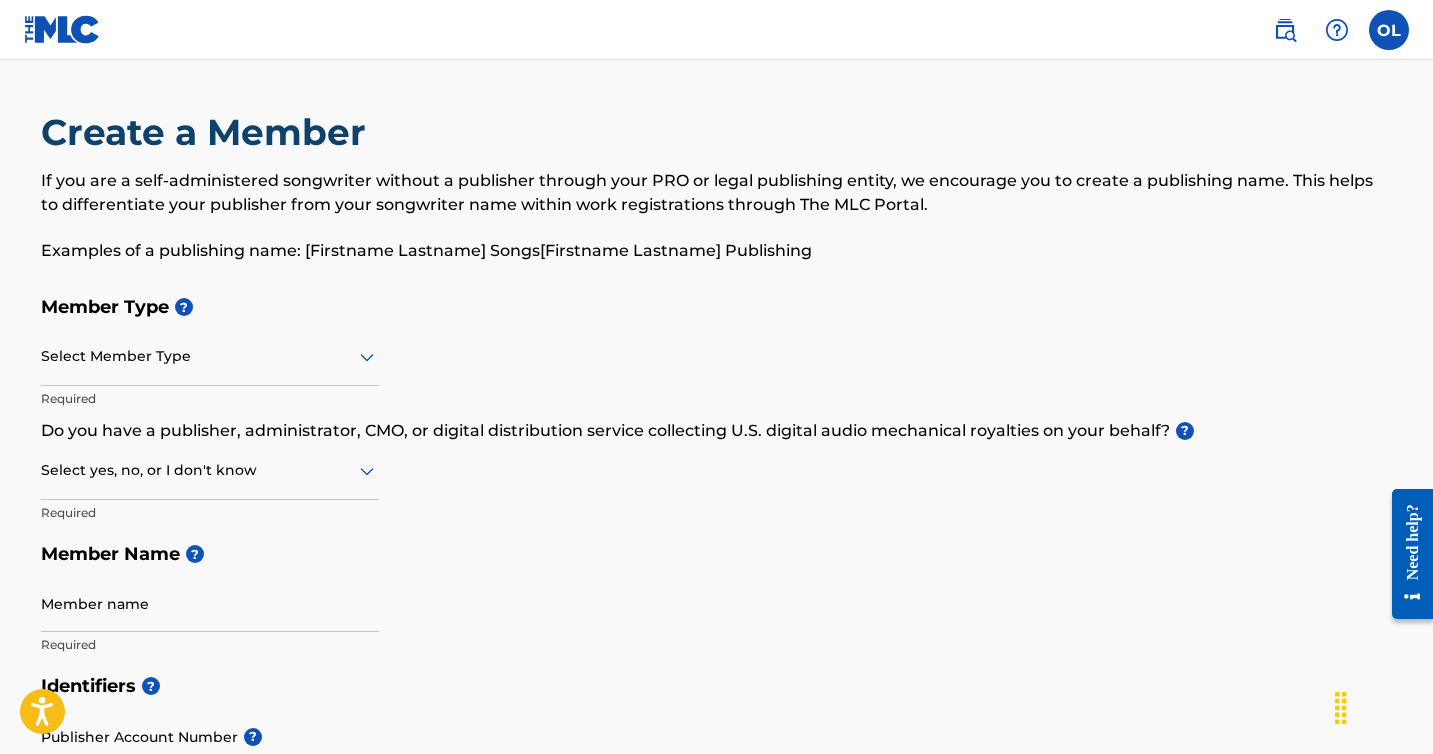 scroll, scrollTop: 35, scrollLeft: 0, axis: vertical 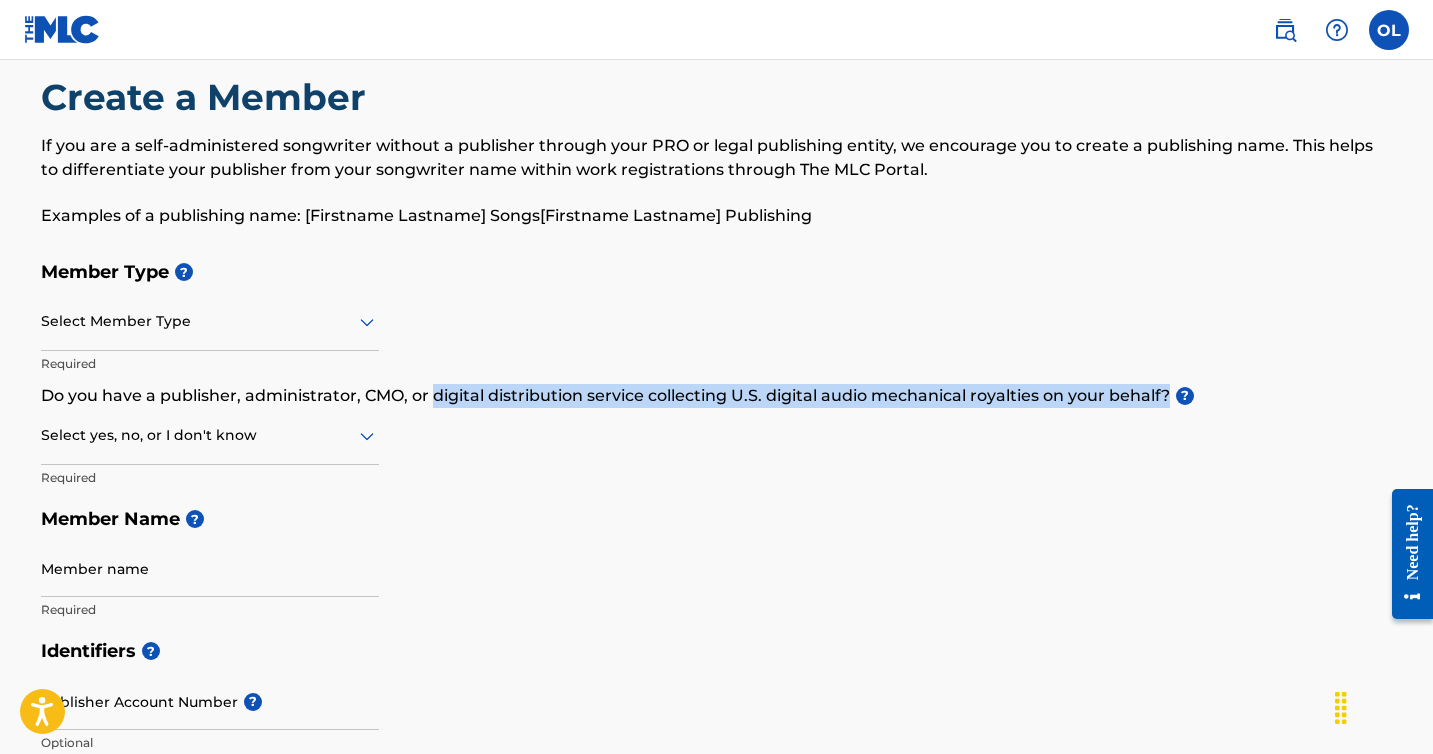 drag, startPoint x: 428, startPoint y: 393, endPoint x: 1165, endPoint y: 397, distance: 737.01086 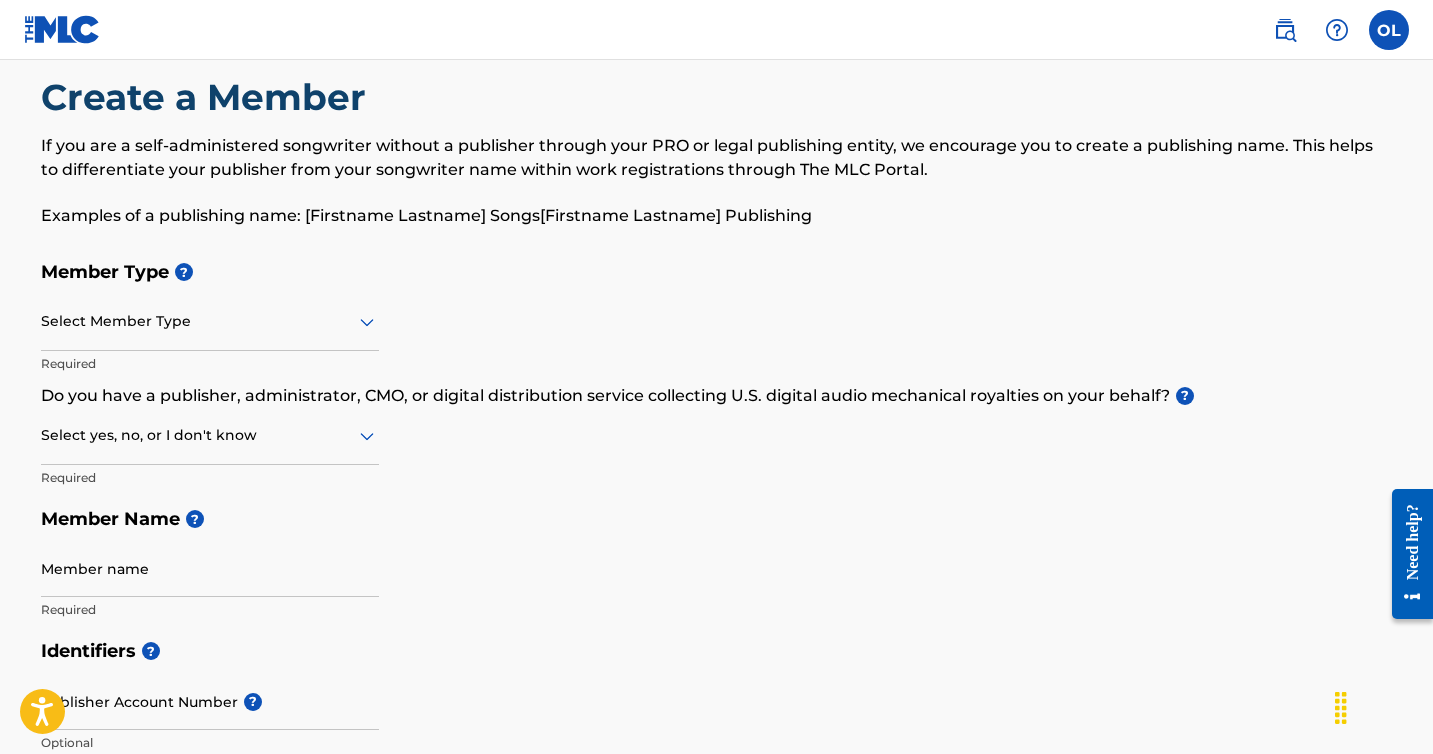 click at bounding box center [210, 435] 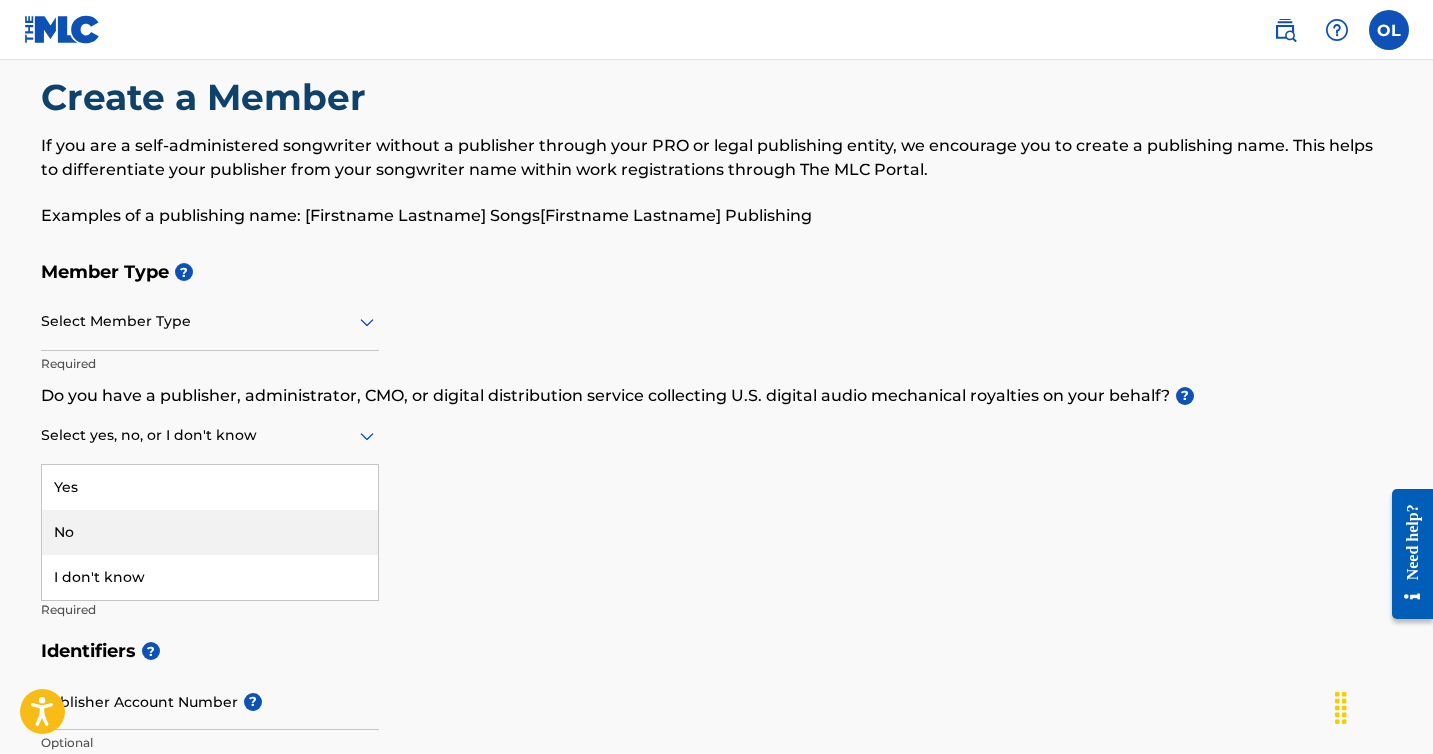 click on "No" at bounding box center (210, 532) 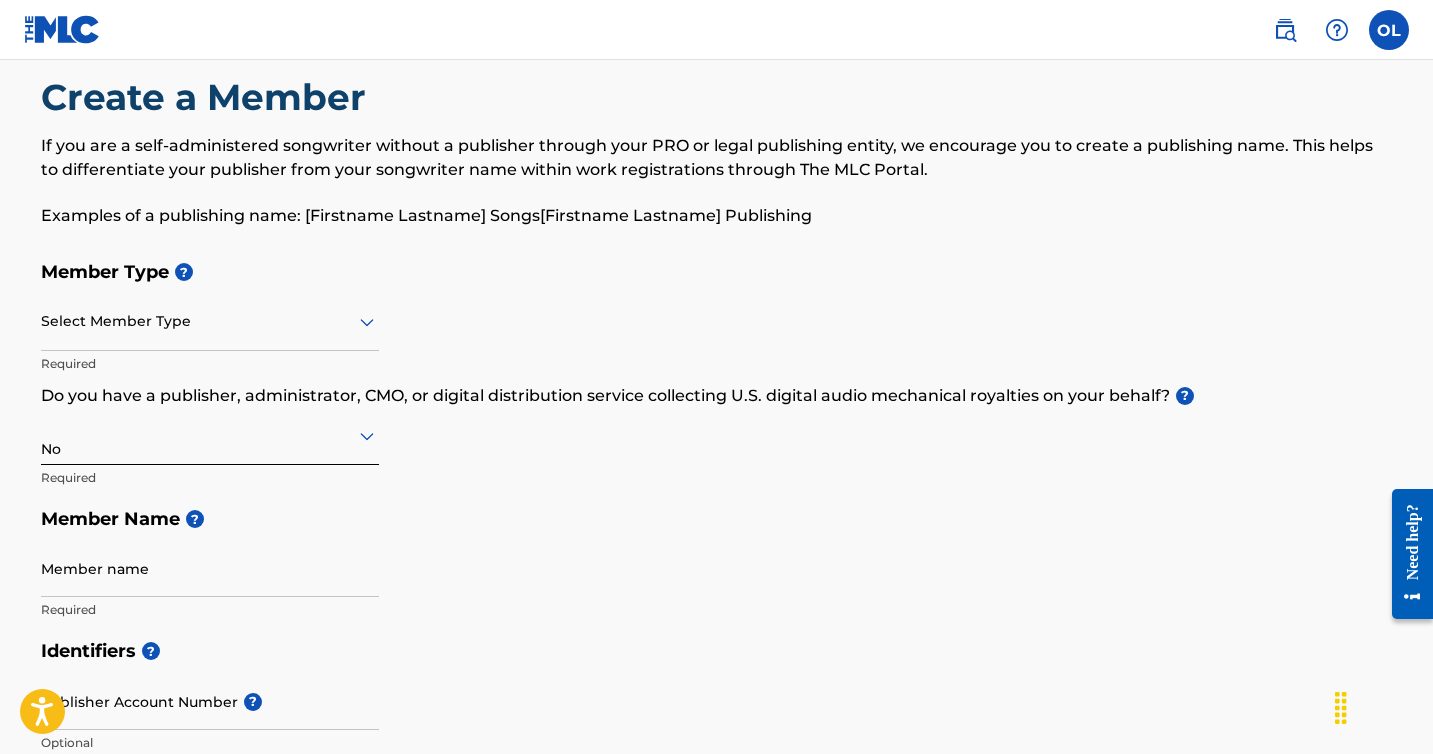 click at bounding box center [210, 321] 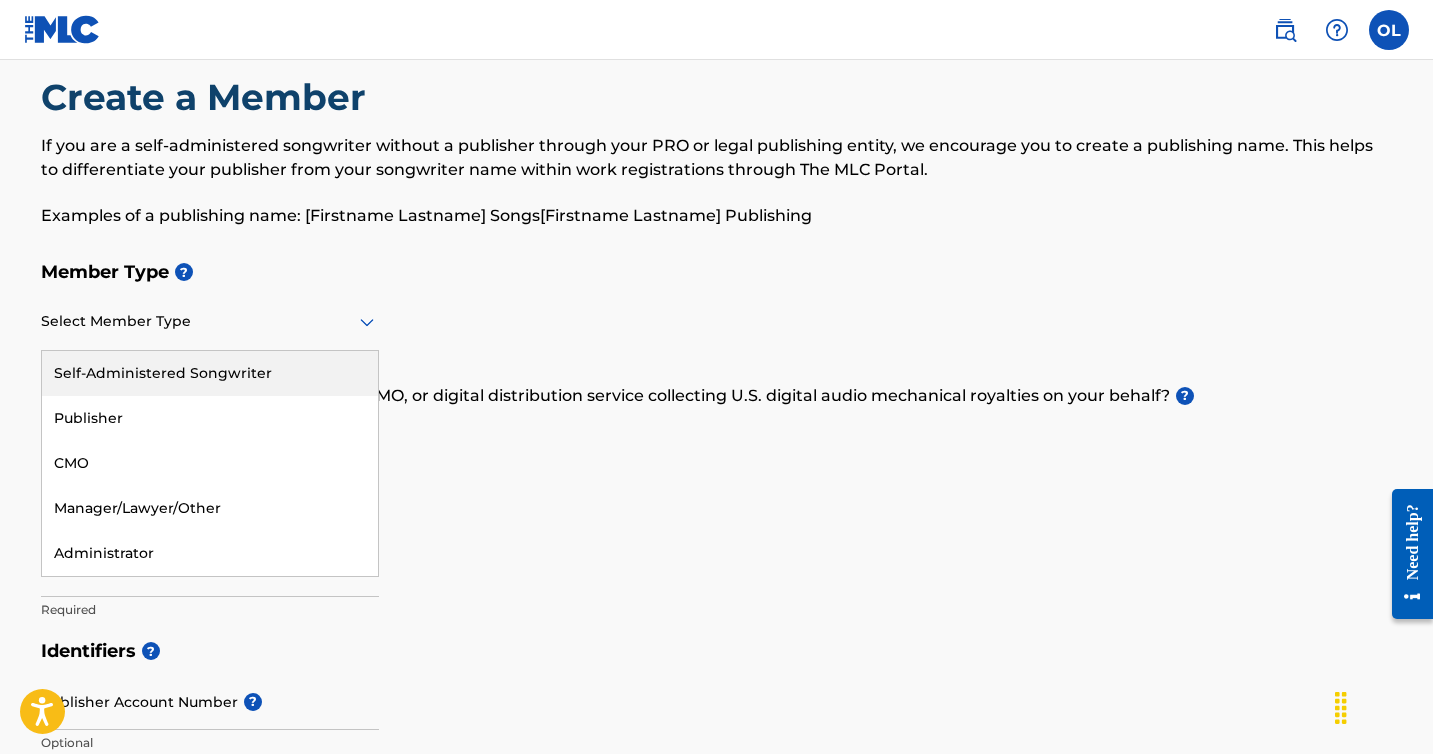 click on "Self-Administered Songwriter" at bounding box center (210, 373) 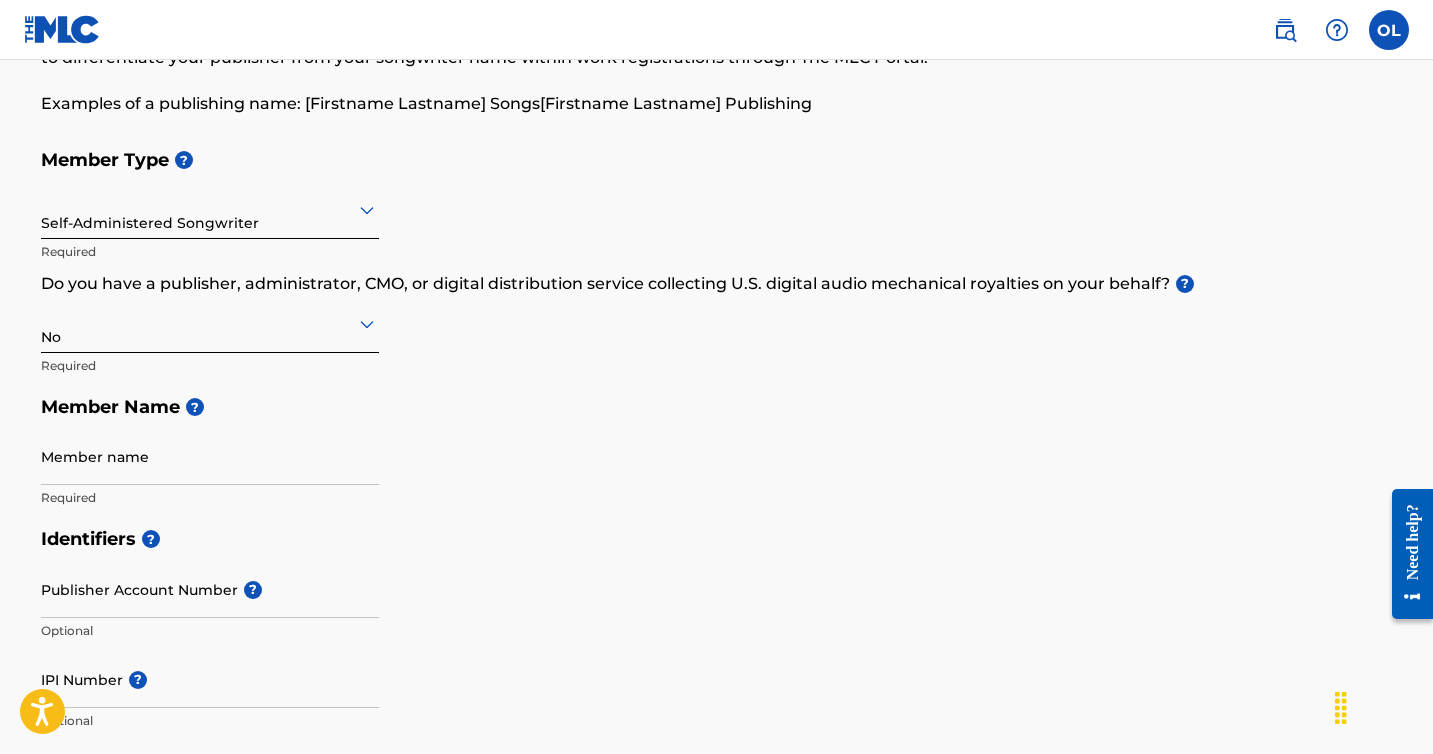 scroll, scrollTop: 151, scrollLeft: 0, axis: vertical 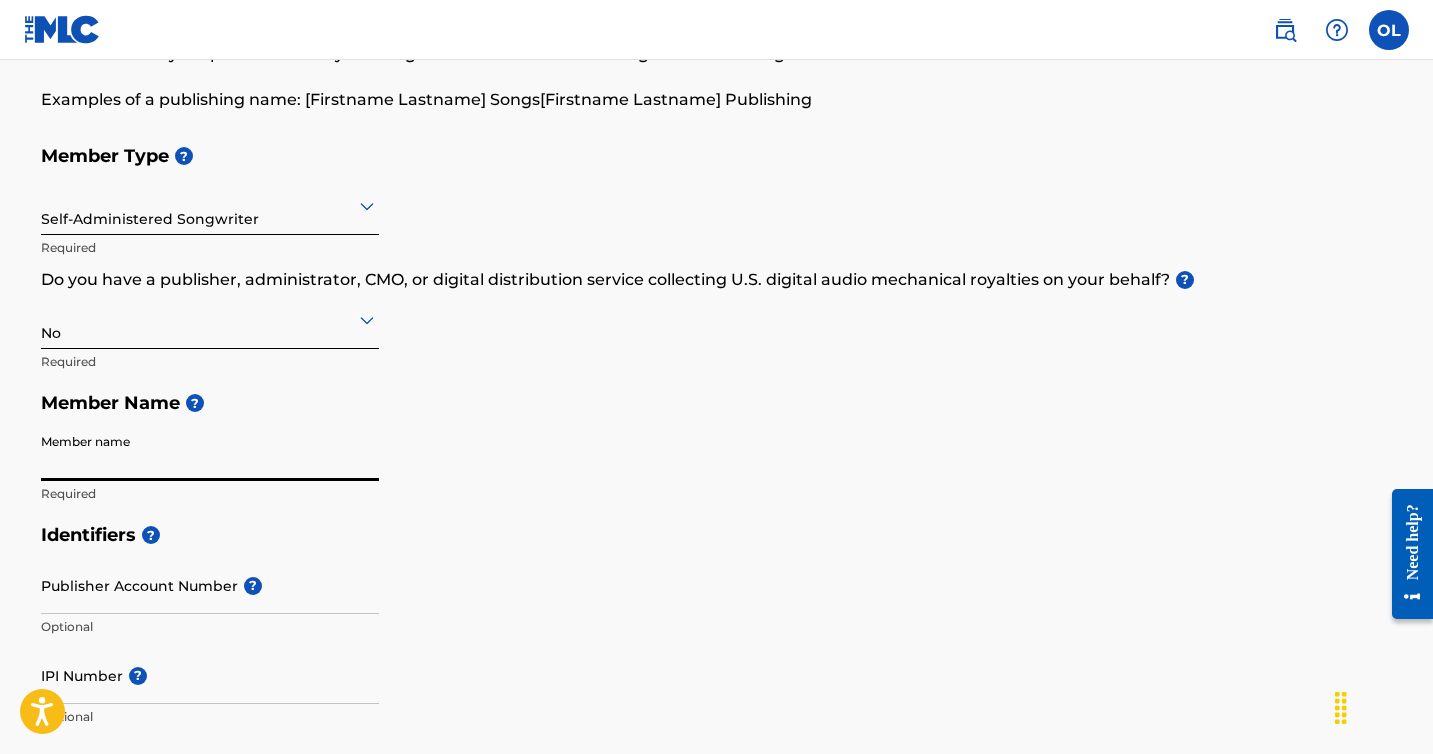 click on "Member name" at bounding box center (210, 452) 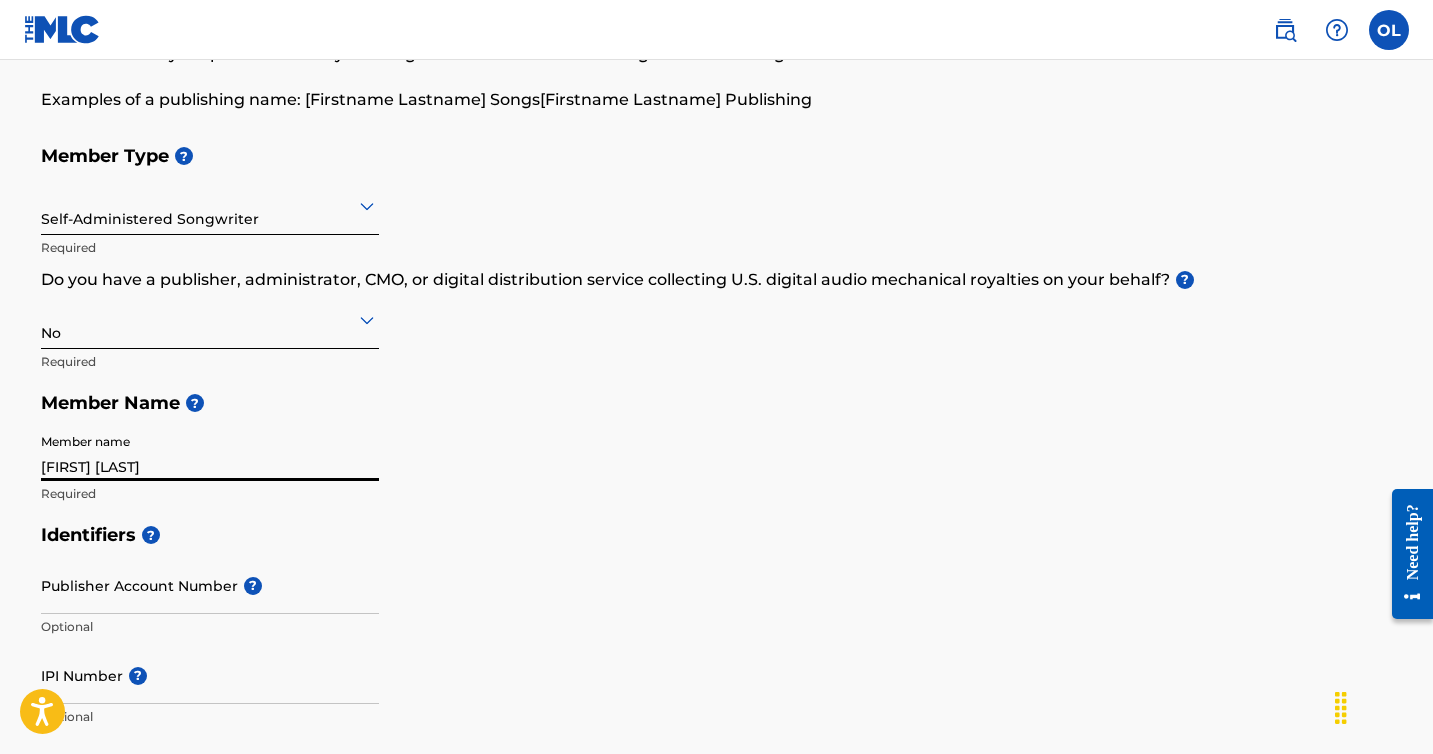 type on "[STREET]" 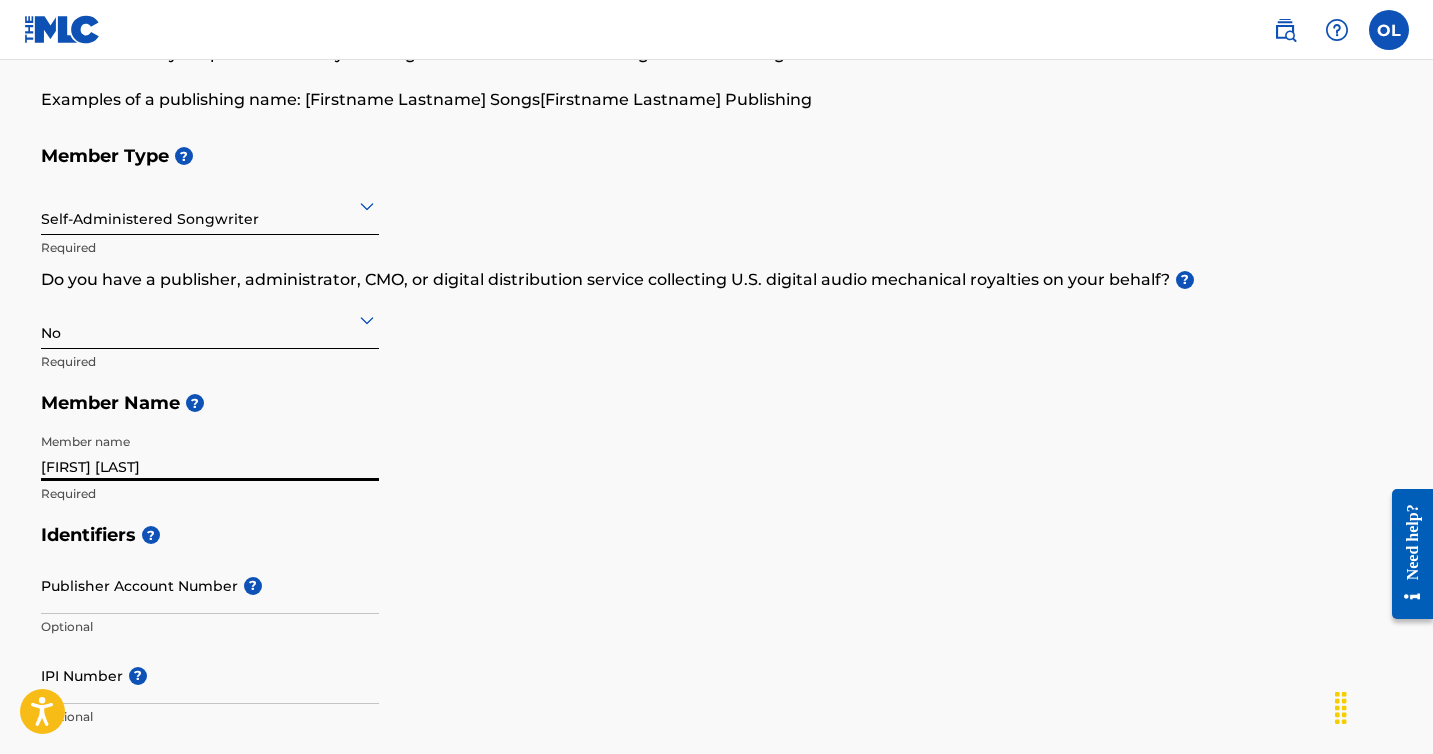 click on "[FIRST] [LAST]" at bounding box center [210, 452] 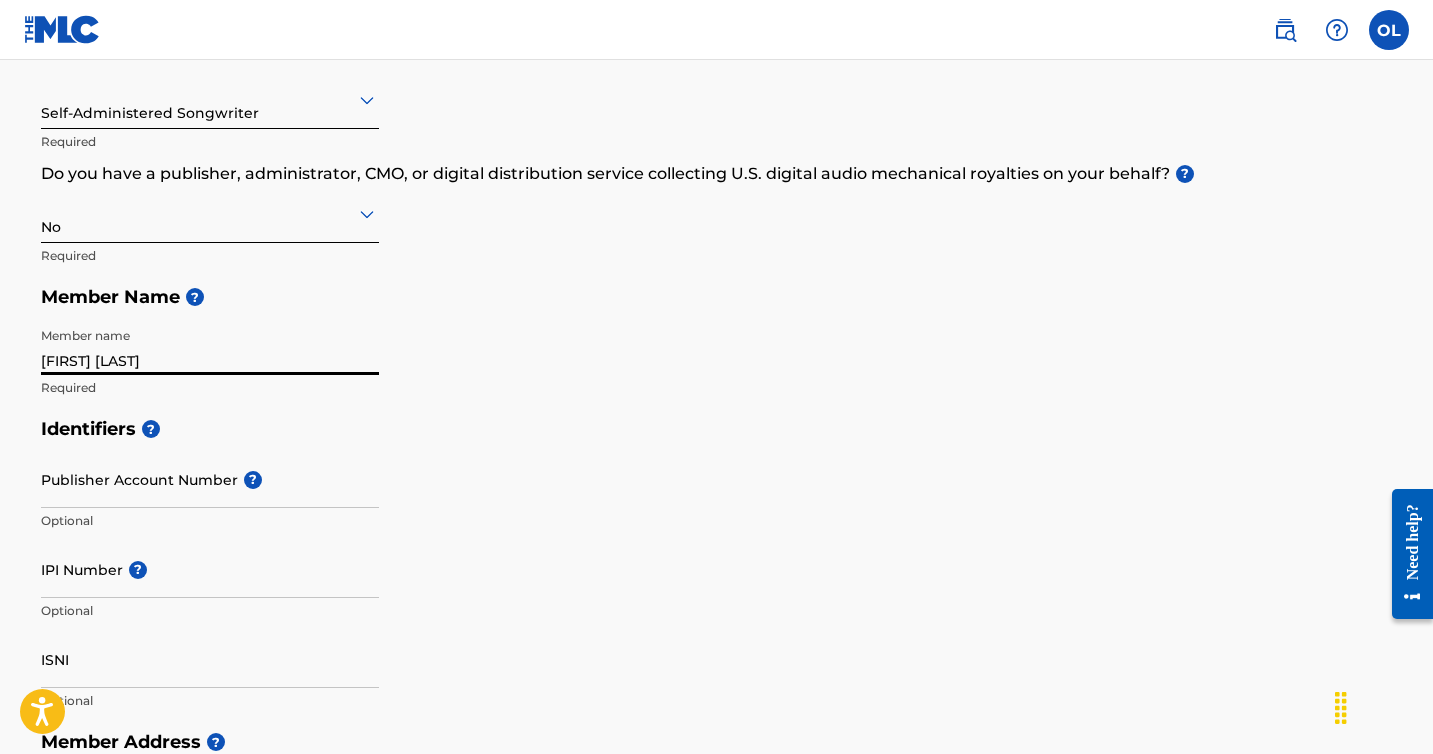 scroll, scrollTop: 259, scrollLeft: 0, axis: vertical 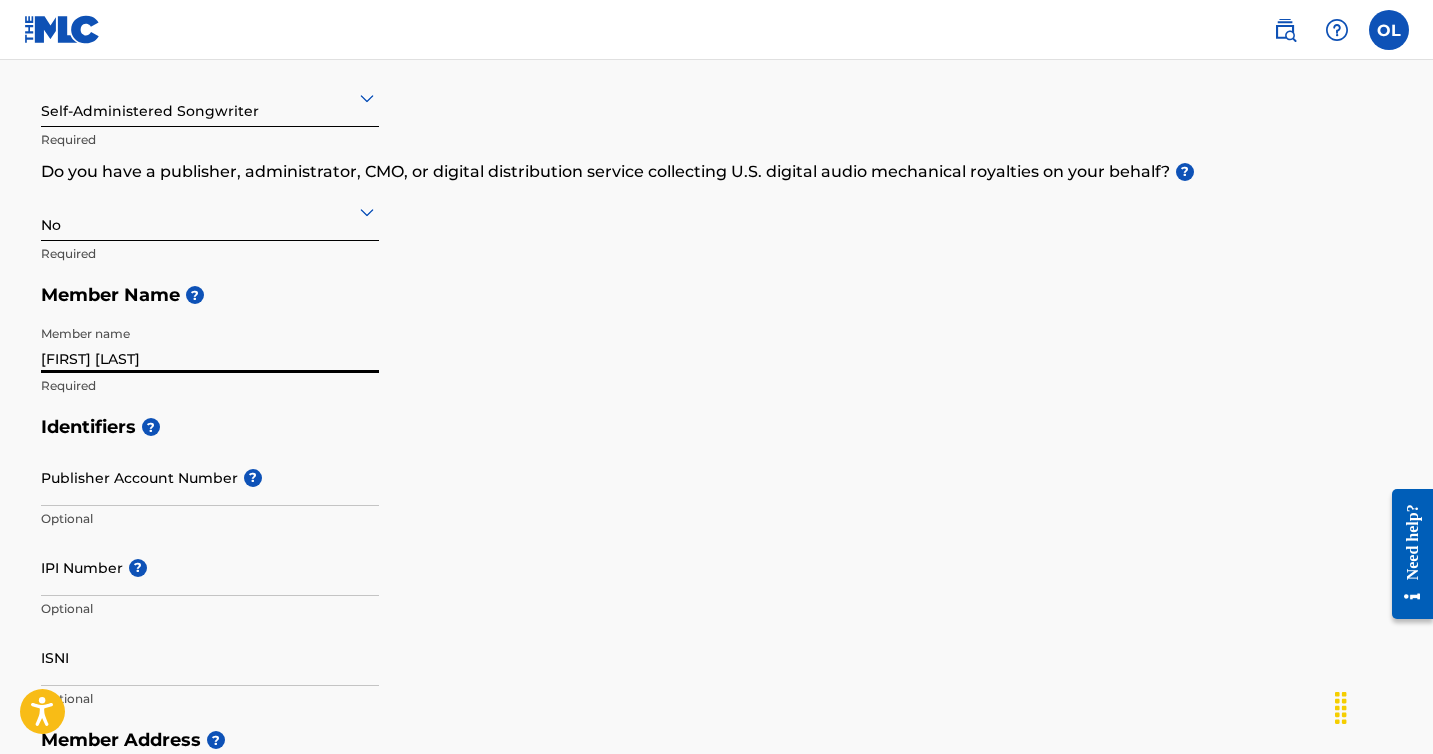type on "[FIRST] [LAST]" 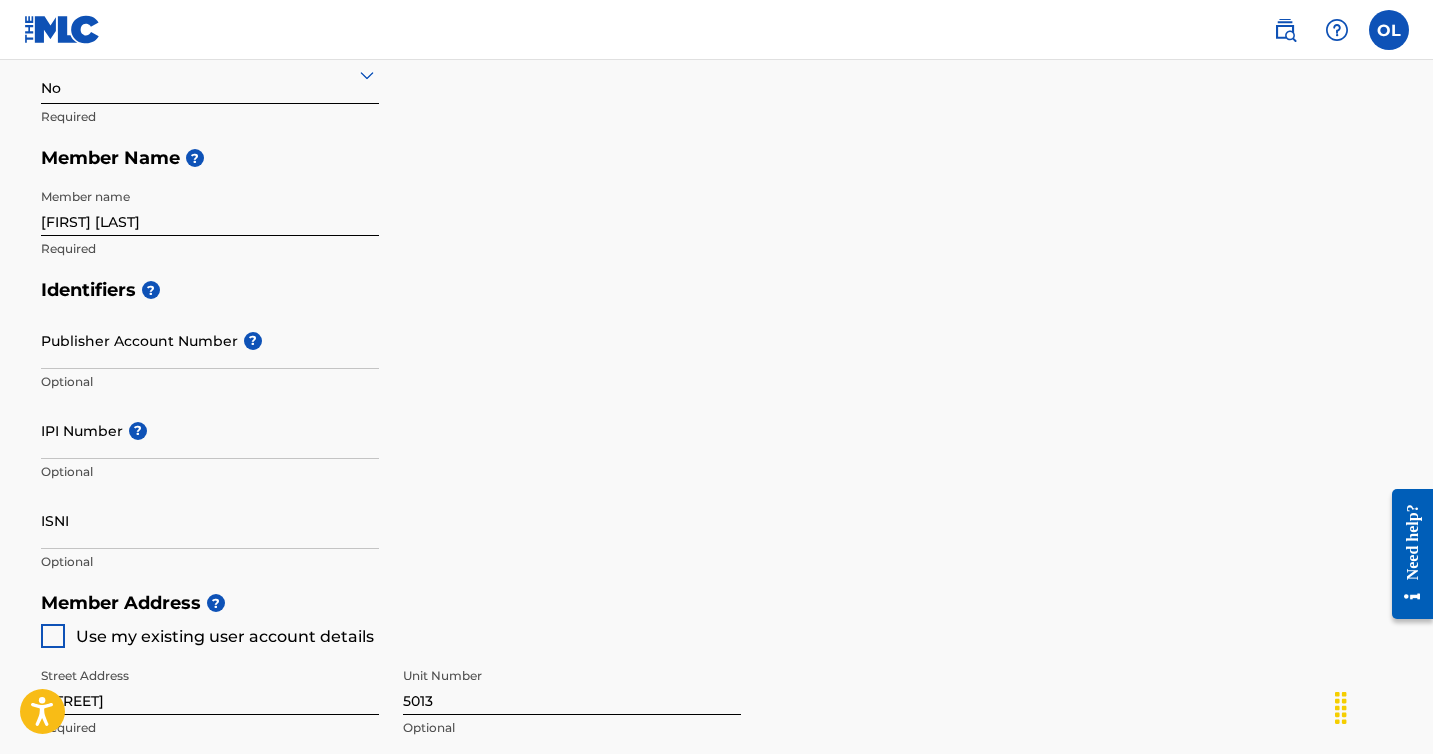 scroll, scrollTop: 517, scrollLeft: 0, axis: vertical 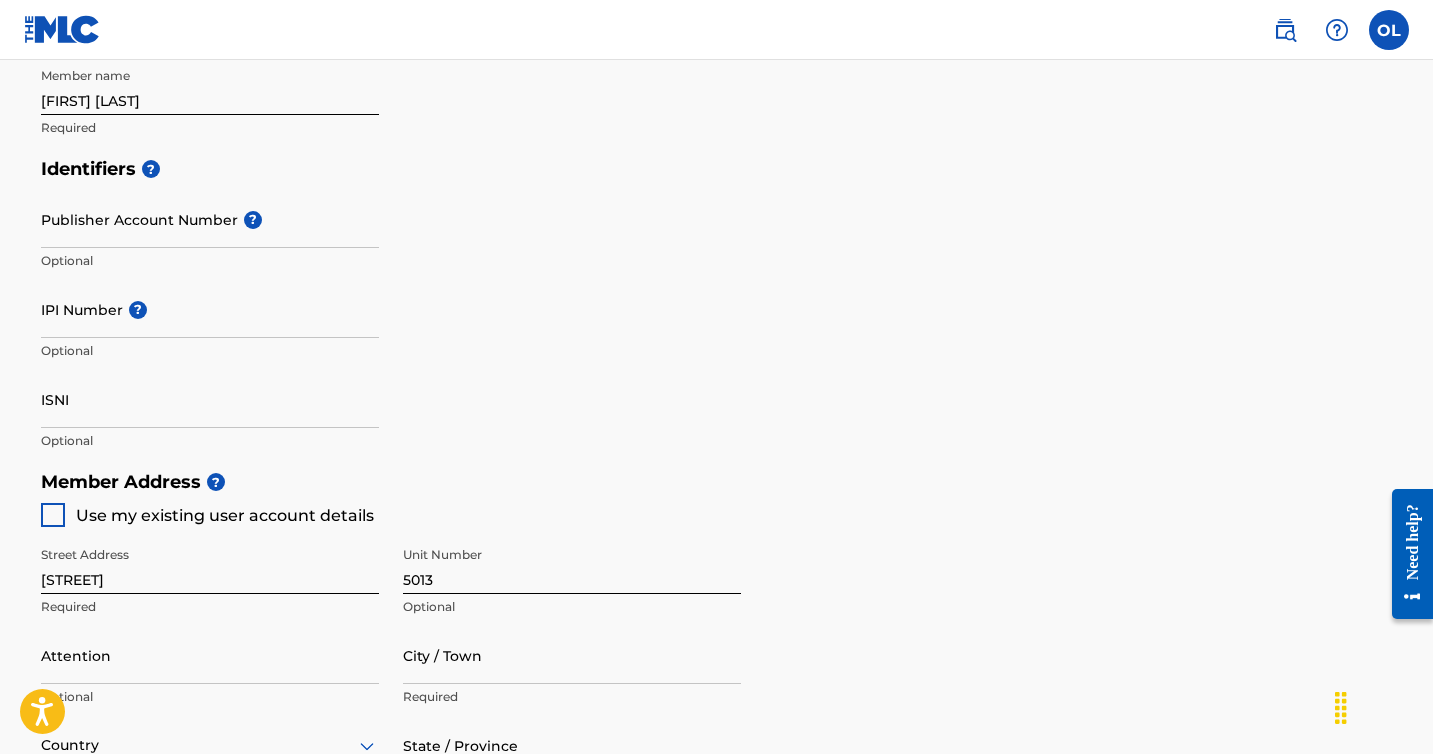 click at bounding box center (53, 515) 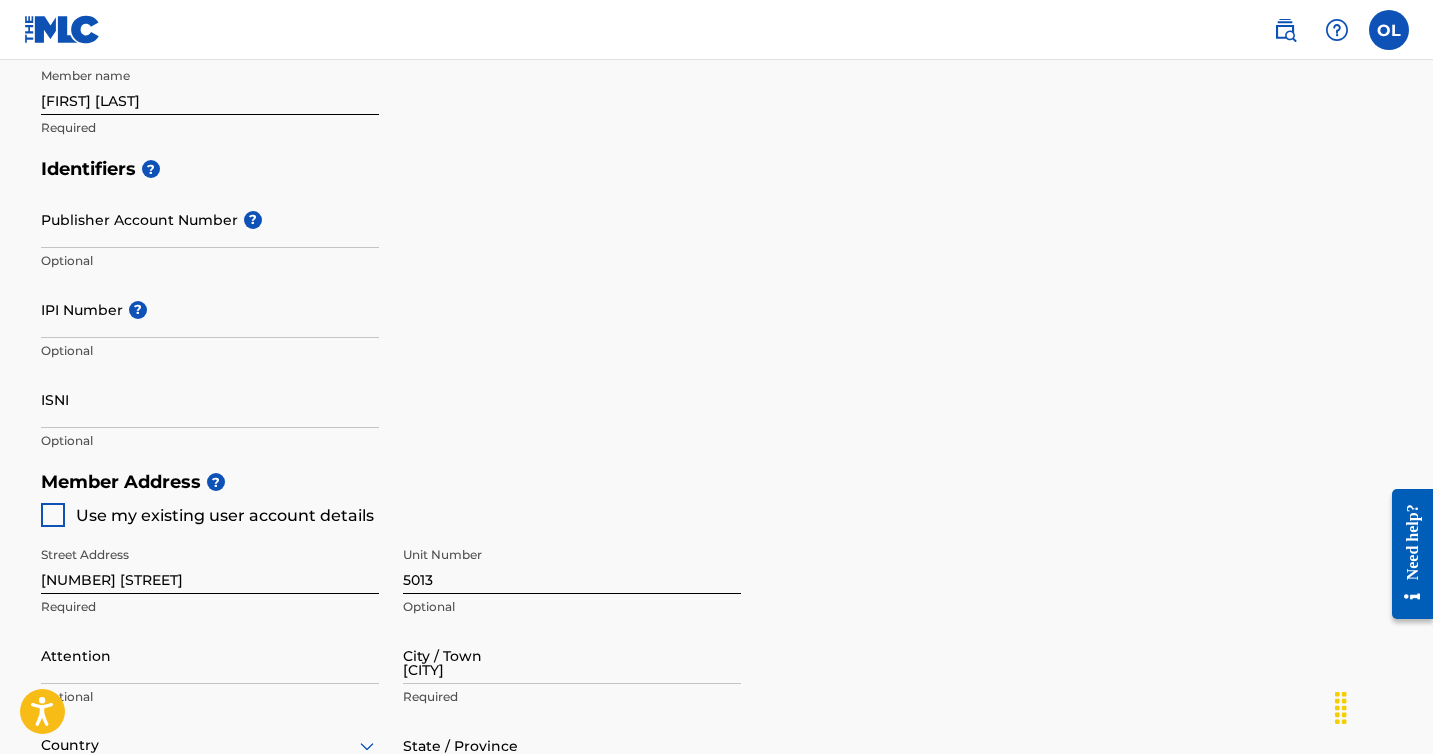 type on "4877055" 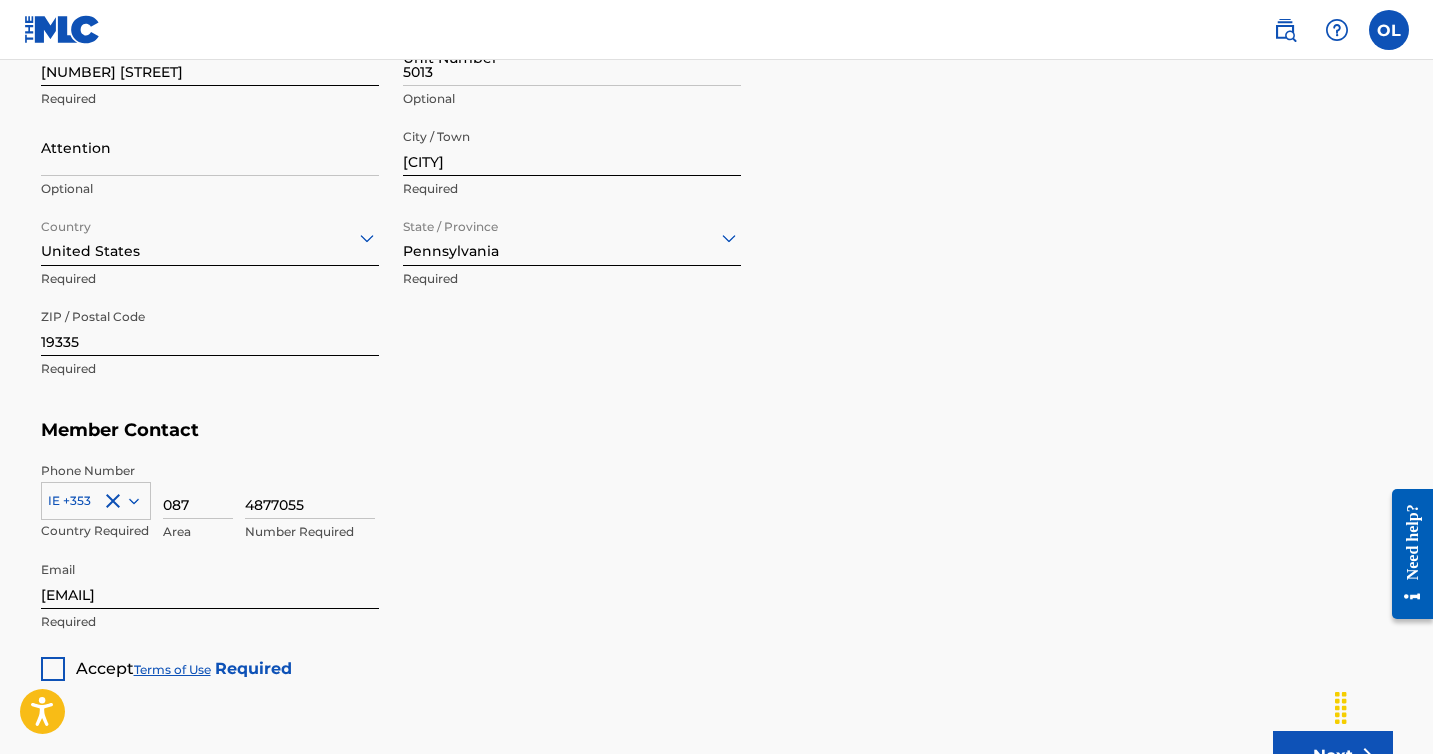 scroll, scrollTop: 1197, scrollLeft: 0, axis: vertical 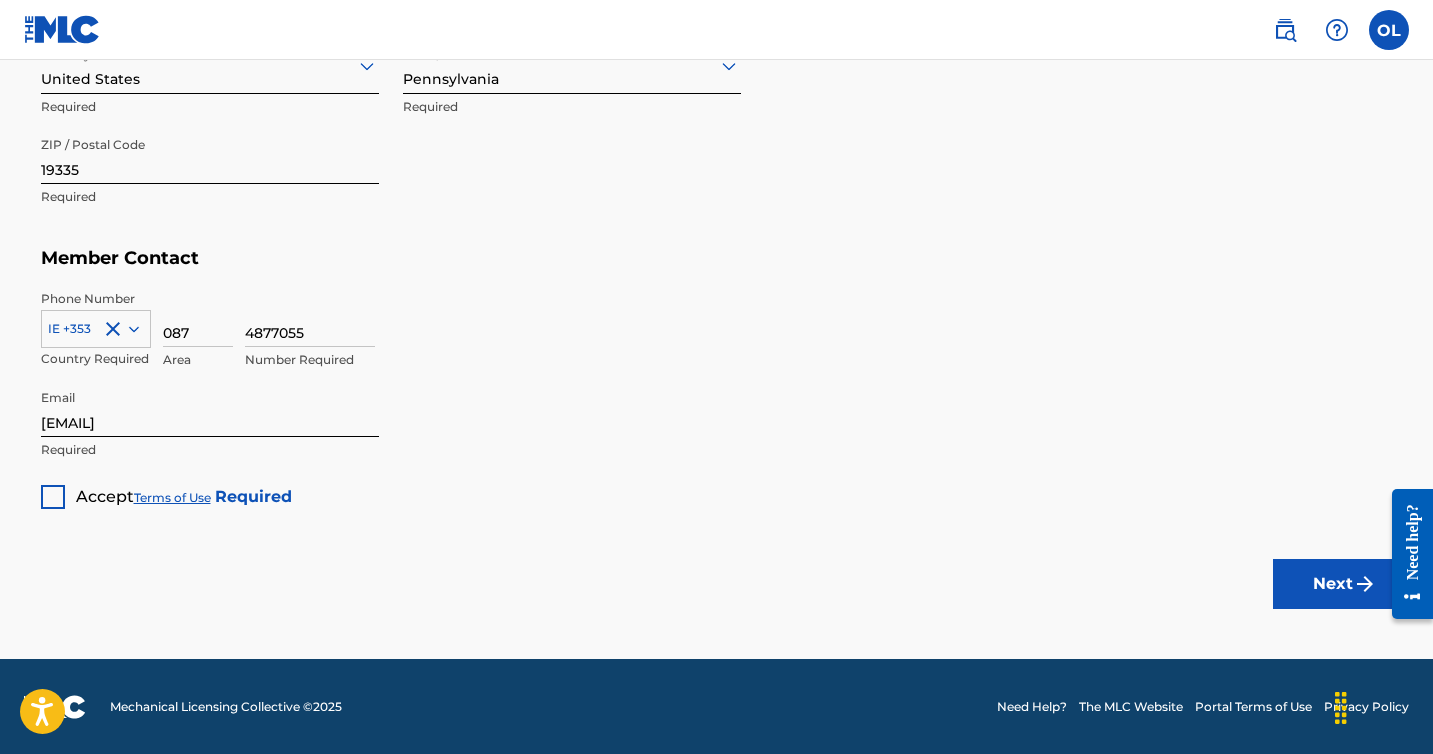 click at bounding box center (53, 497) 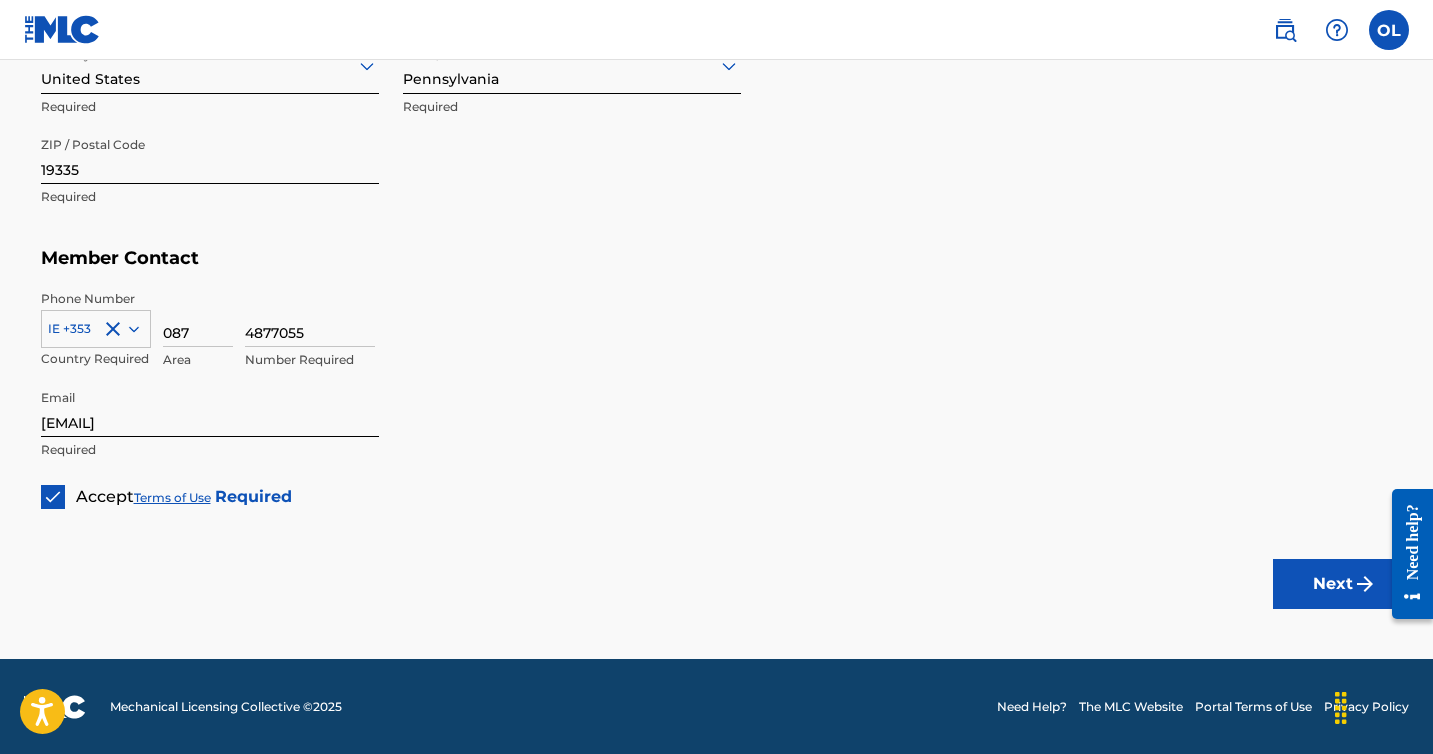 click at bounding box center (1365, 584) 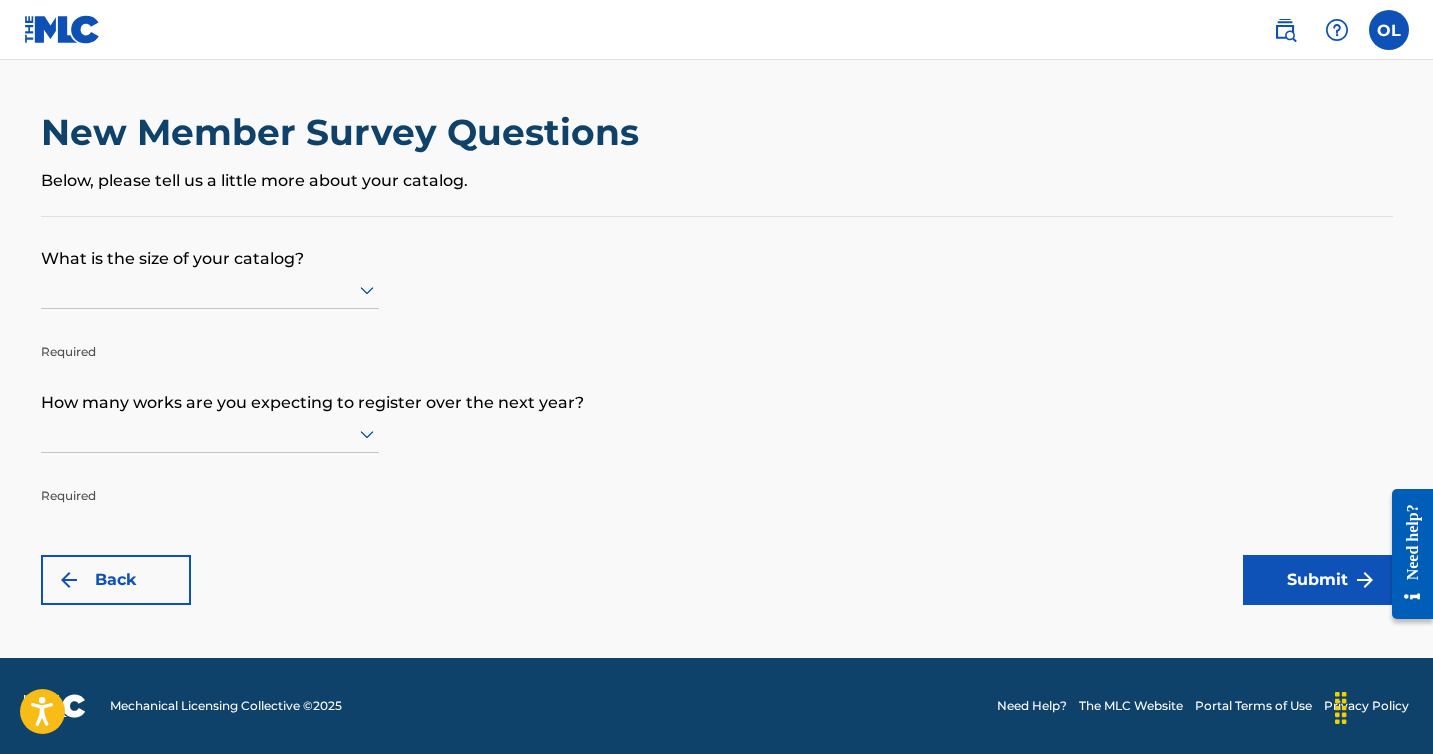 scroll, scrollTop: 0, scrollLeft: 0, axis: both 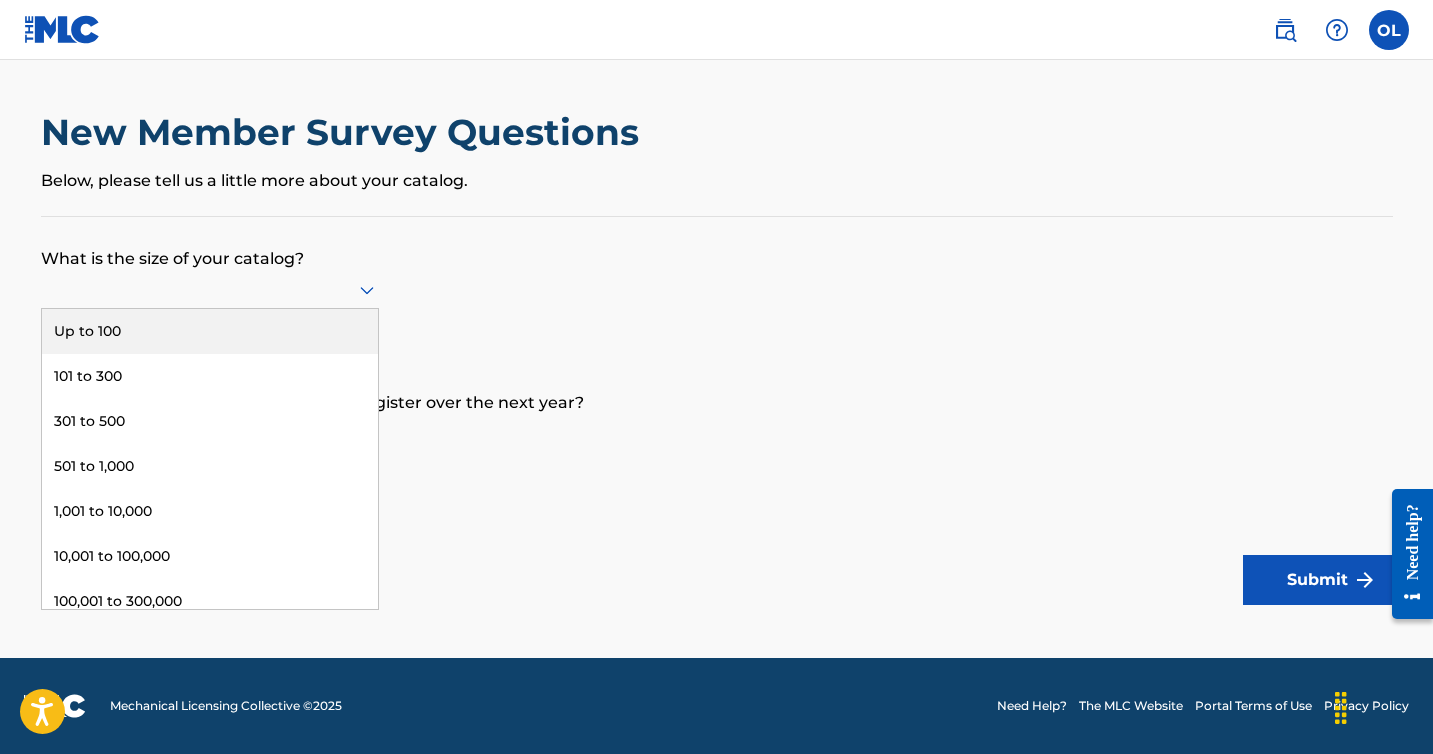click on "Up to 100" at bounding box center (210, 331) 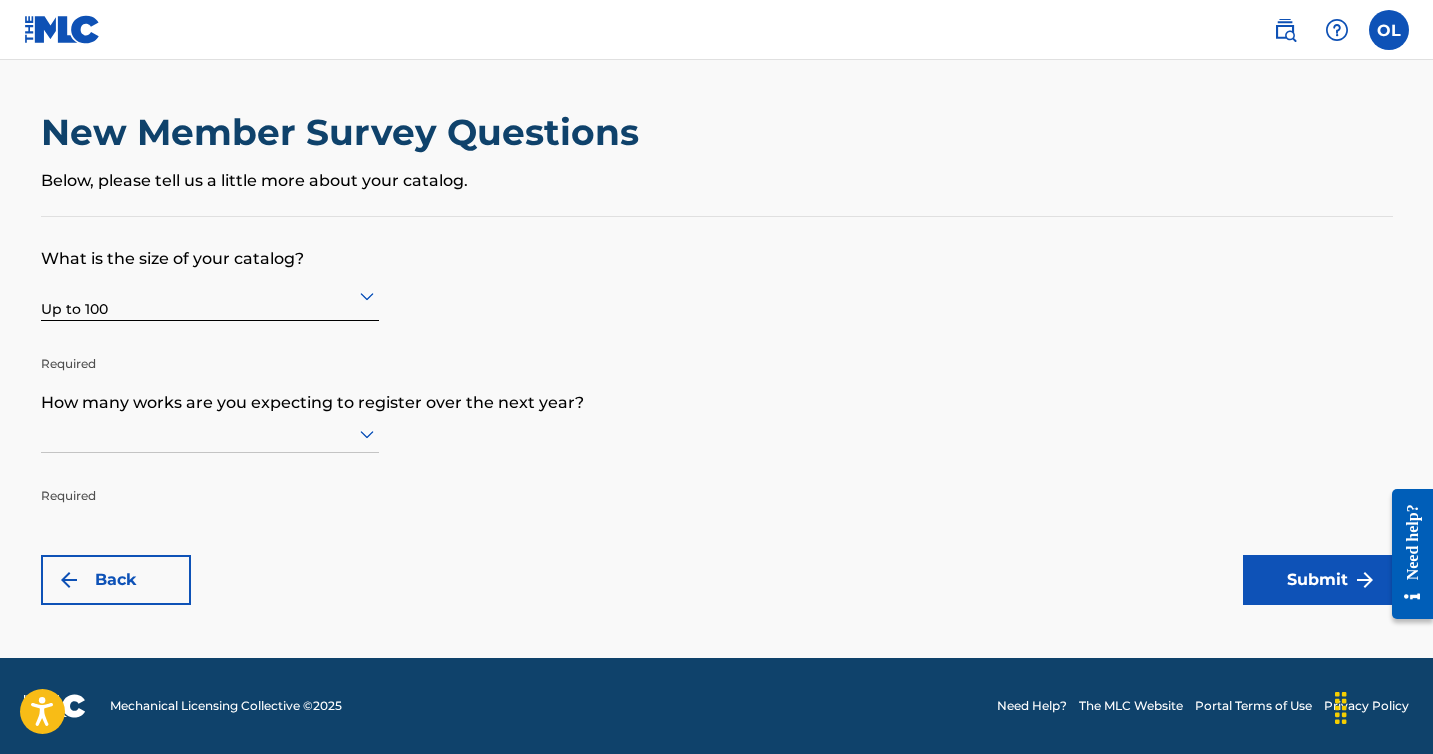 click at bounding box center [210, 433] 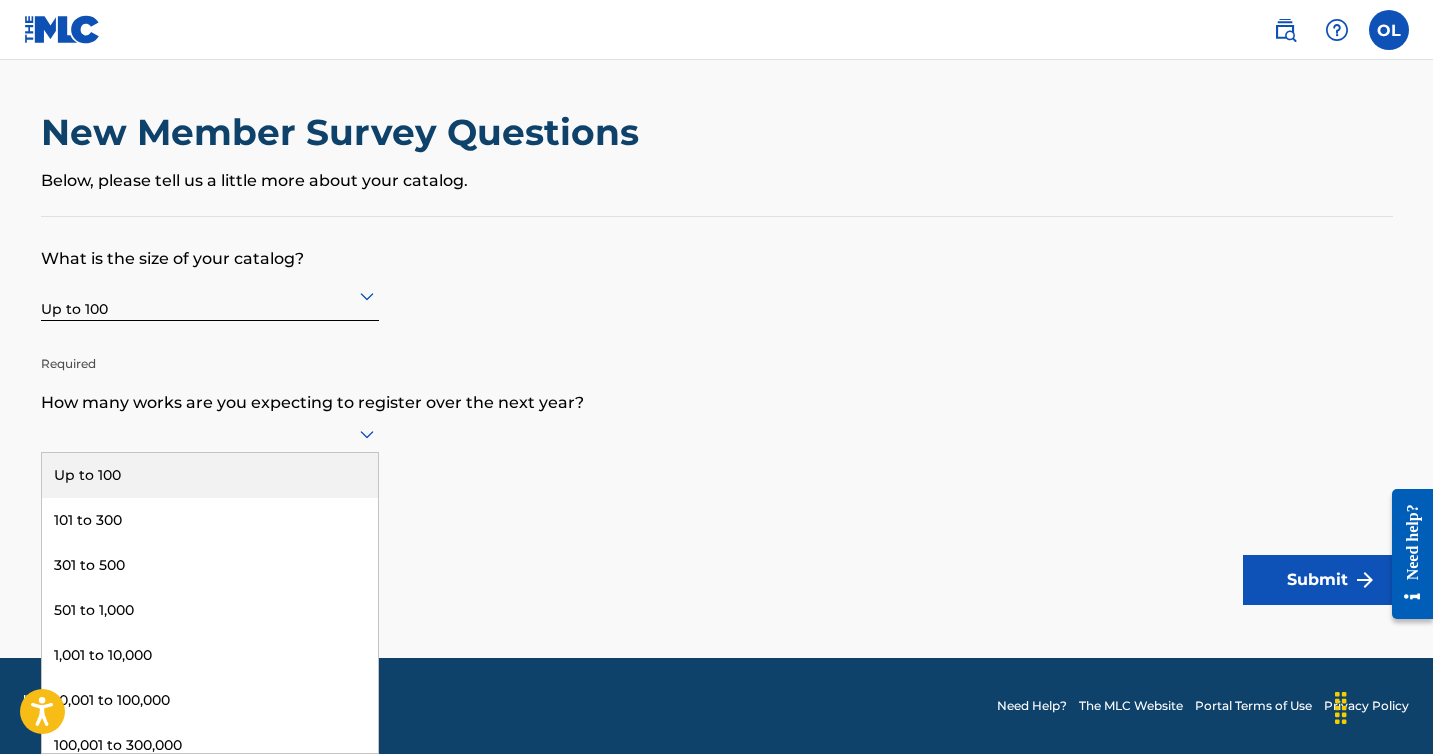 click on "Up to 100" at bounding box center (210, 475) 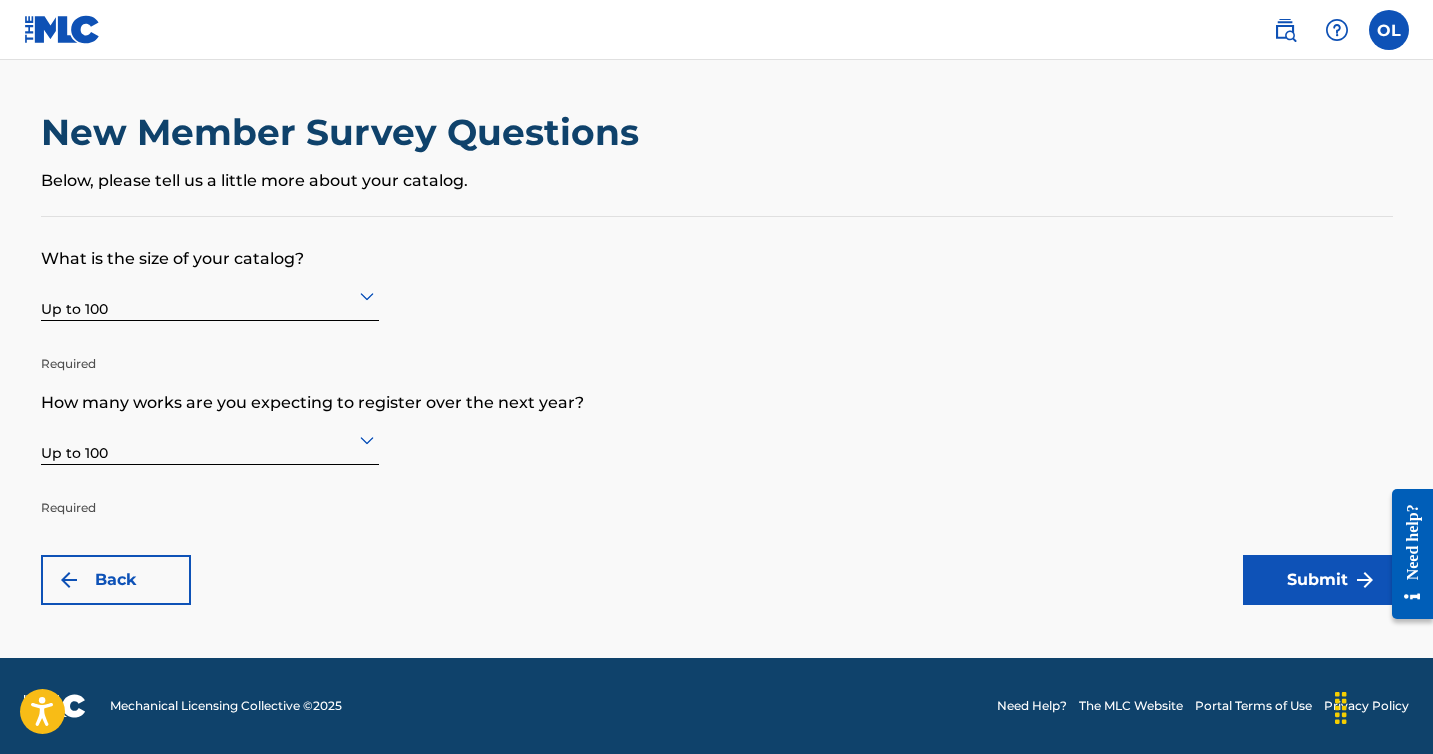 click on "Submit" at bounding box center [1318, 580] 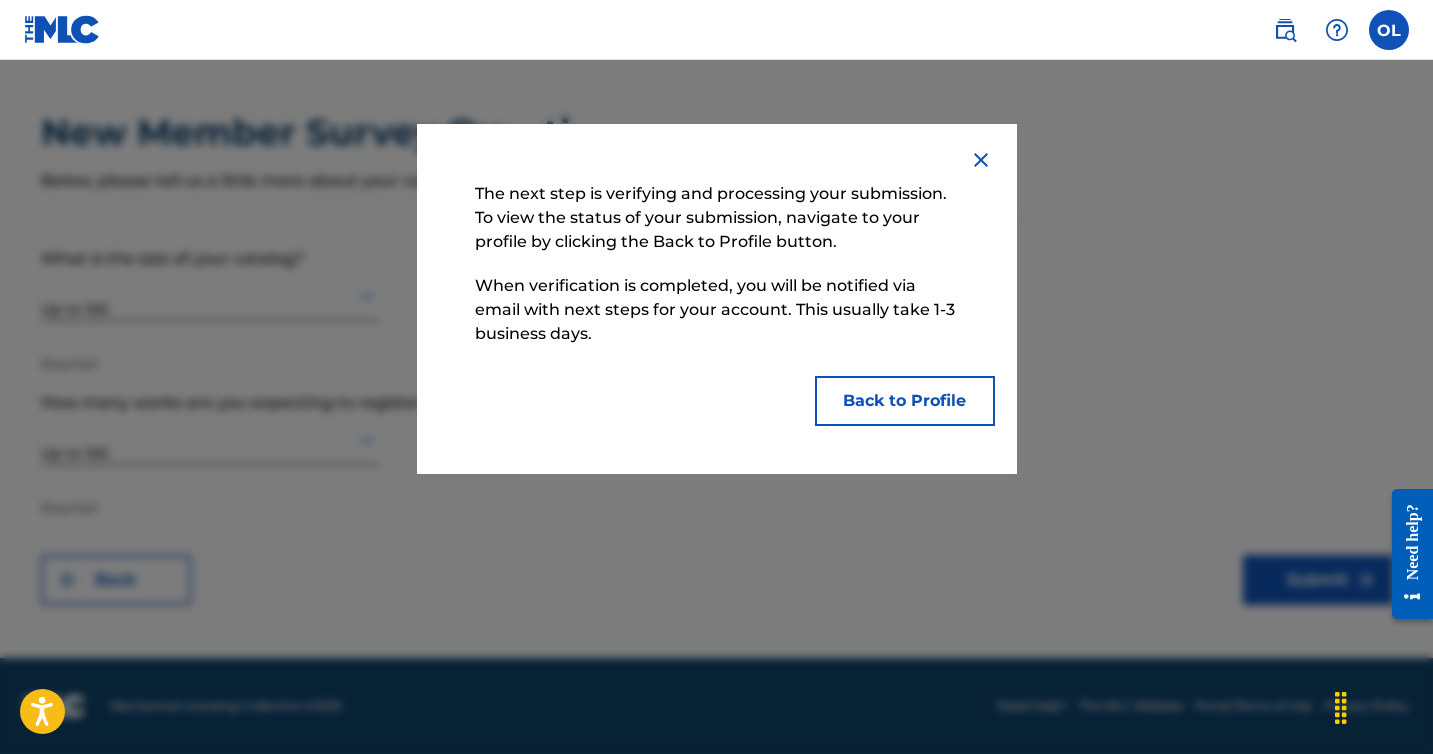 click on "Back to Profile" at bounding box center (905, 401) 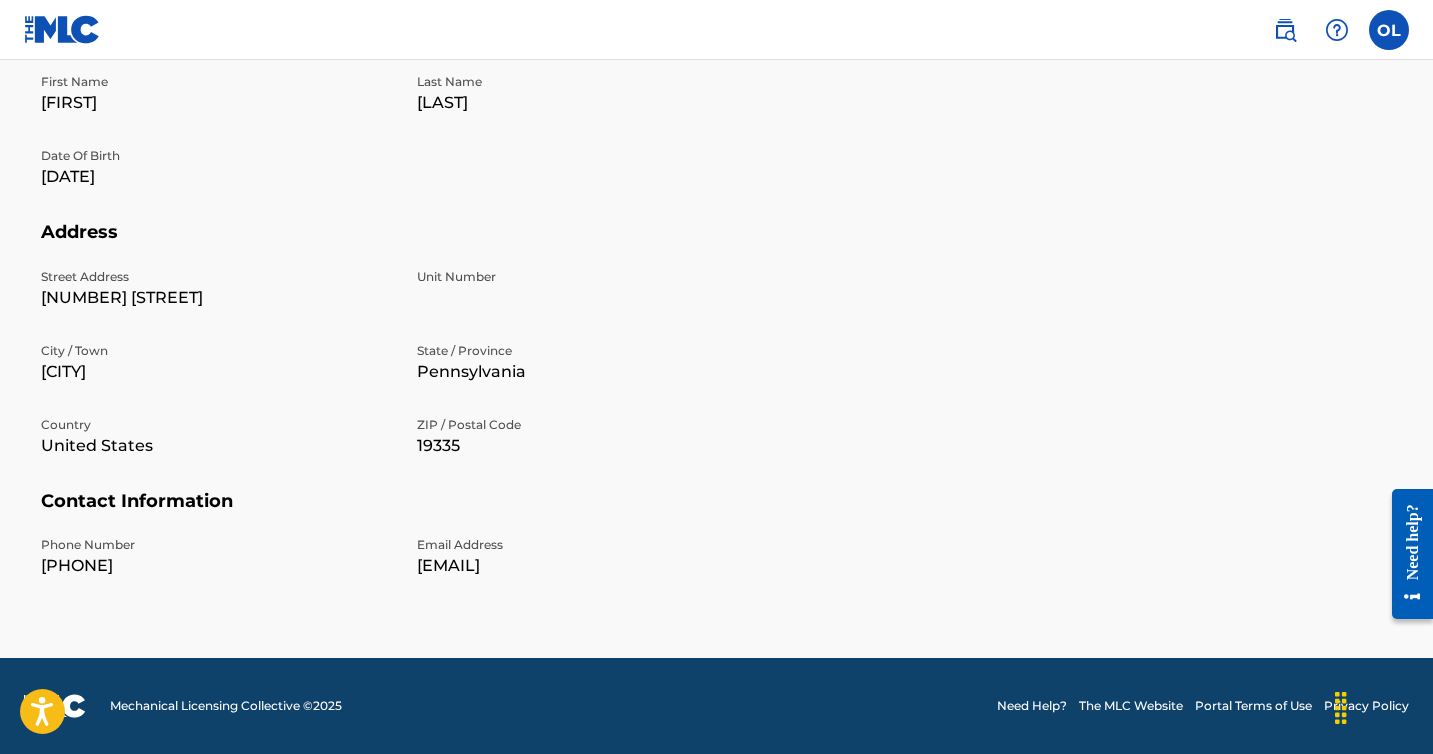 scroll, scrollTop: 0, scrollLeft: 0, axis: both 